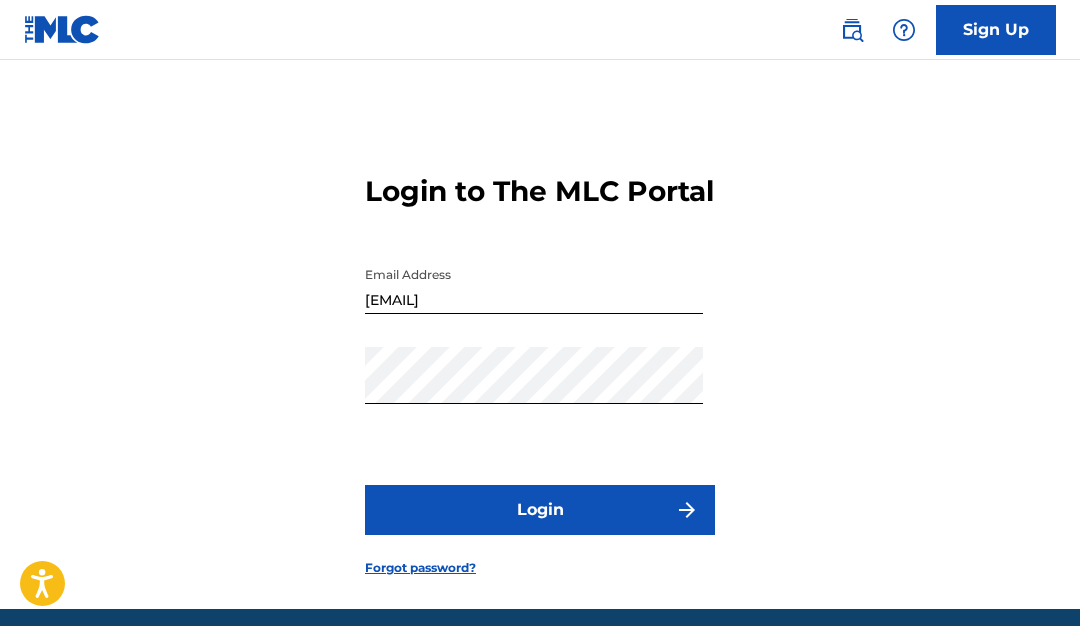 scroll, scrollTop: 0, scrollLeft: 0, axis: both 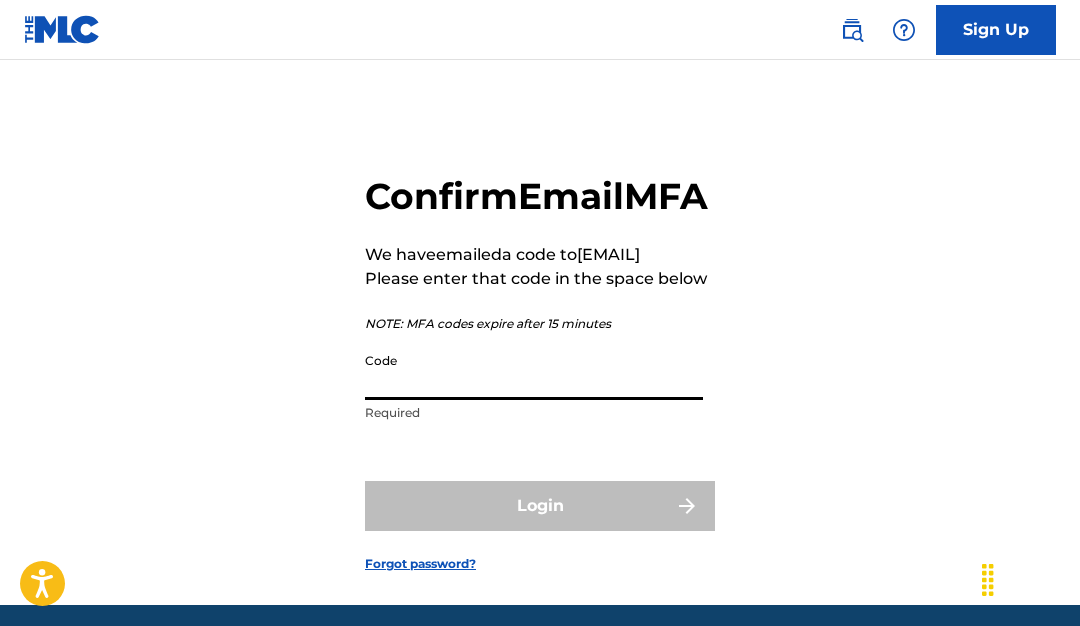 click on "Code" at bounding box center (534, 371) 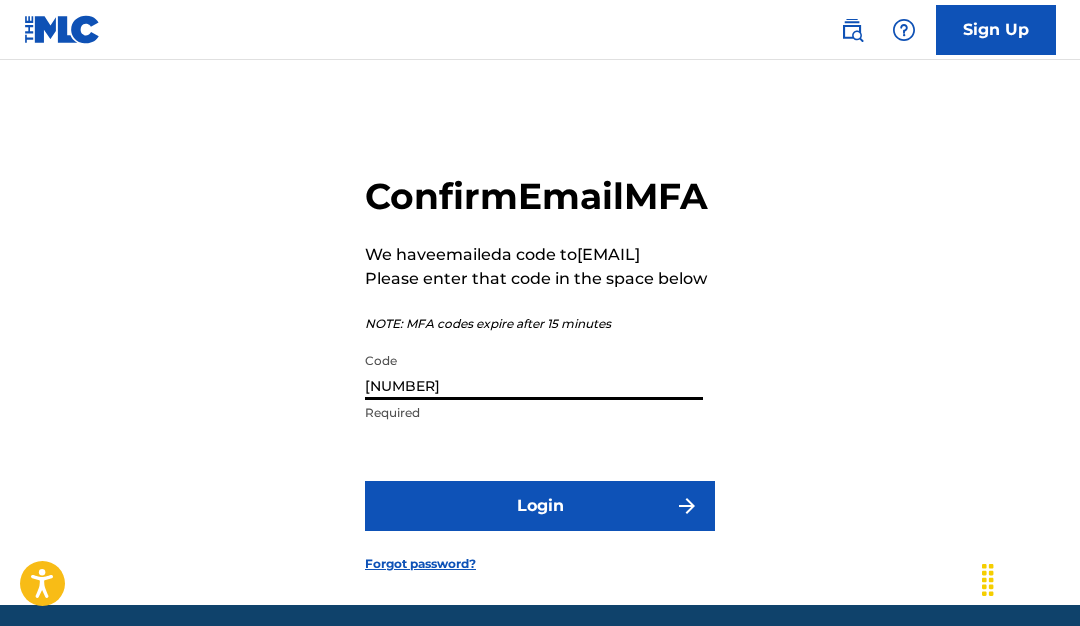 type on "[NUMBER]" 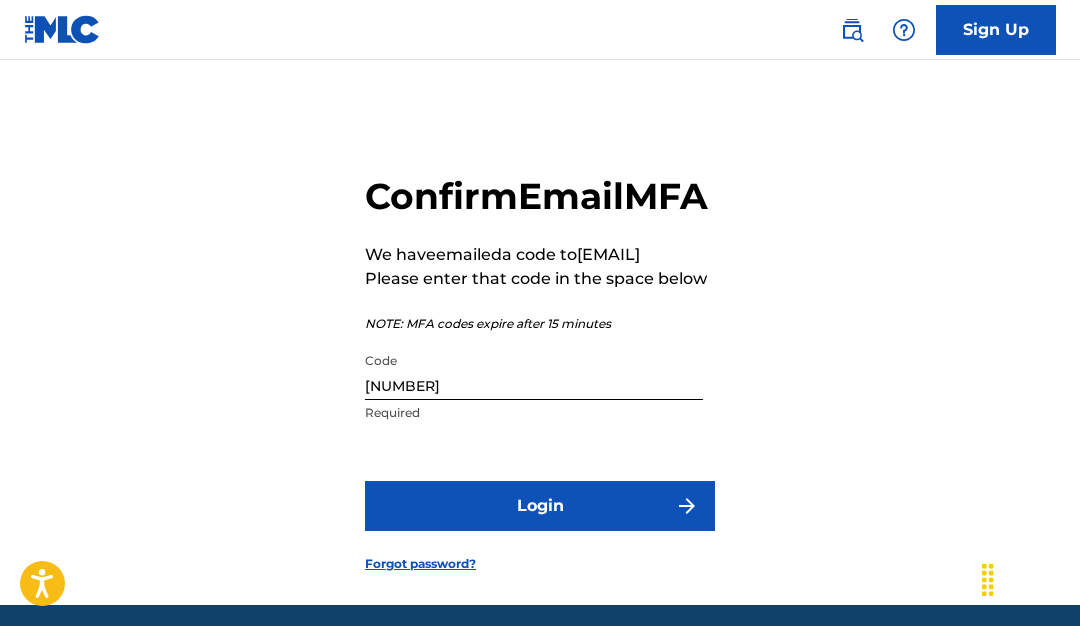 click on "Login" at bounding box center (540, 506) 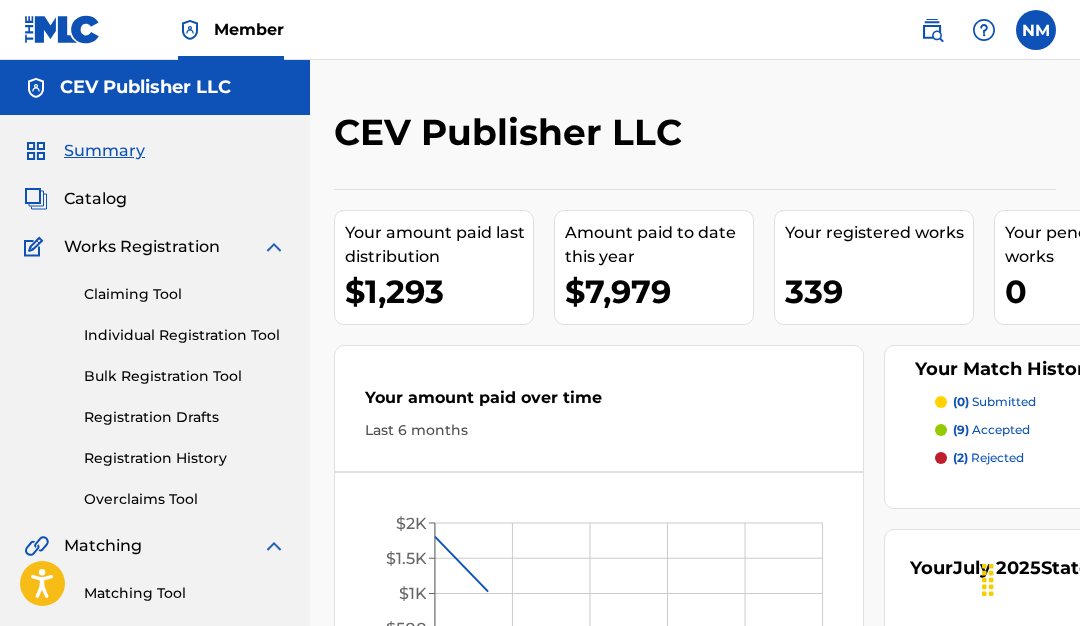 scroll, scrollTop: 0, scrollLeft: 0, axis: both 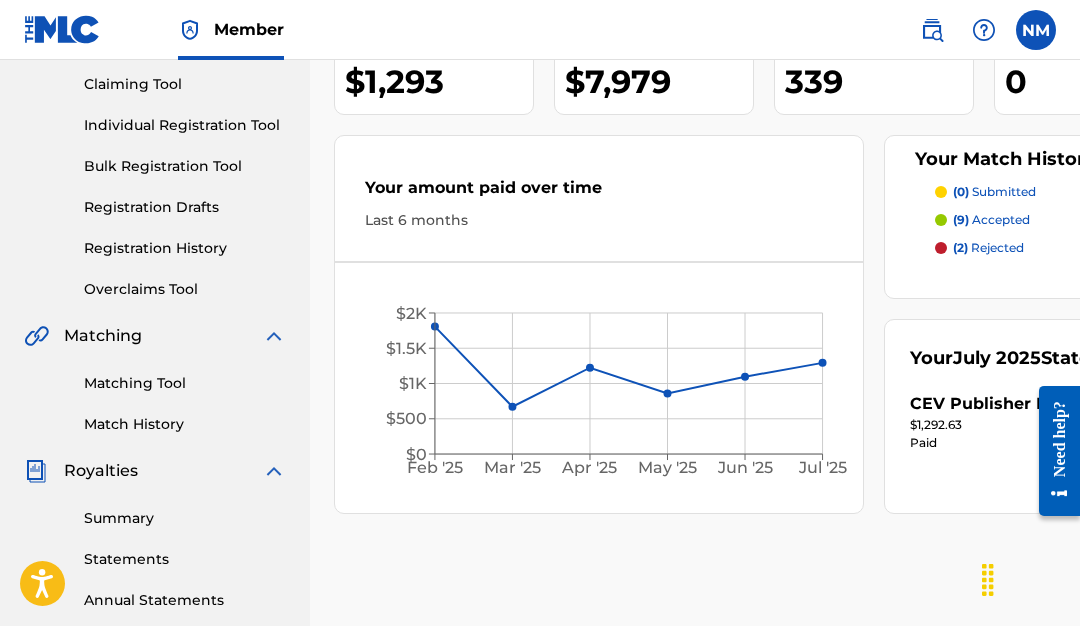 click on "Matching Tool" at bounding box center [185, 383] 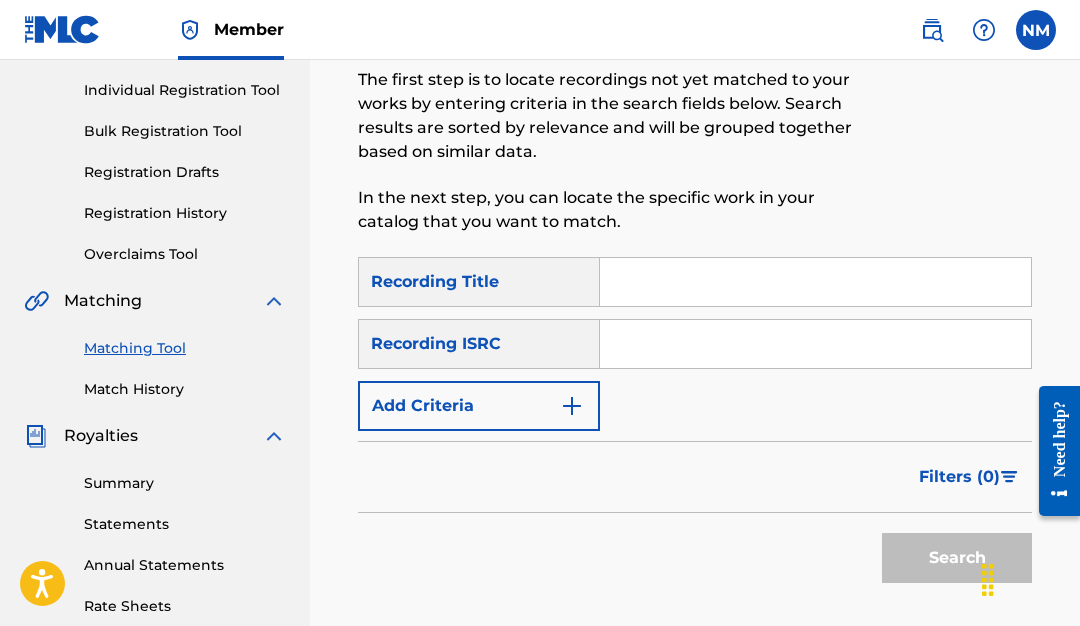 scroll, scrollTop: 247, scrollLeft: 0, axis: vertical 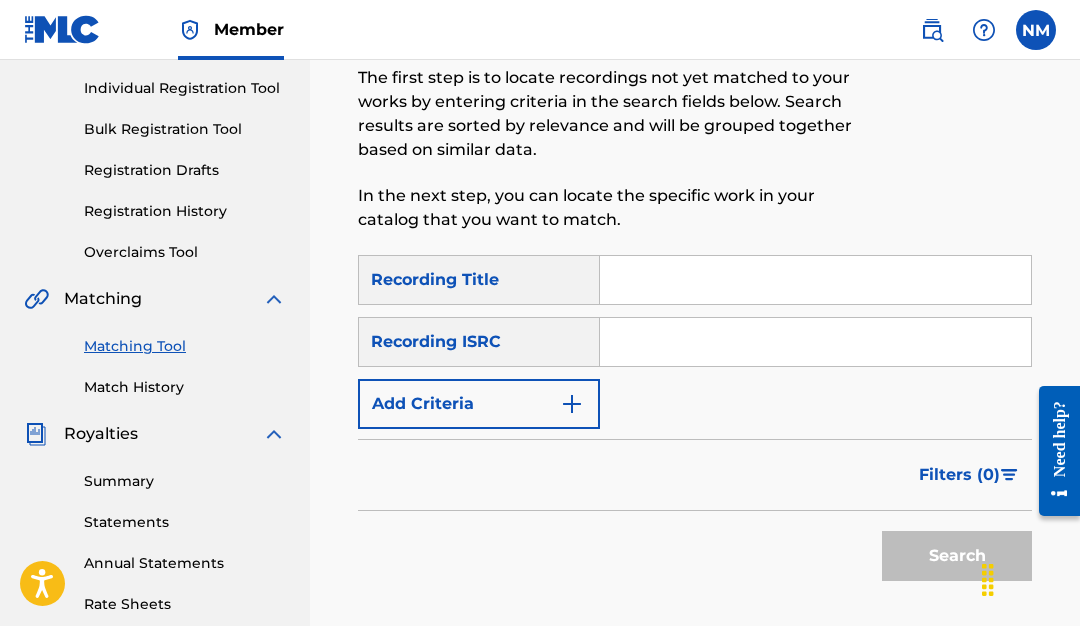 click at bounding box center [815, 280] 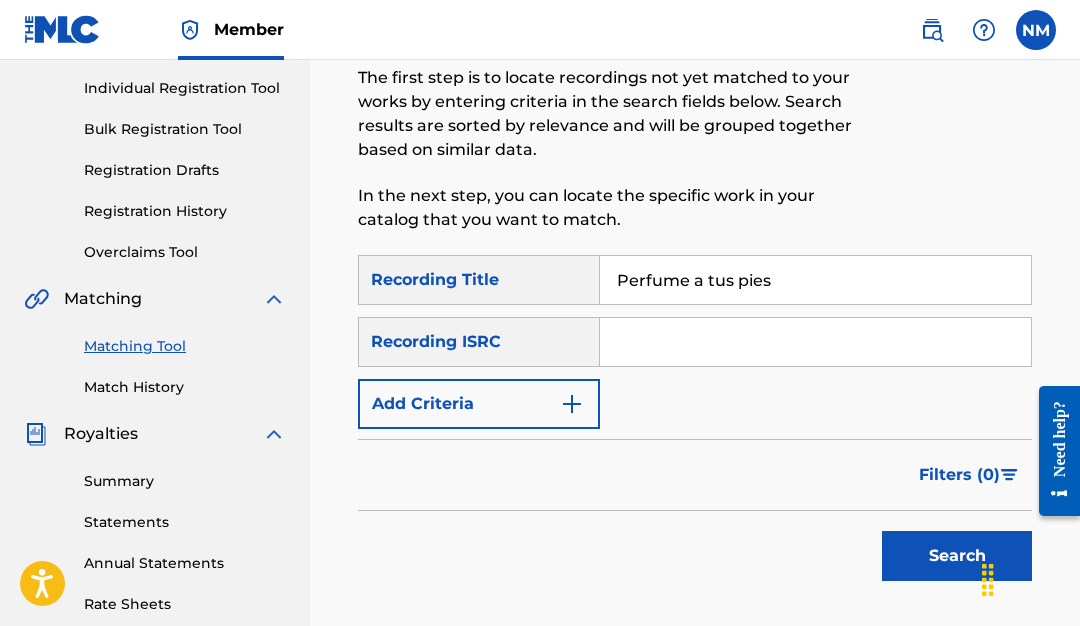 type on "Perfume a tus pies" 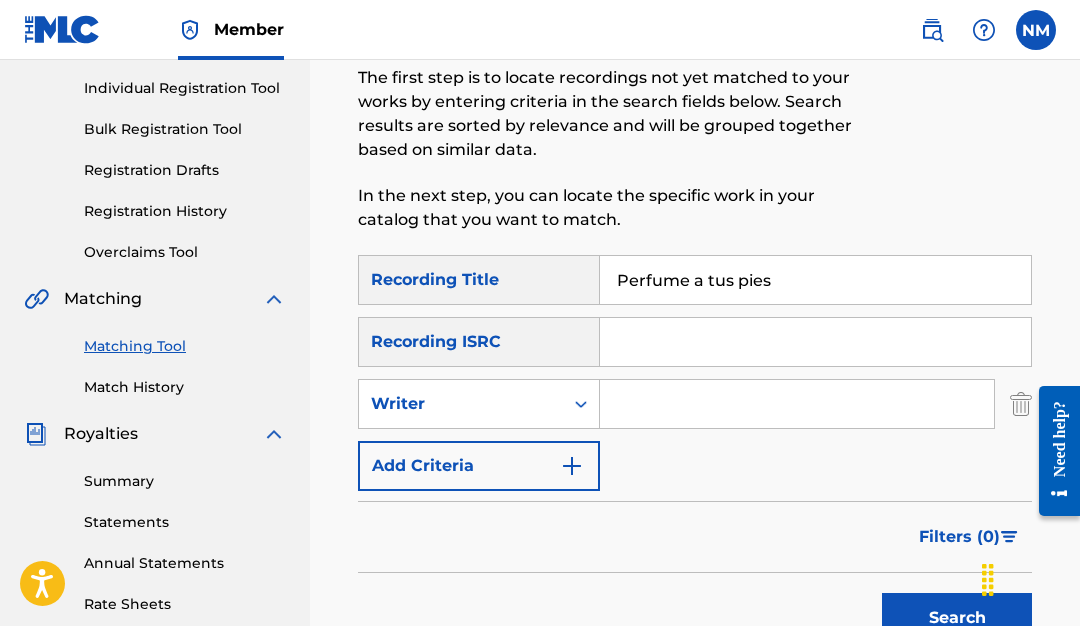 click at bounding box center (797, 404) 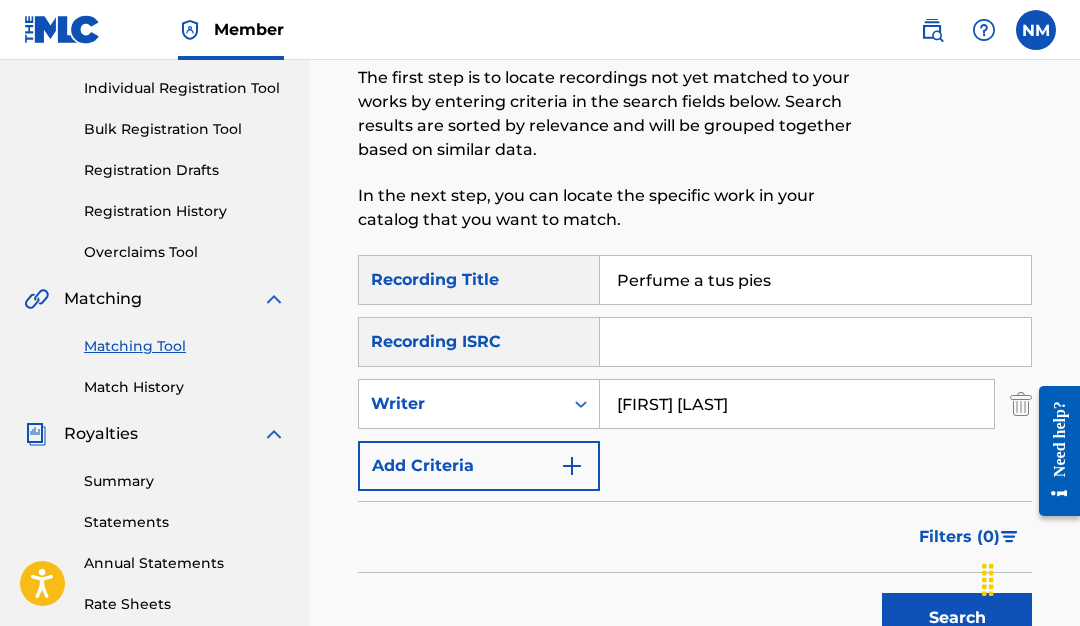type on "[FIRST] [LAST]" 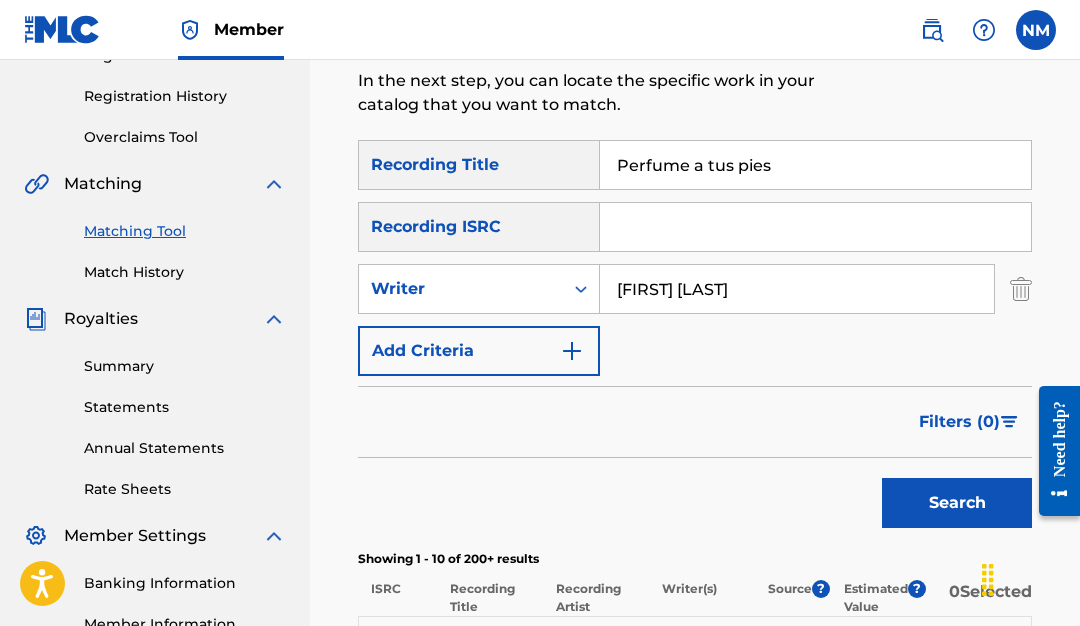 scroll, scrollTop: 373, scrollLeft: 0, axis: vertical 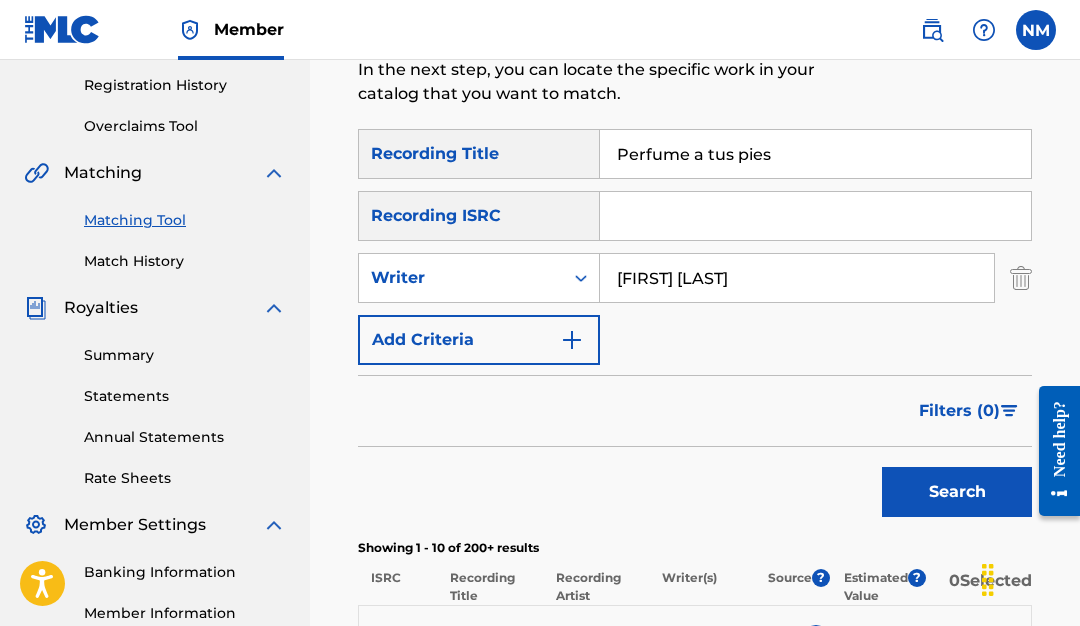 click on "Search" at bounding box center [957, 492] 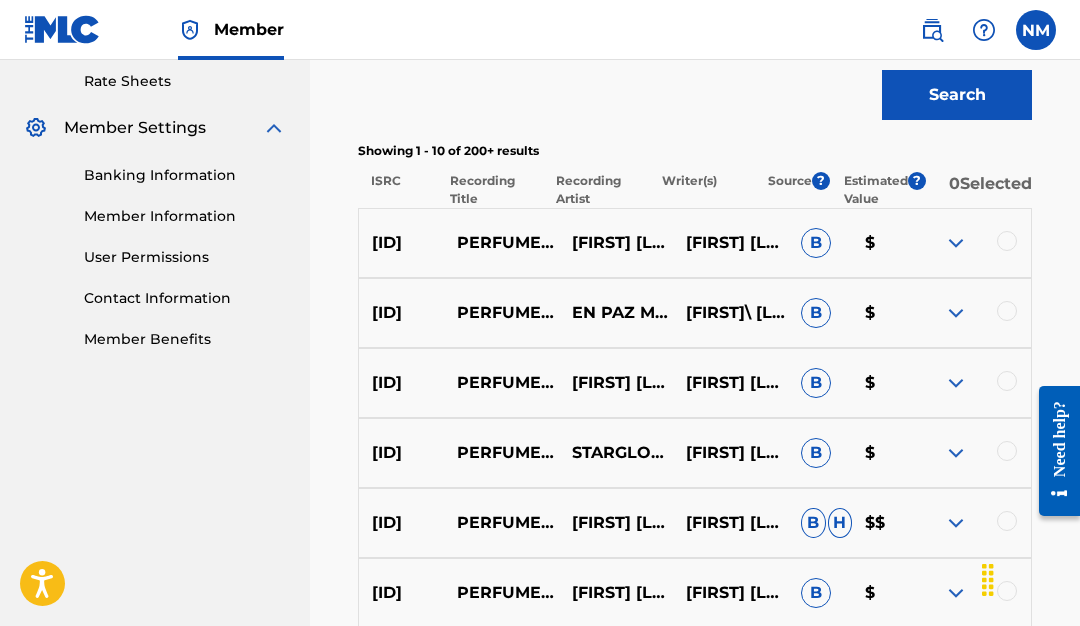 scroll, scrollTop: 748, scrollLeft: 0, axis: vertical 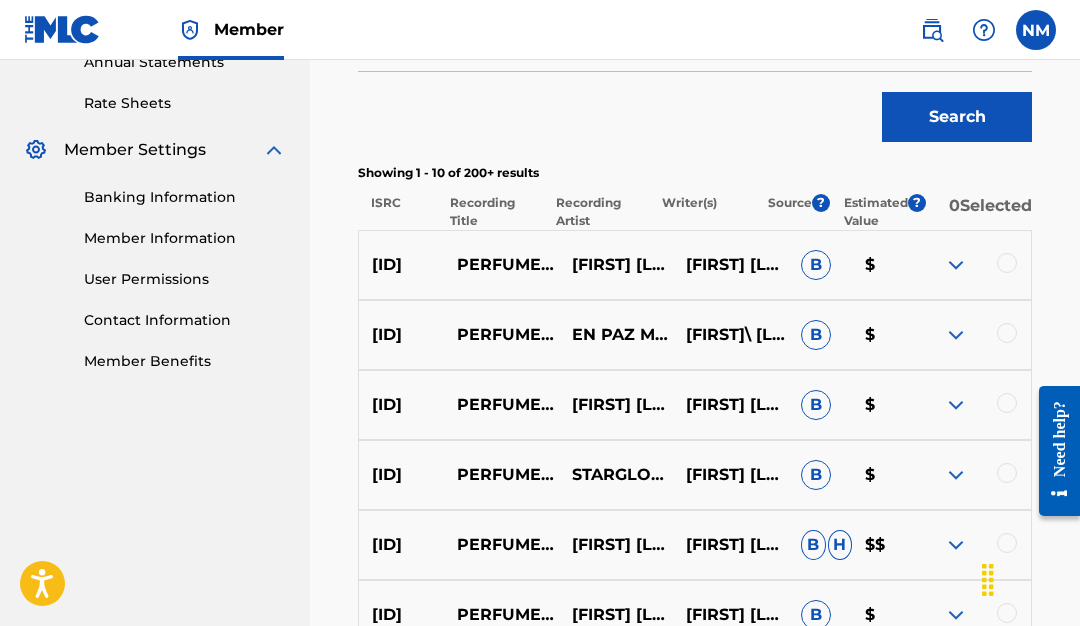click on "B" at bounding box center (816, 265) 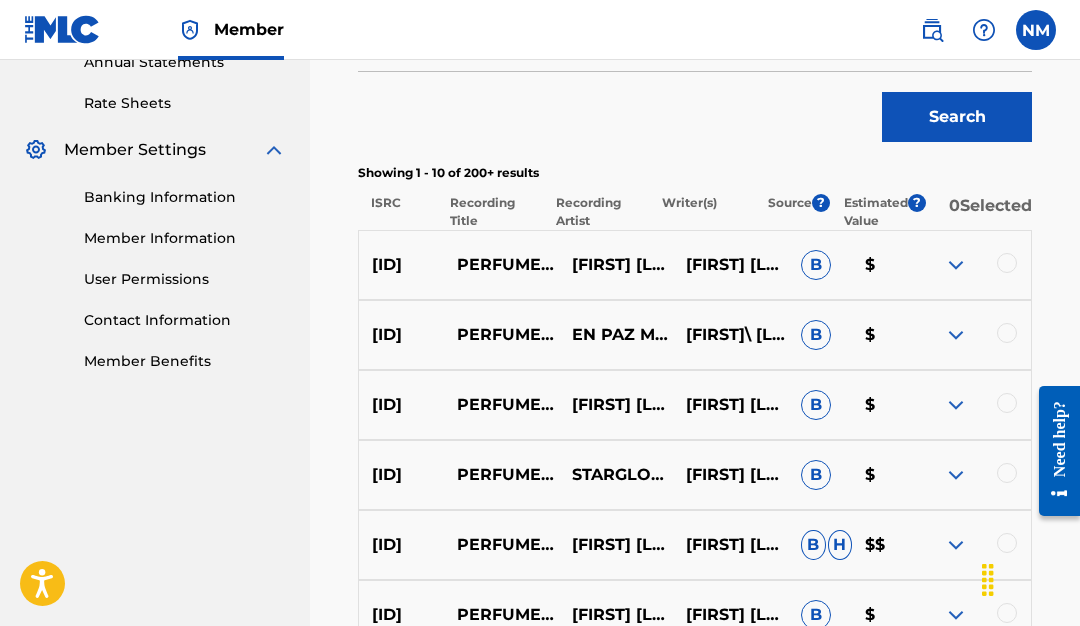 click at bounding box center [956, 265] 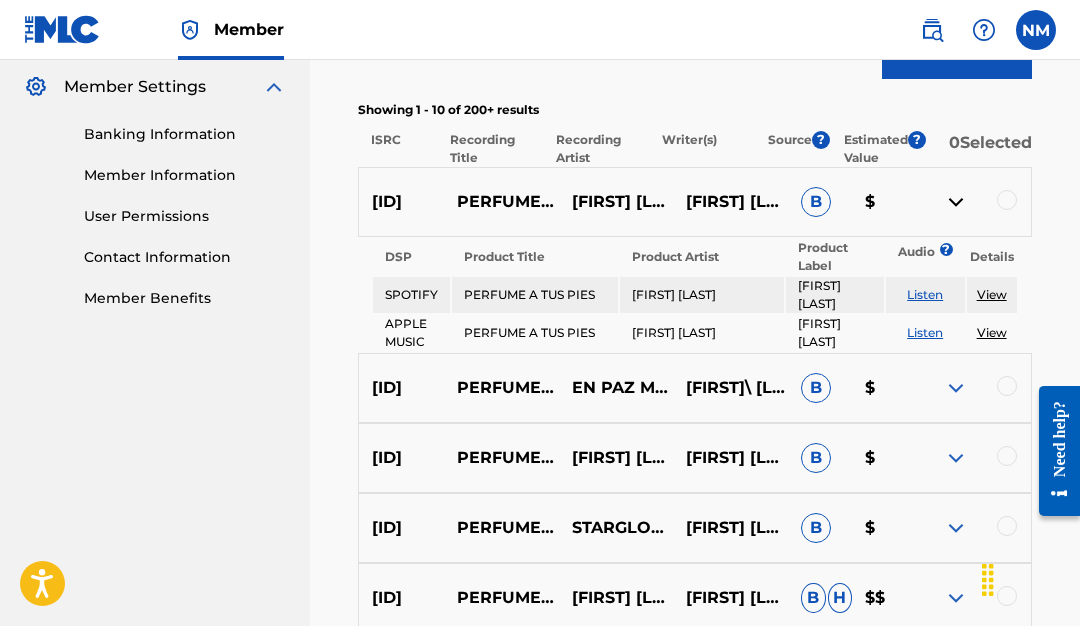 scroll, scrollTop: 813, scrollLeft: 0, axis: vertical 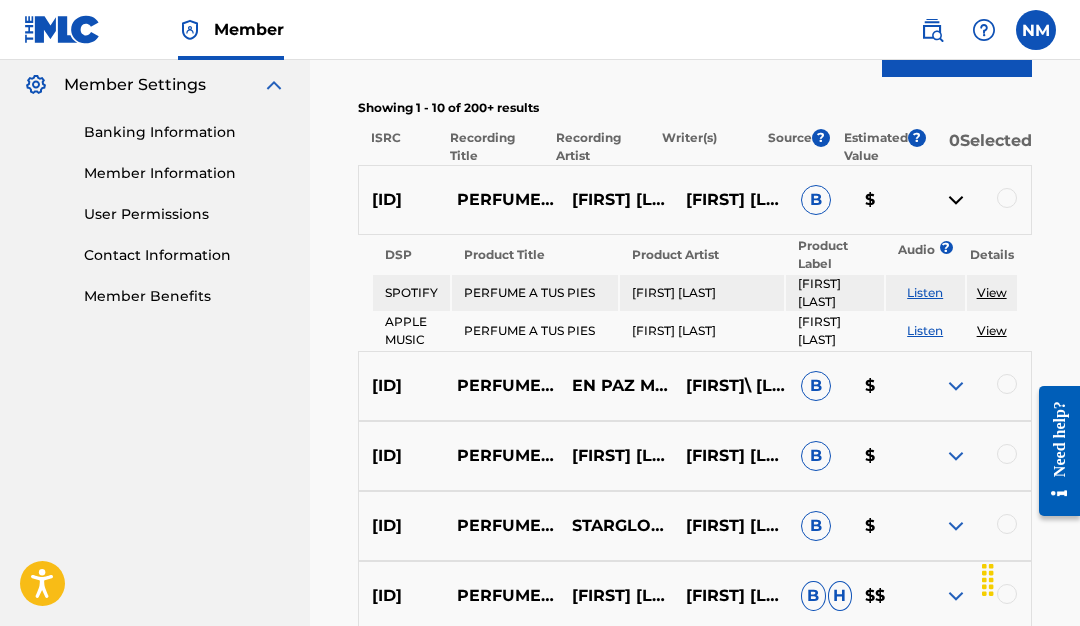 click on "Listen" at bounding box center [925, 292] 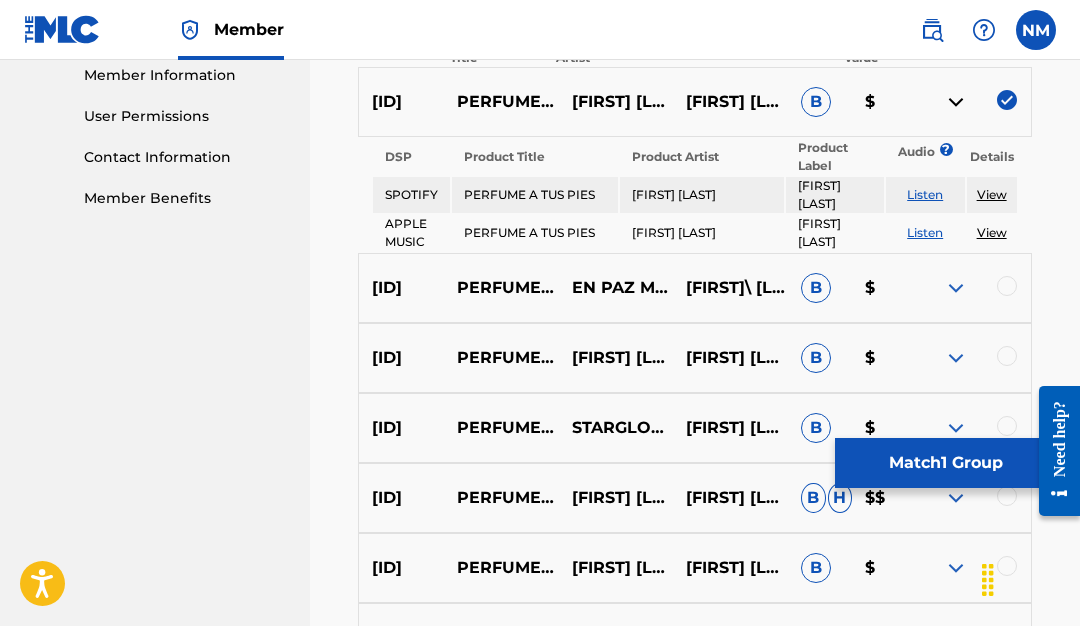 scroll, scrollTop: 938, scrollLeft: 0, axis: vertical 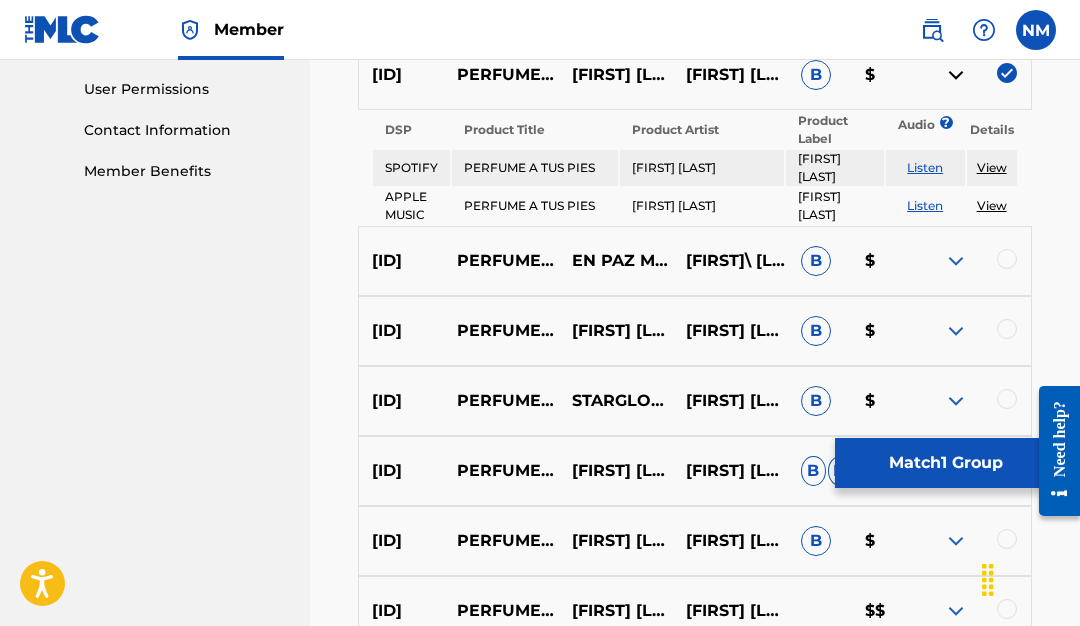 click on "B" at bounding box center [816, 261] 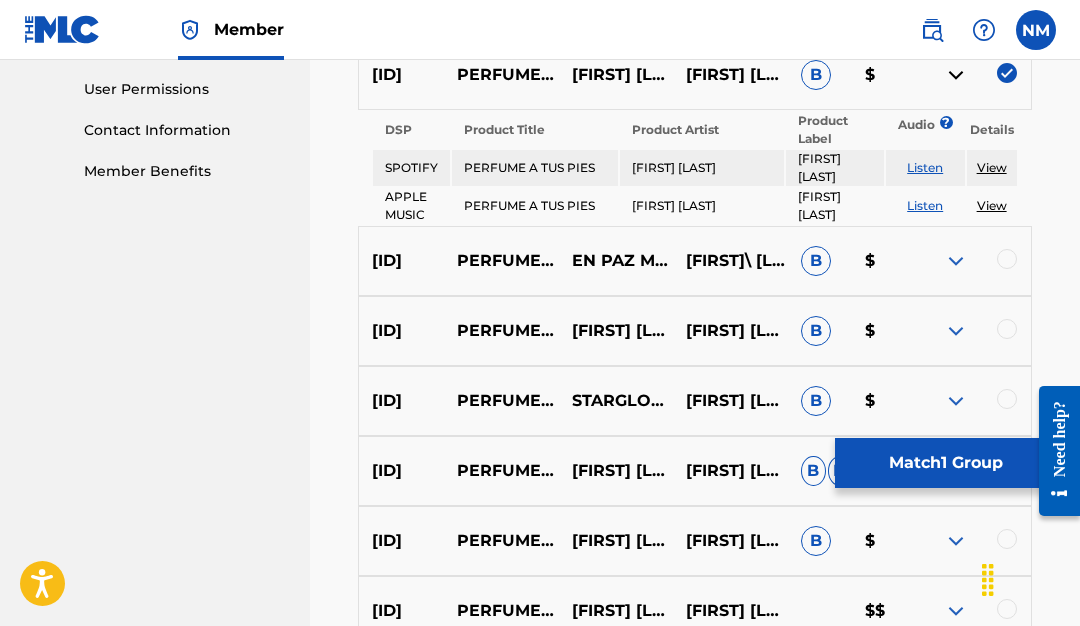 click at bounding box center (956, 261) 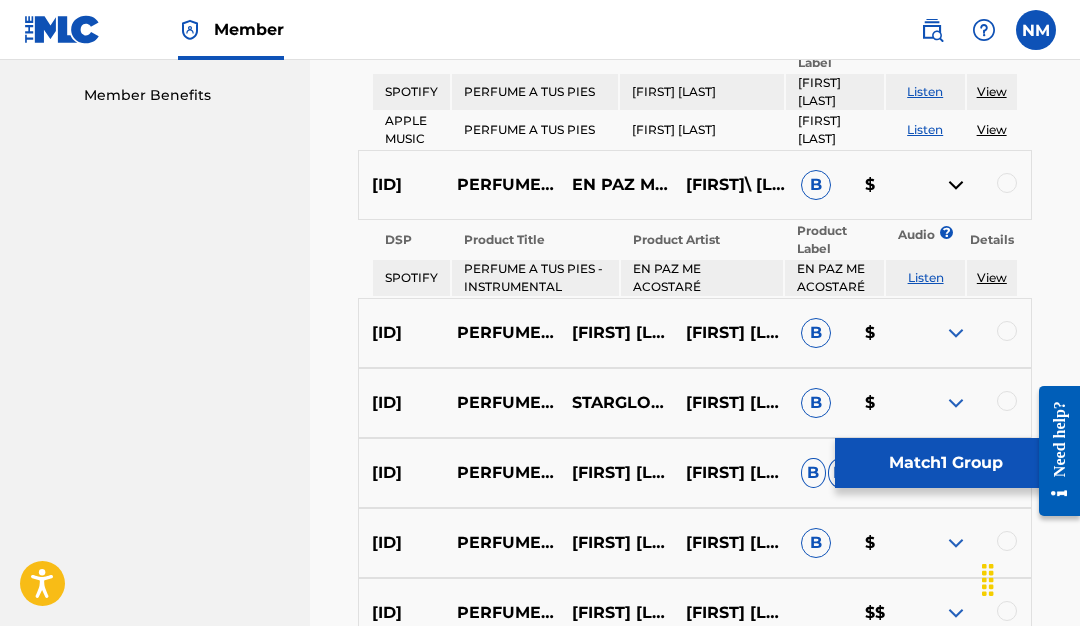 scroll, scrollTop: 1017, scrollLeft: 0, axis: vertical 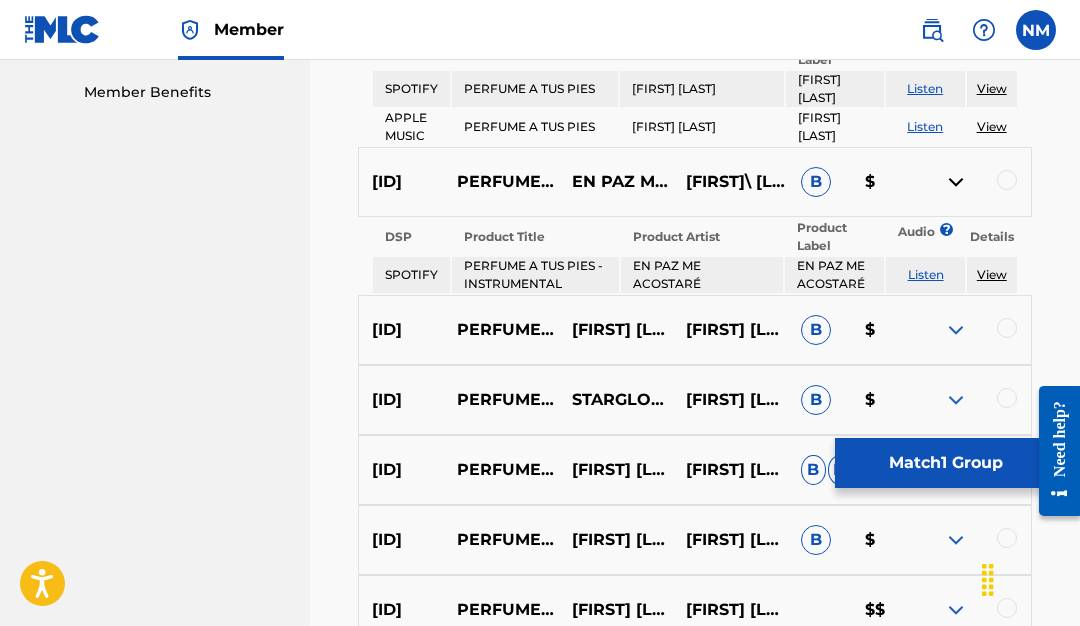 click on "Listen" at bounding box center [926, 274] 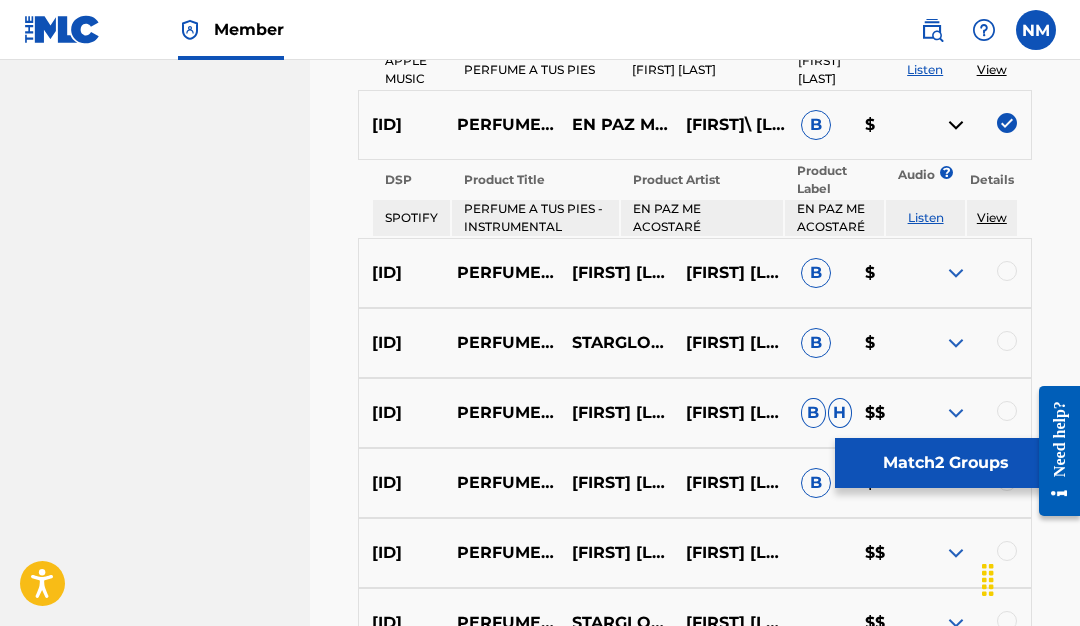 scroll, scrollTop: 1106, scrollLeft: 0, axis: vertical 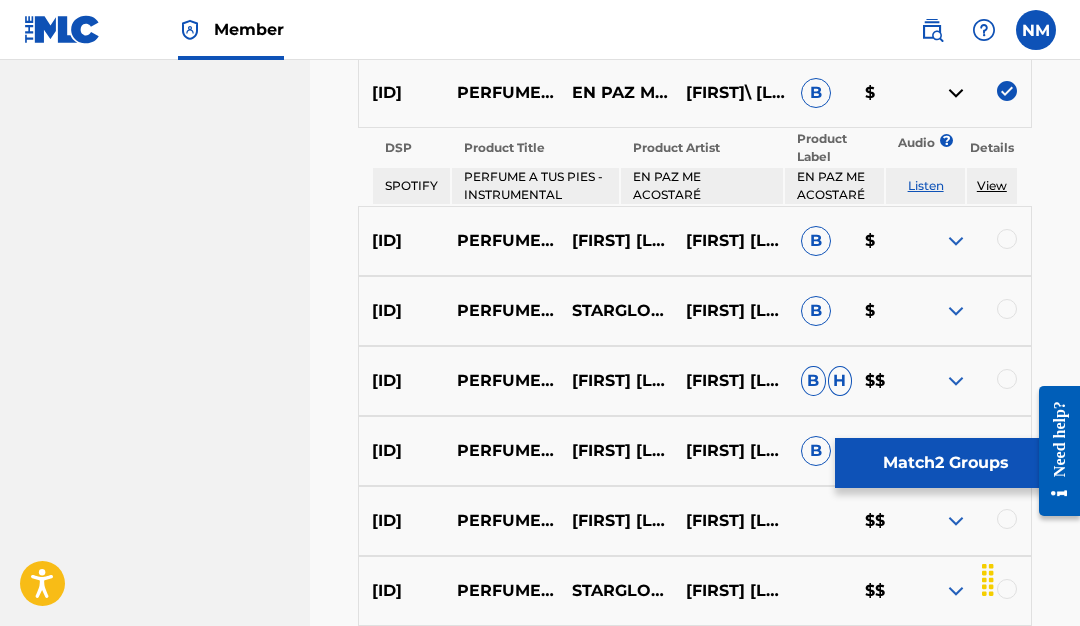 click at bounding box center (956, 241) 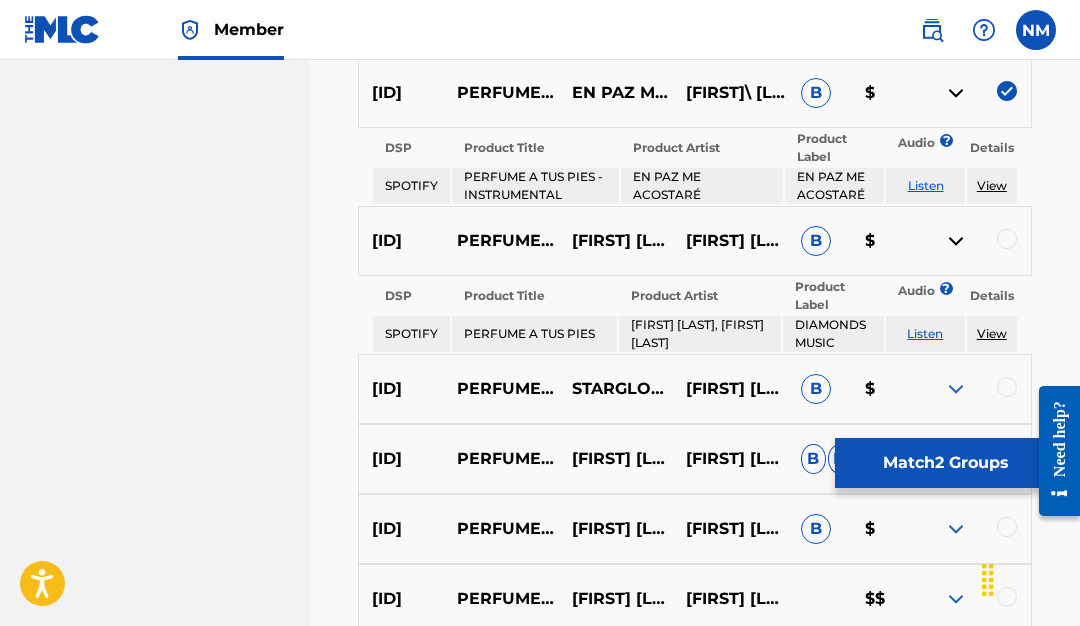 click on "Listen" at bounding box center (925, 333) 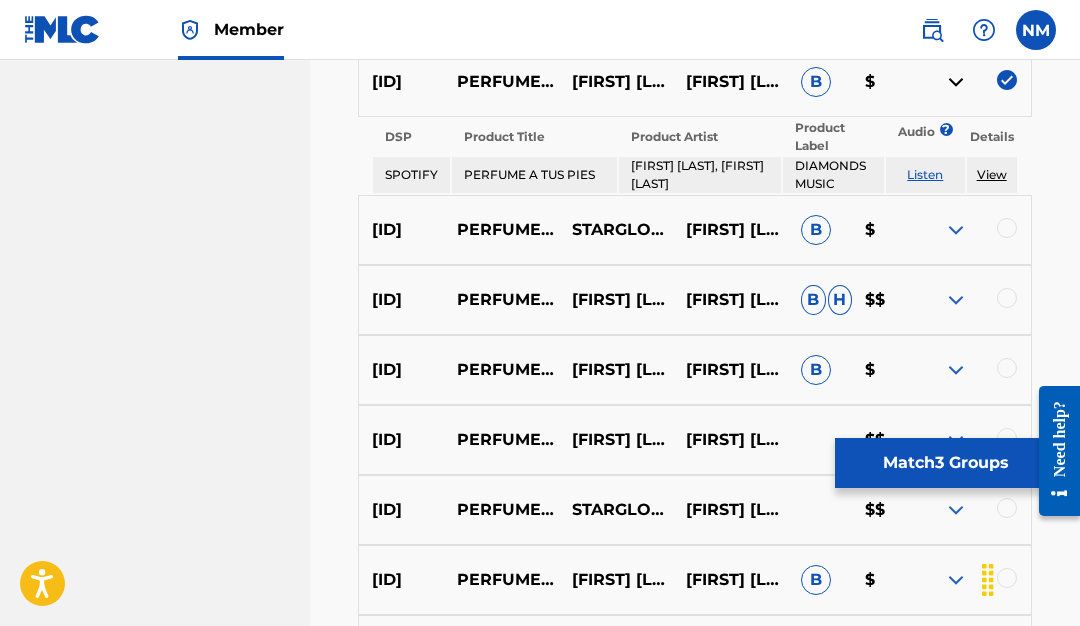 scroll, scrollTop: 1269, scrollLeft: 0, axis: vertical 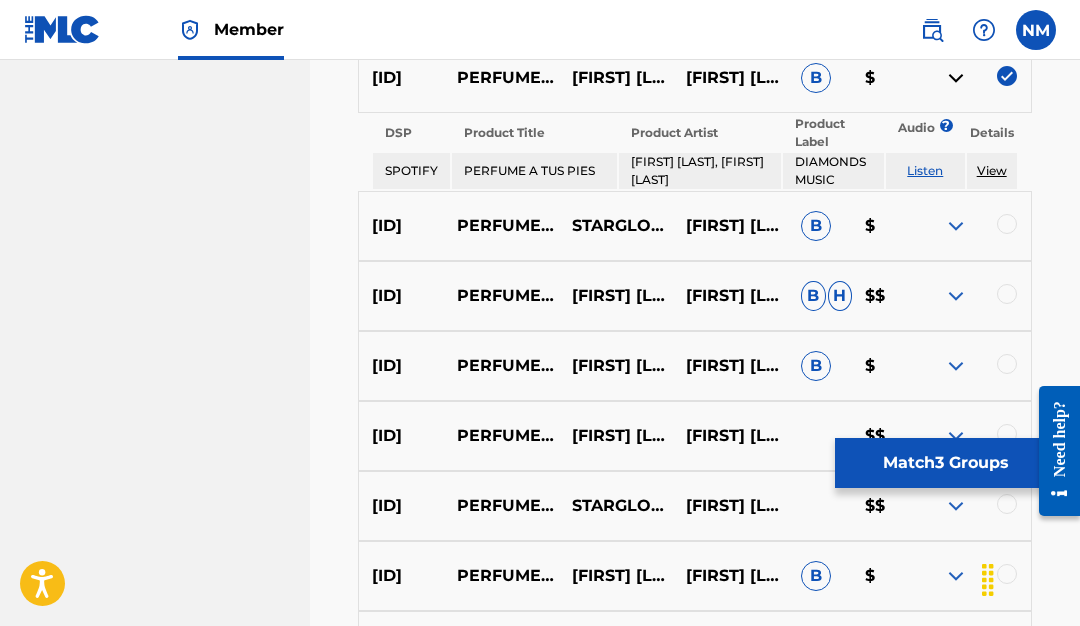click at bounding box center (956, 226) 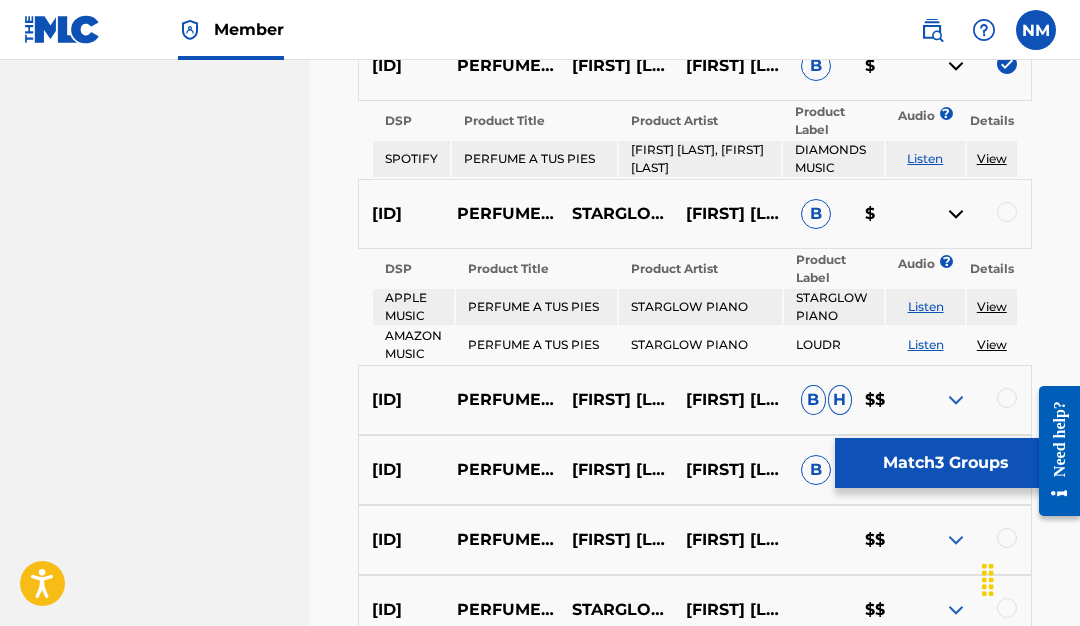 scroll, scrollTop: 1288, scrollLeft: 0, axis: vertical 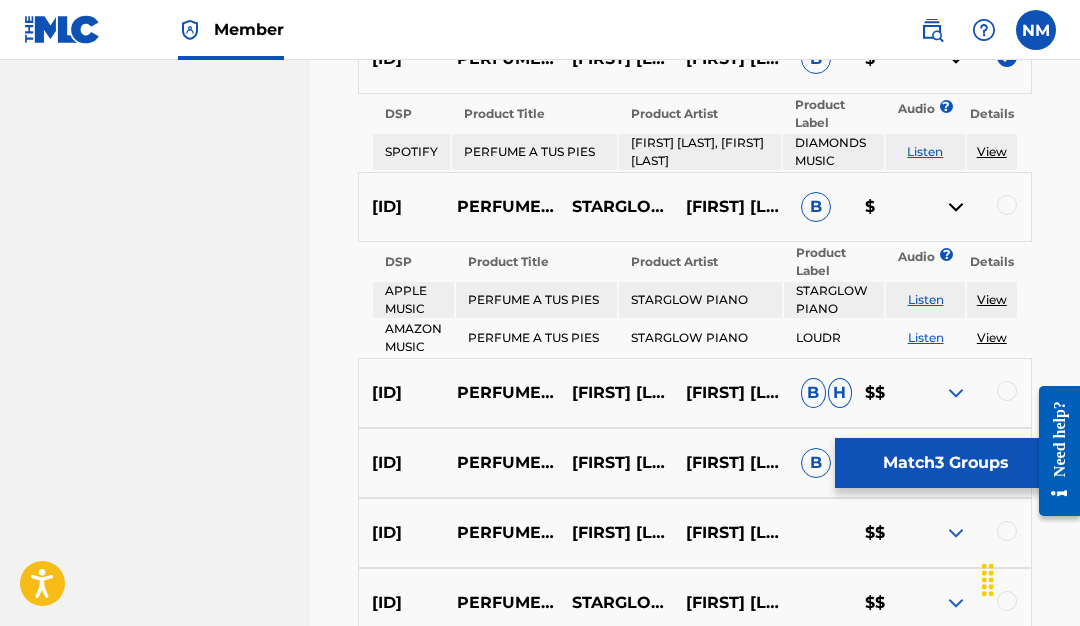 click on "Listen" at bounding box center [926, 299] 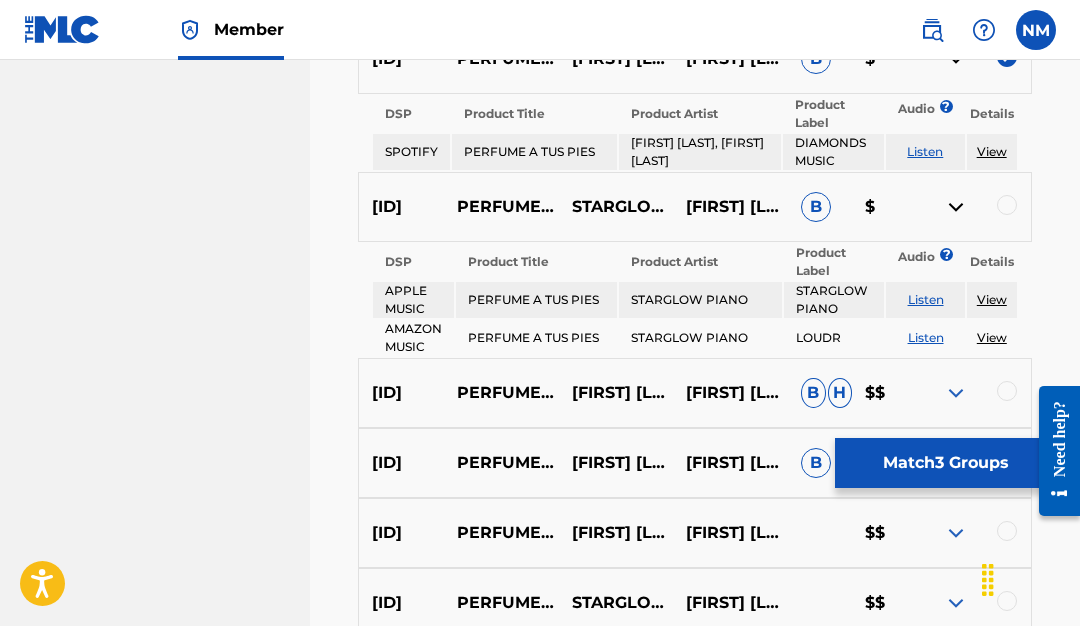 scroll, scrollTop: 210, scrollLeft: 0, axis: vertical 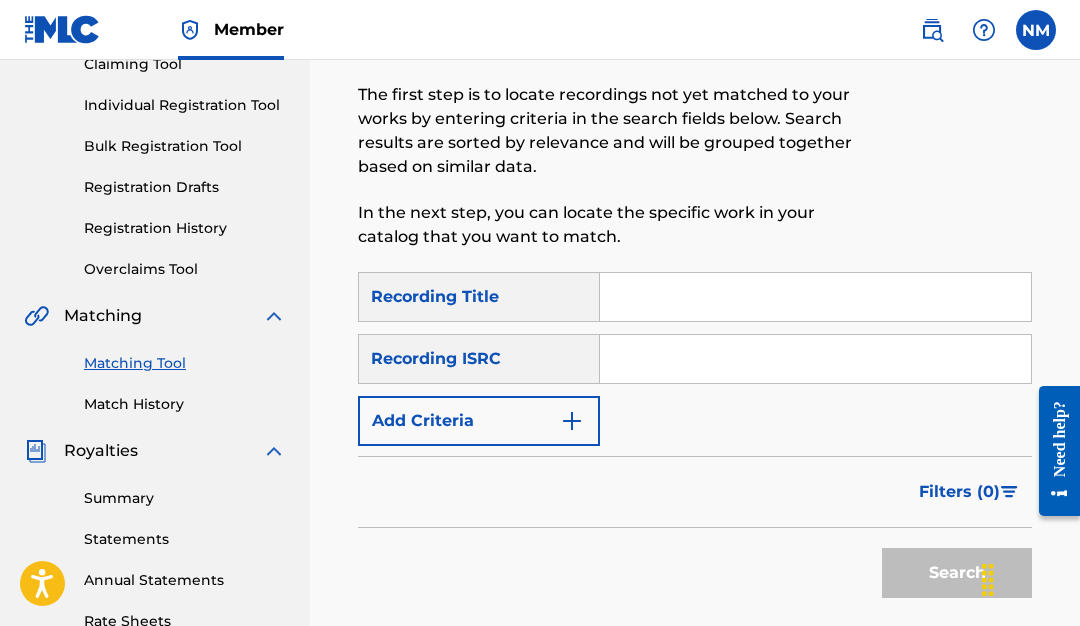 click at bounding box center (815, 297) 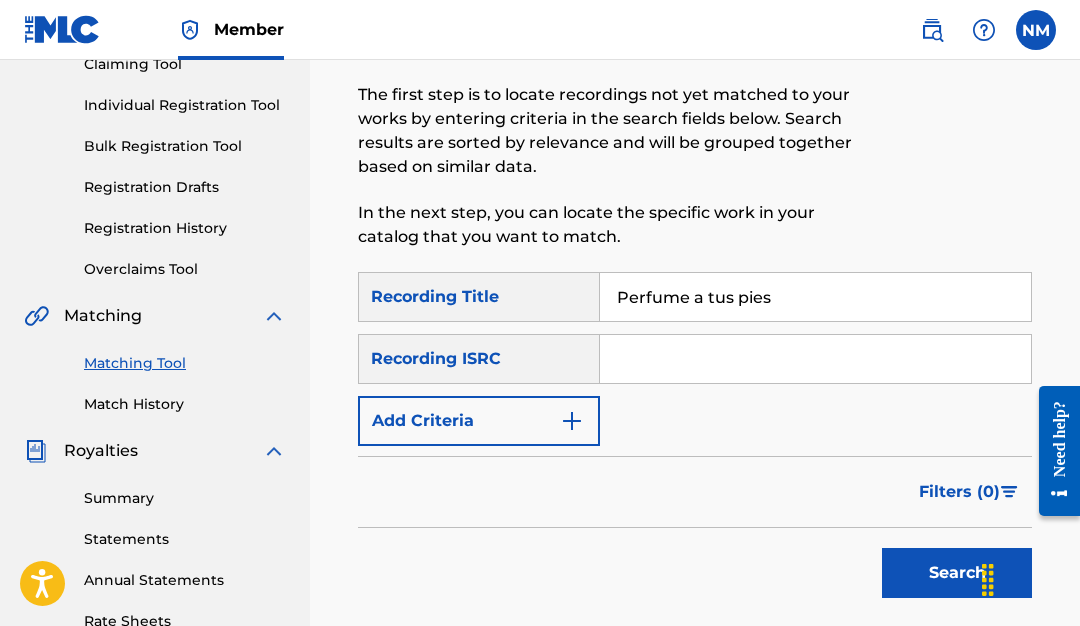 type on "Perfume a tus pies" 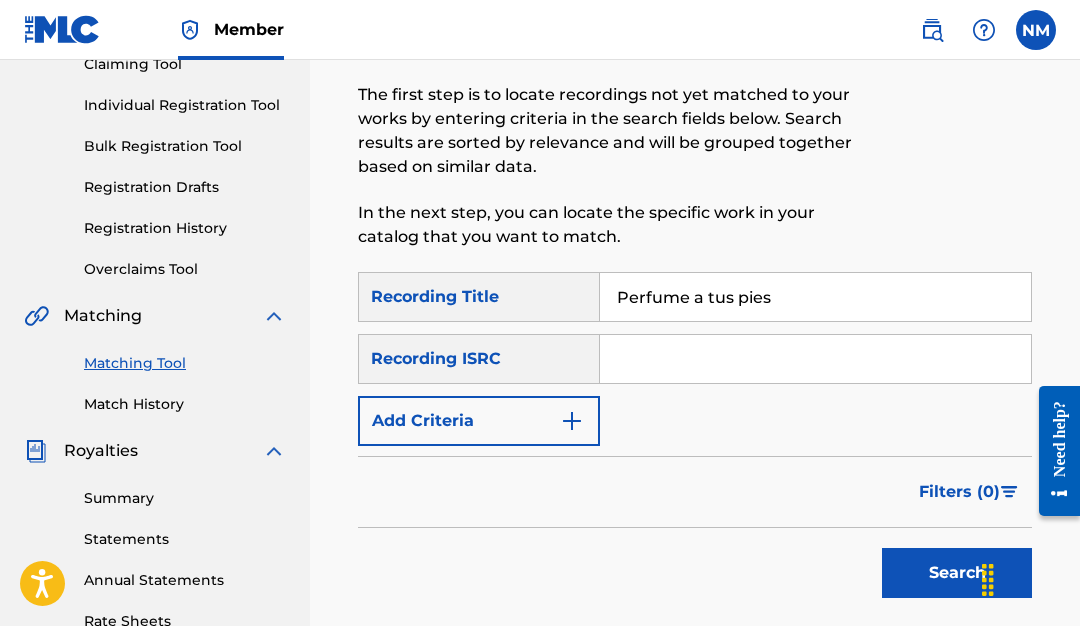 click at bounding box center [572, 421] 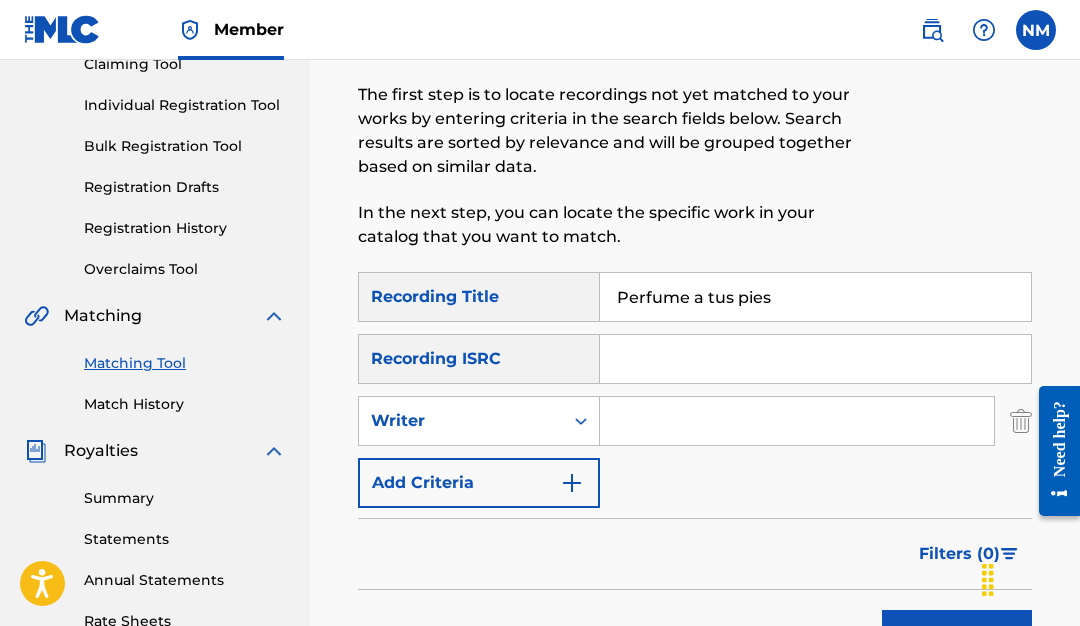 click at bounding box center [797, 421] 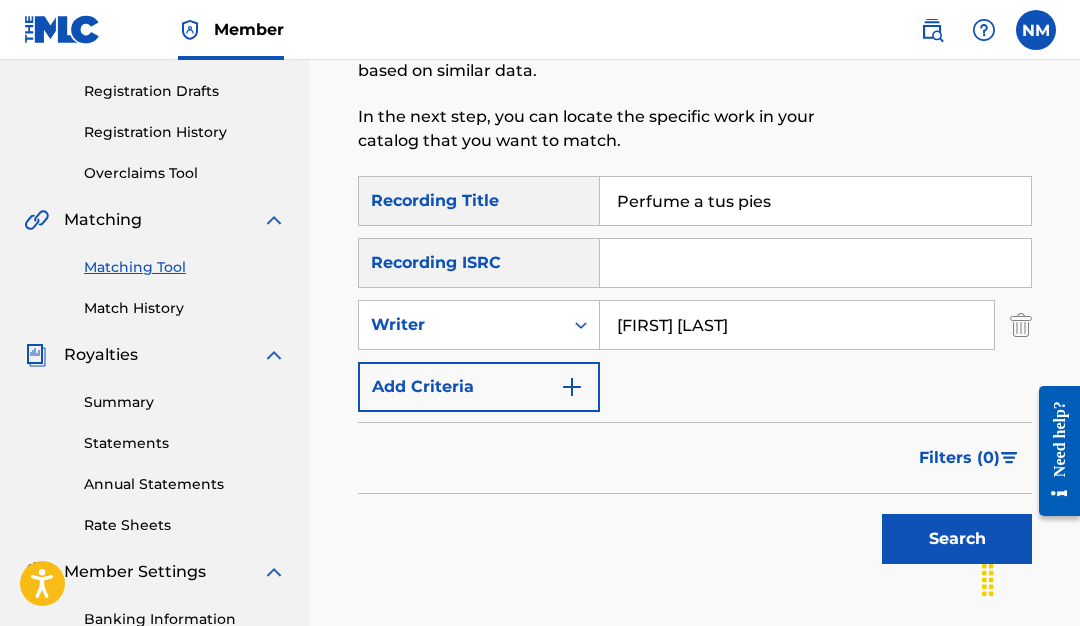 scroll, scrollTop: 336, scrollLeft: 0, axis: vertical 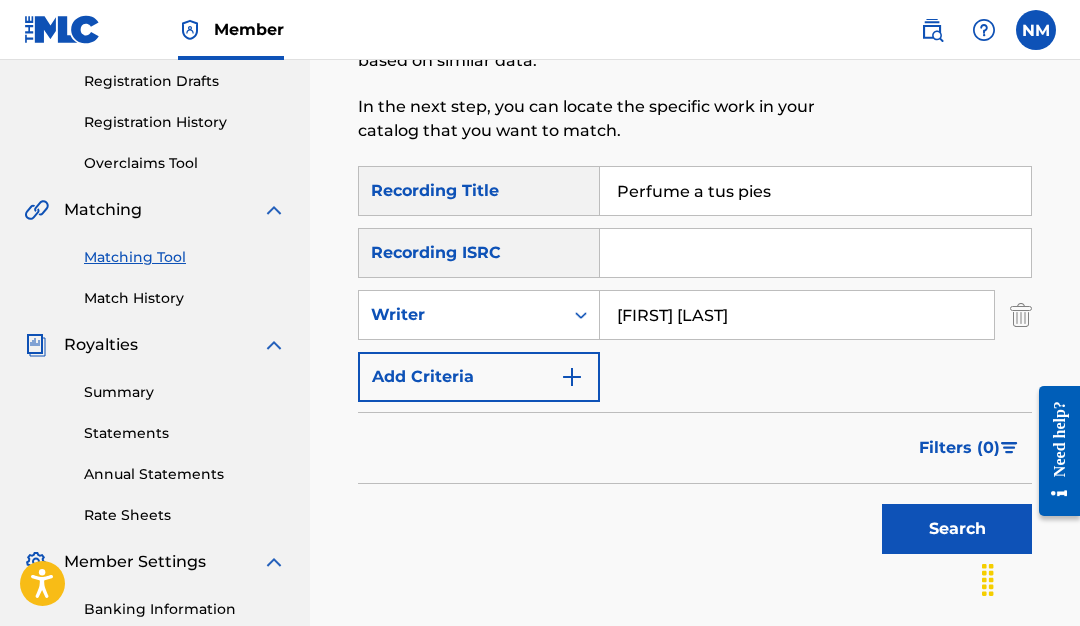 type on "[FIRST] [LAST]" 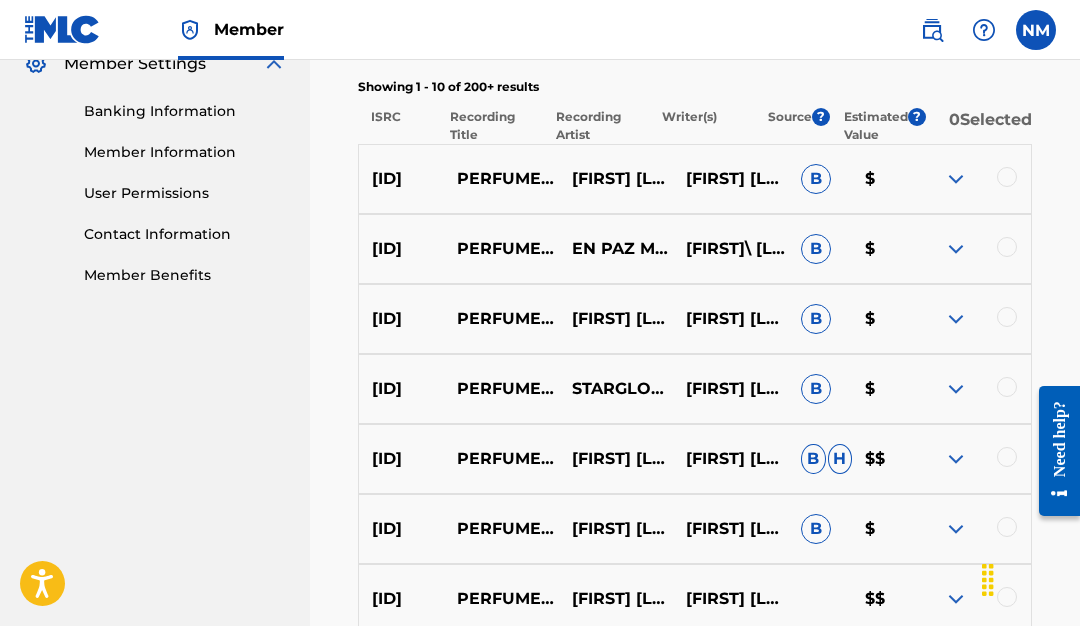 scroll, scrollTop: 834, scrollLeft: 0, axis: vertical 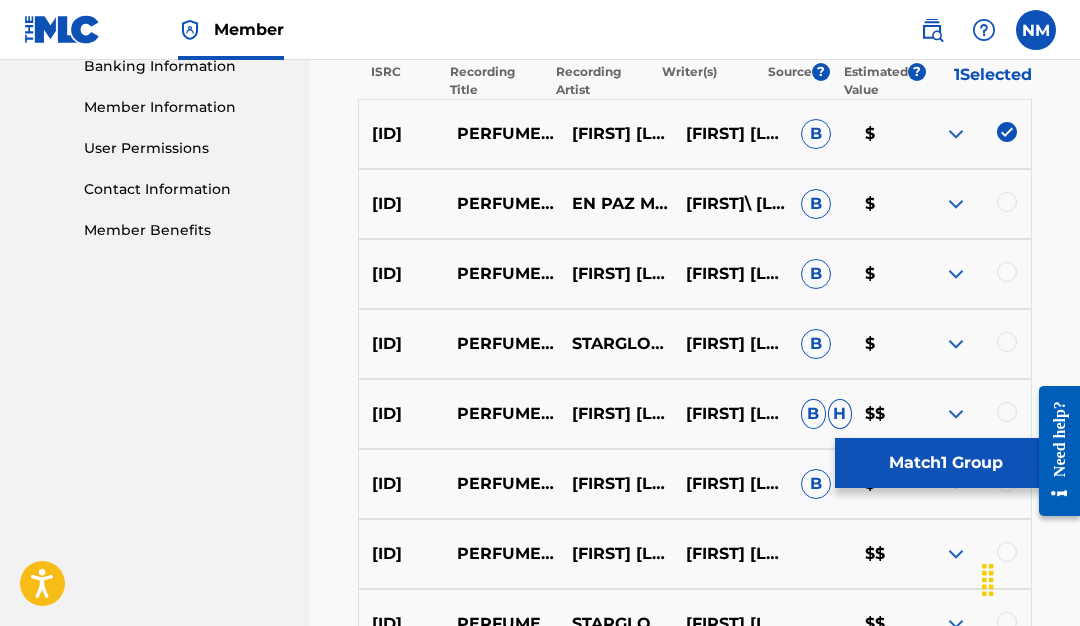 click at bounding box center [973, 204] 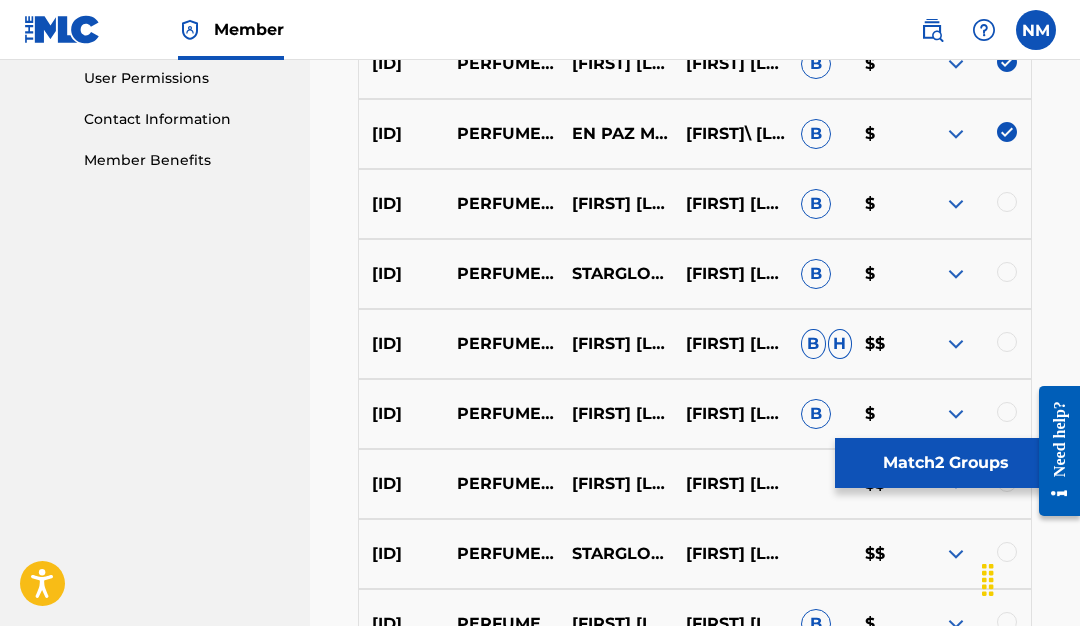 click at bounding box center [1007, 202] 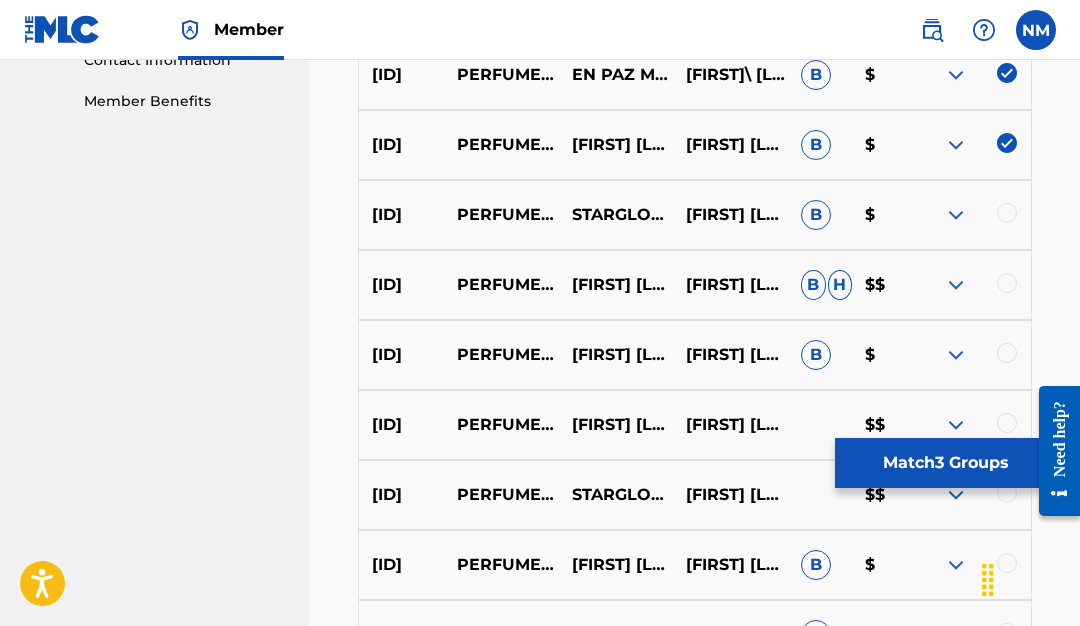 scroll, scrollTop: 1010, scrollLeft: 0, axis: vertical 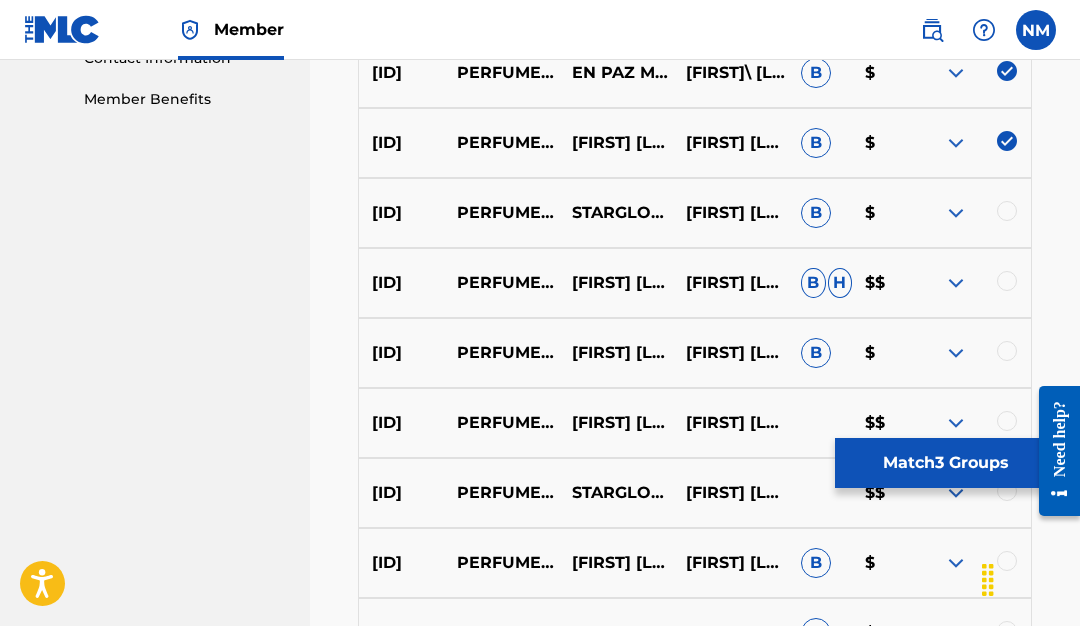 click at bounding box center [1007, 211] 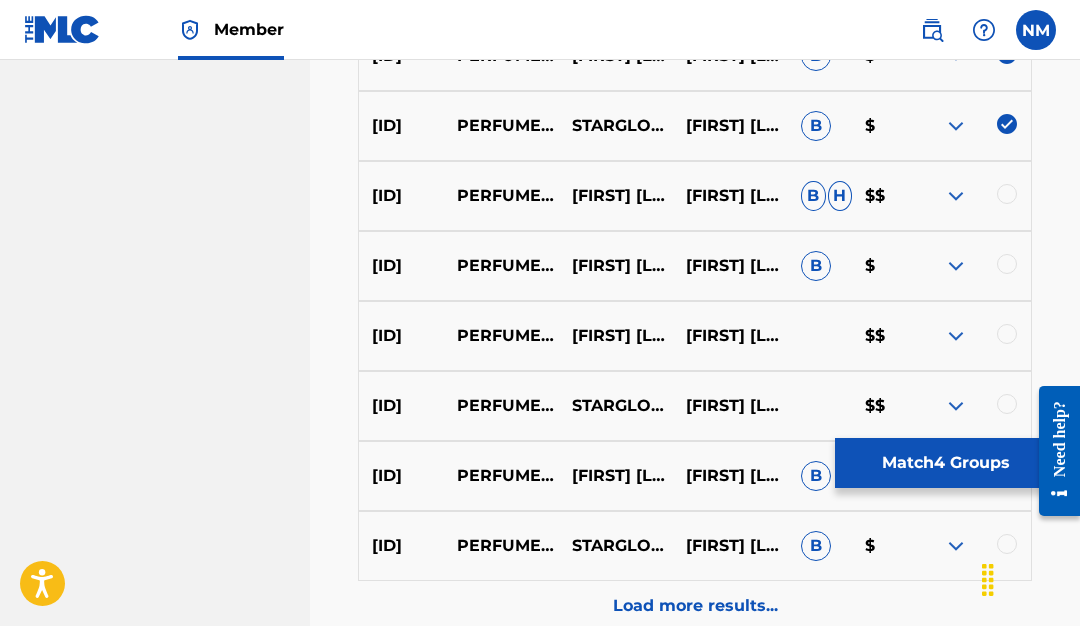scroll, scrollTop: 1137, scrollLeft: 0, axis: vertical 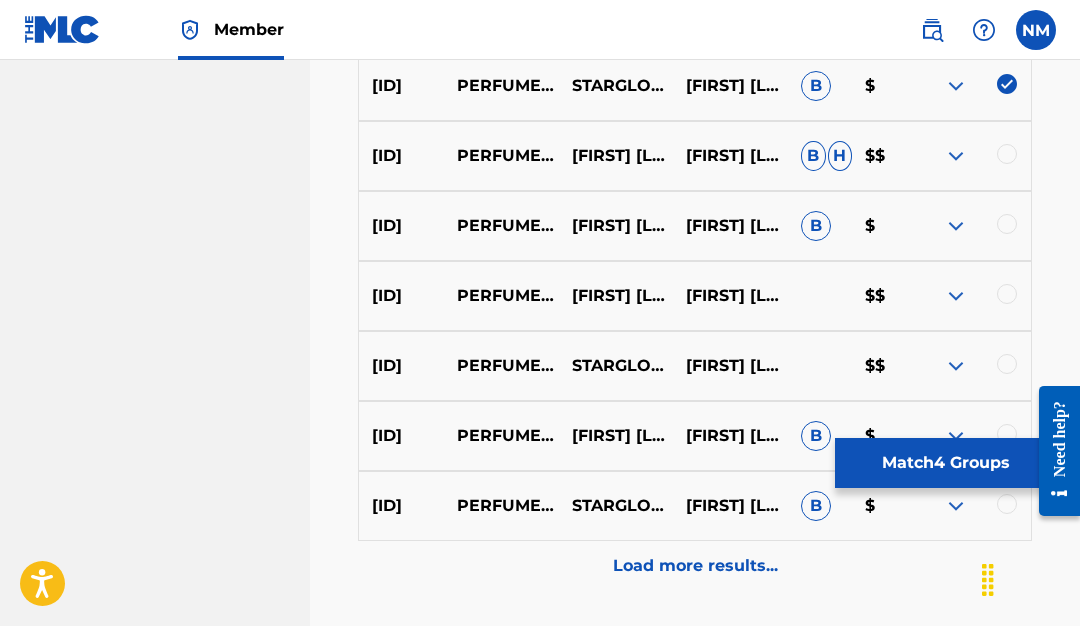 click at bounding box center [1007, 154] 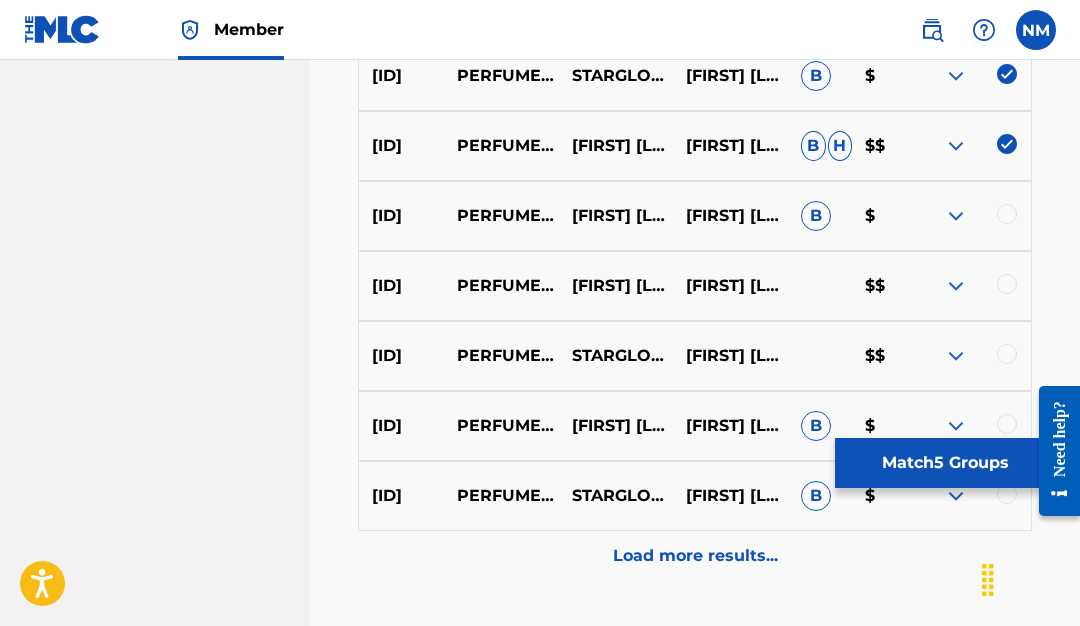 scroll, scrollTop: 1149, scrollLeft: 0, axis: vertical 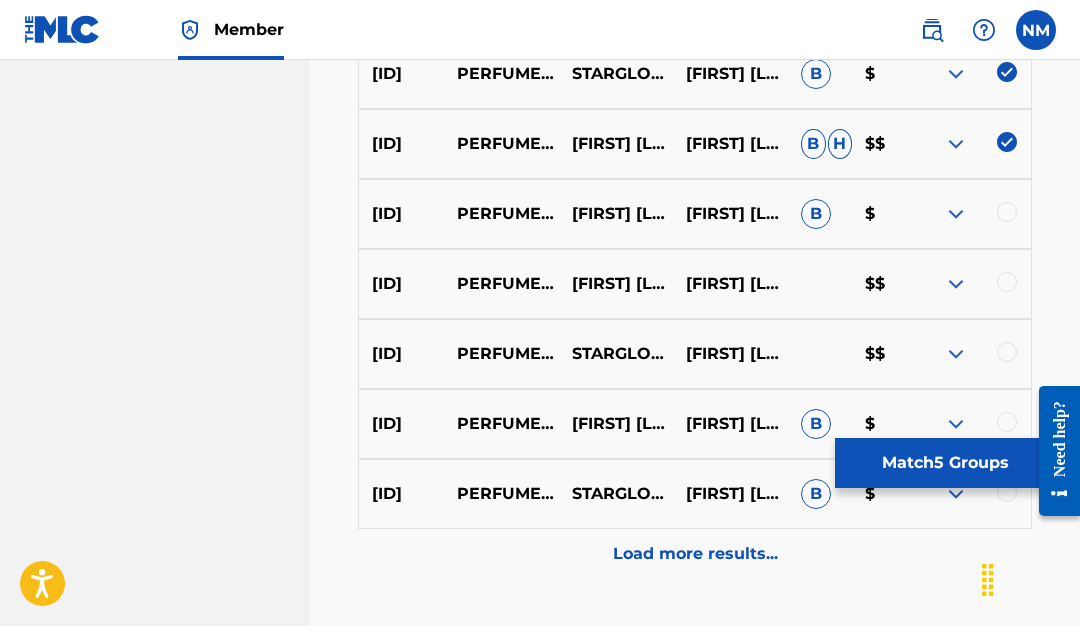 click at bounding box center (1007, 212) 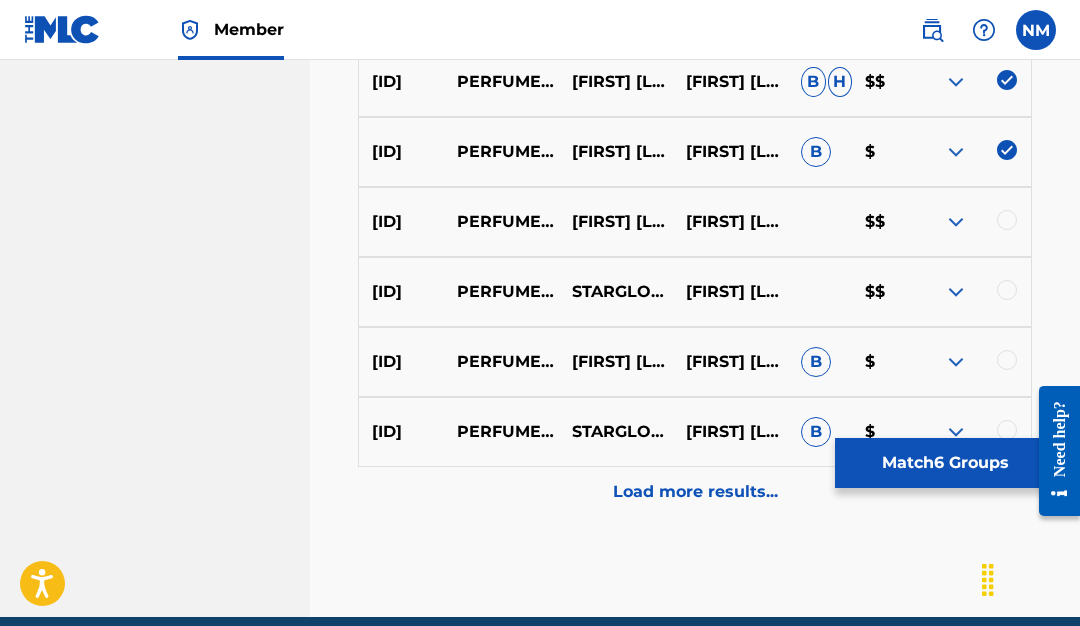 scroll, scrollTop: 1227, scrollLeft: 0, axis: vertical 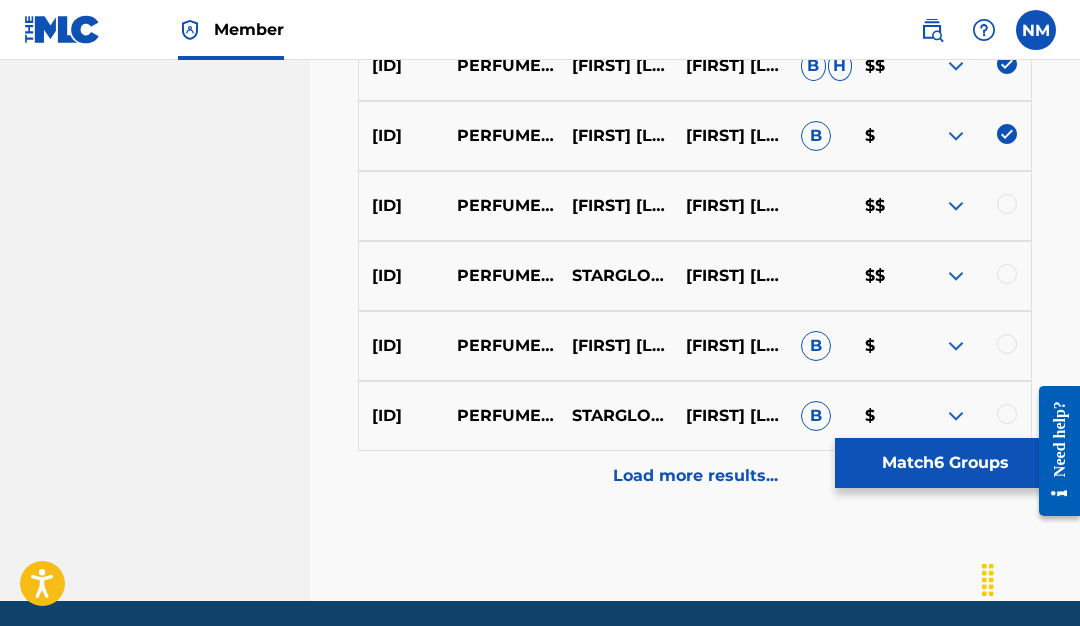 click at bounding box center (1007, 204) 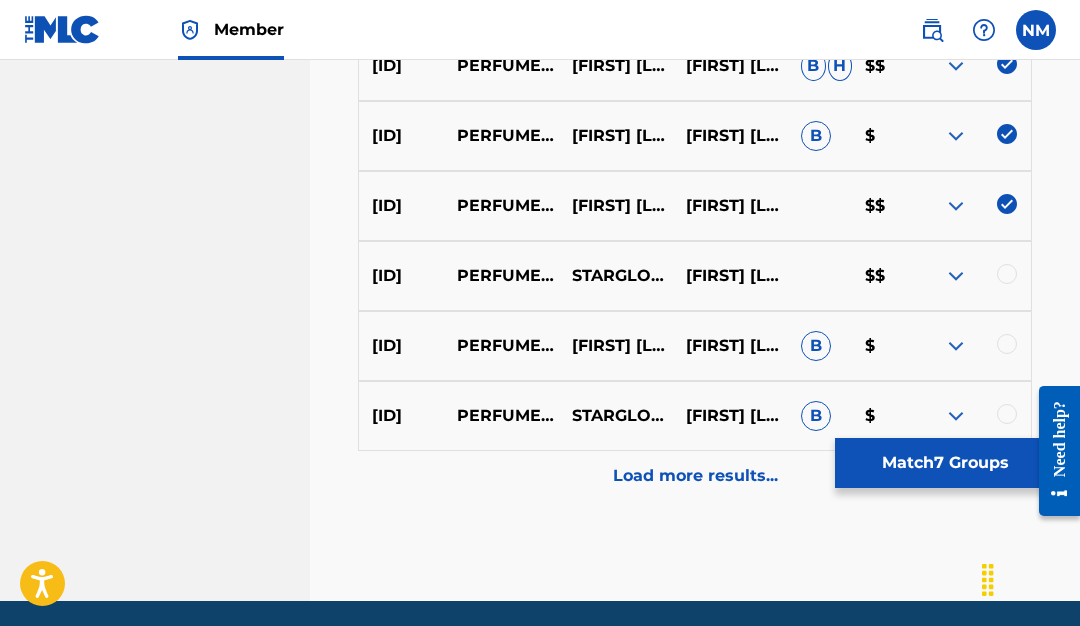 click at bounding box center [1007, 274] 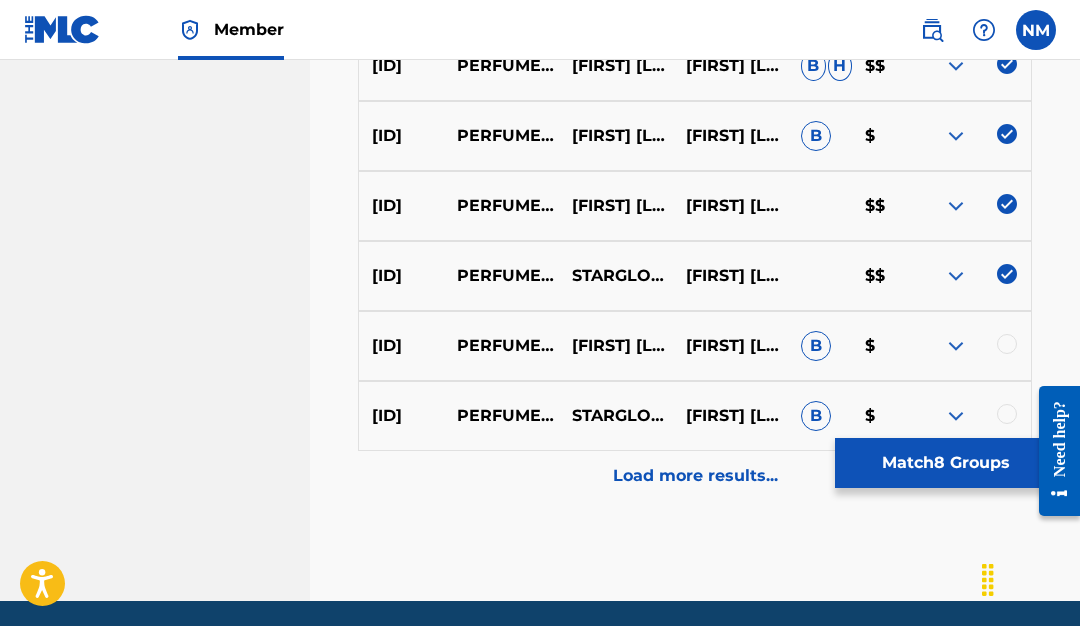 scroll, scrollTop: 1238, scrollLeft: 0, axis: vertical 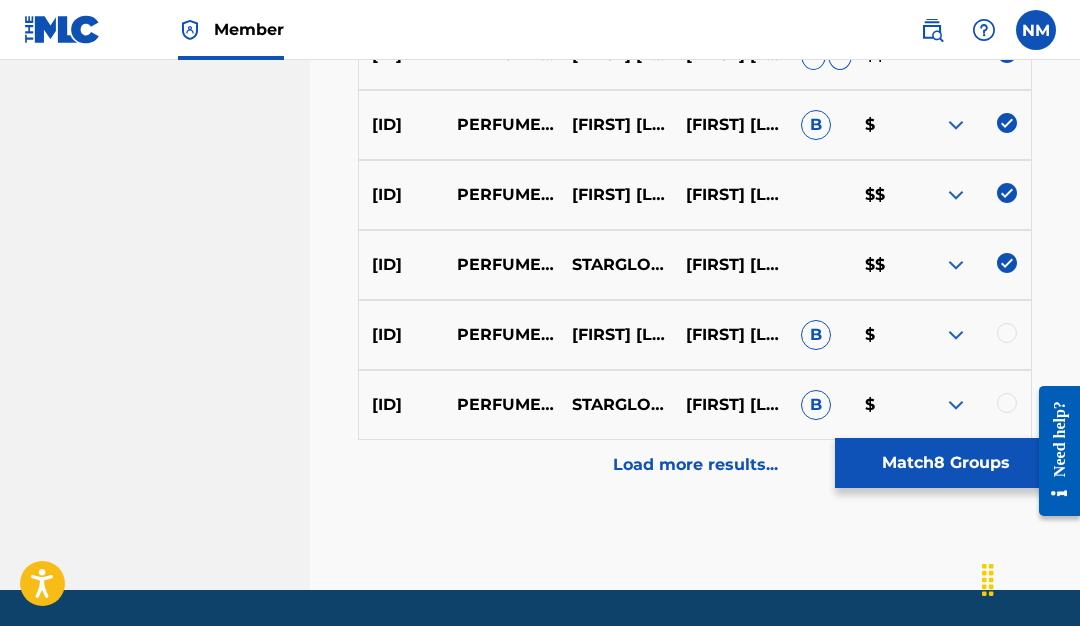 click at bounding box center (1007, 333) 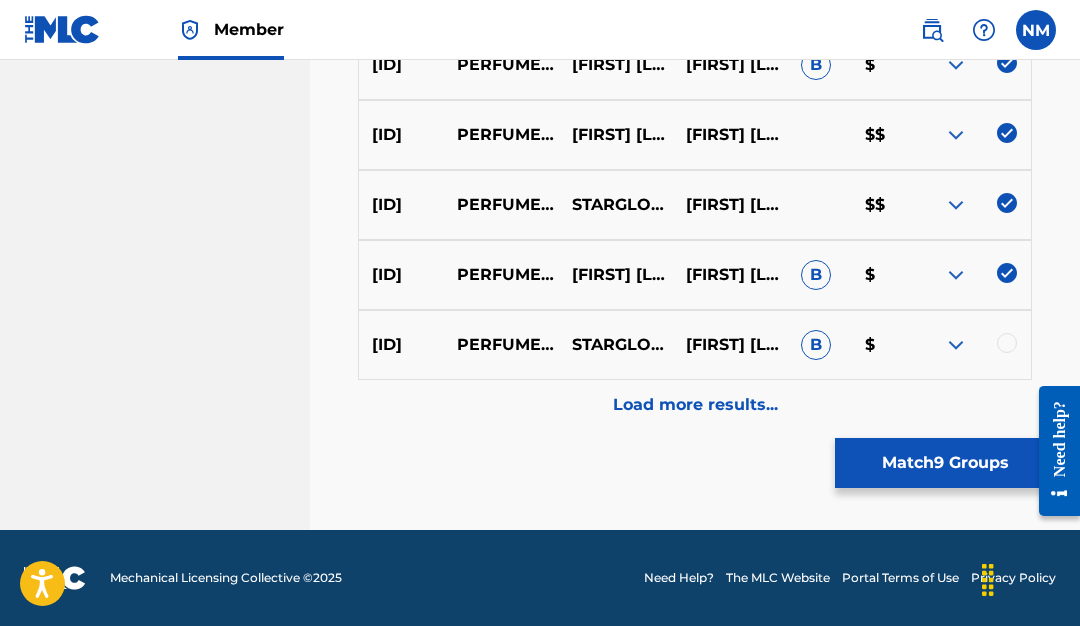 scroll, scrollTop: 1298, scrollLeft: 0, axis: vertical 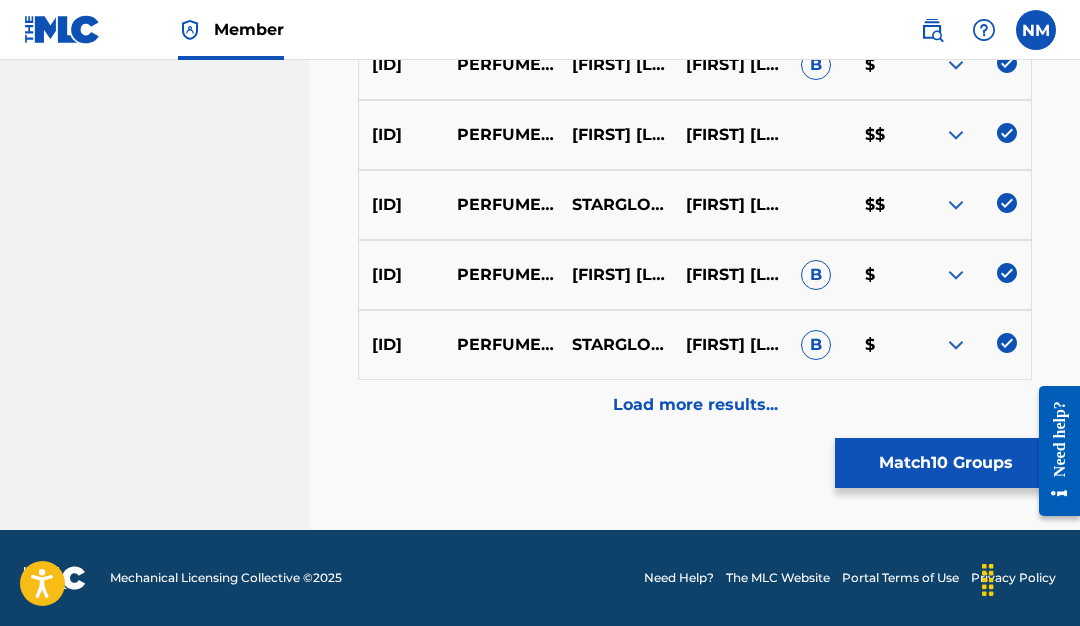 click on "Match  10 Groups" at bounding box center [945, 463] 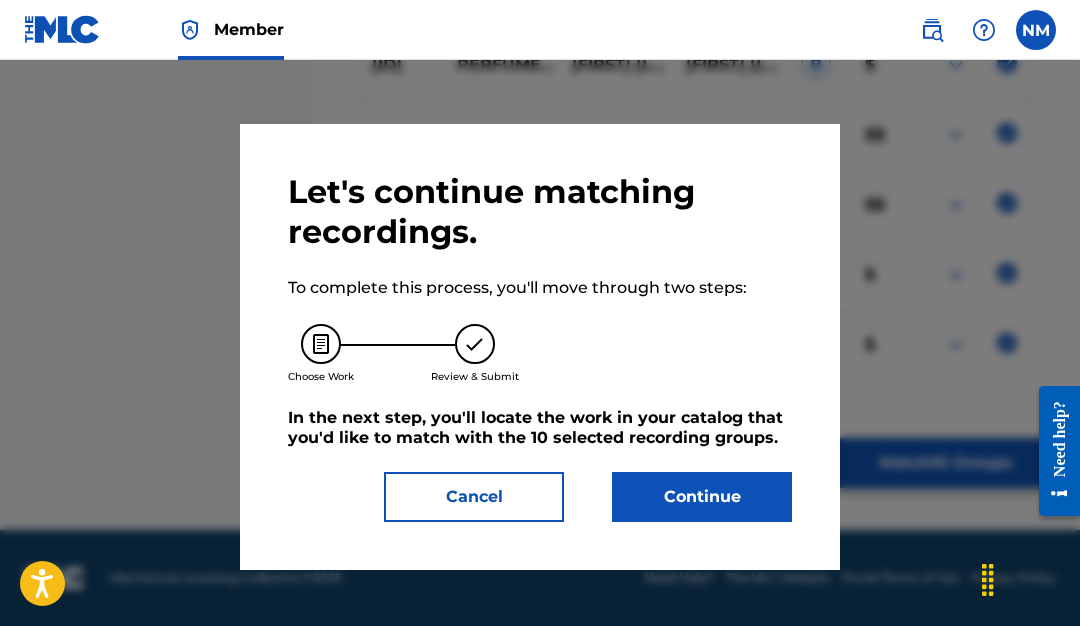 click on "Continue" at bounding box center [702, 497] 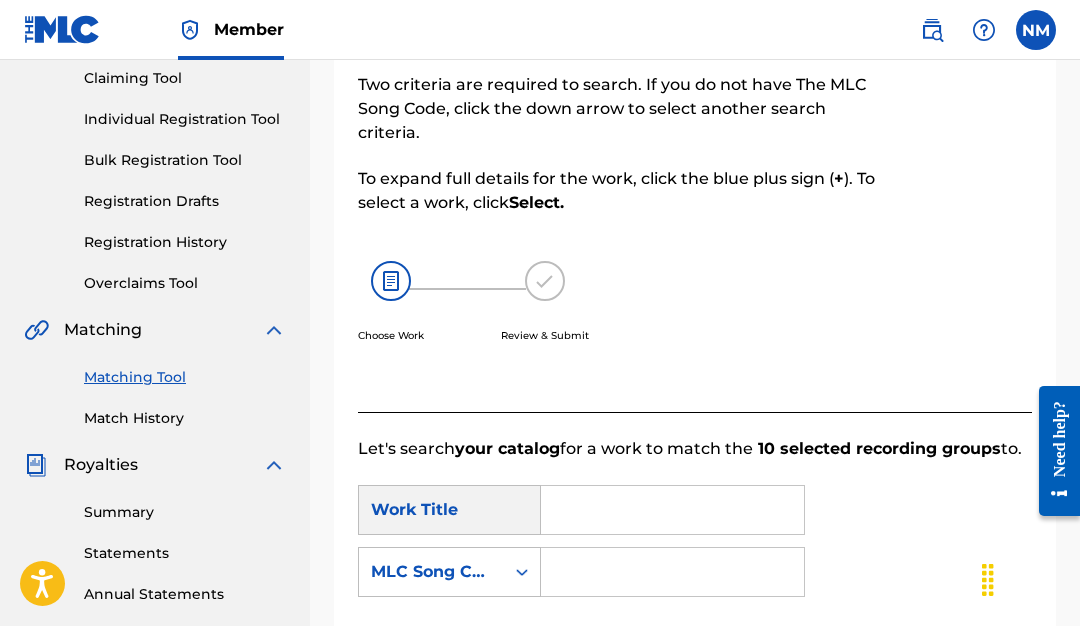 scroll, scrollTop: 204, scrollLeft: 0, axis: vertical 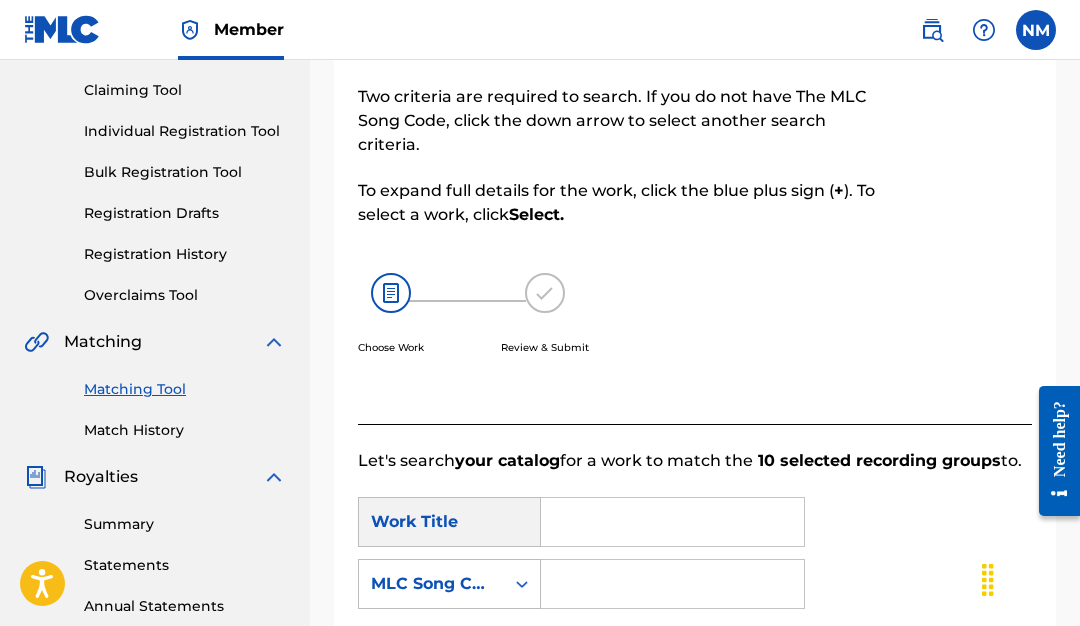 click on "Matching Tool" at bounding box center (185, 389) 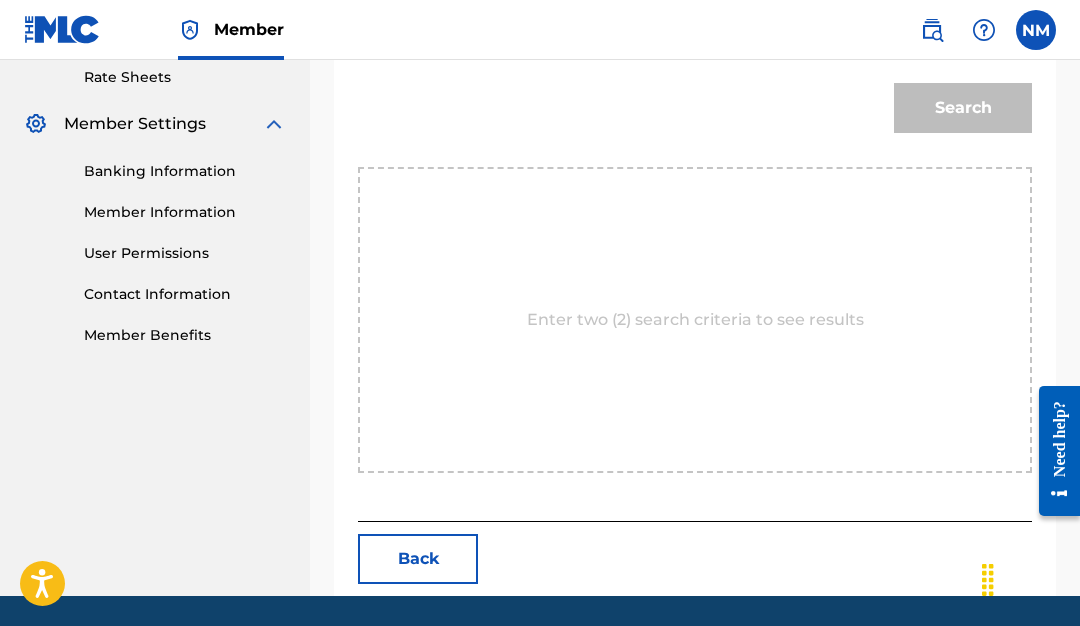 scroll, scrollTop: 770, scrollLeft: 0, axis: vertical 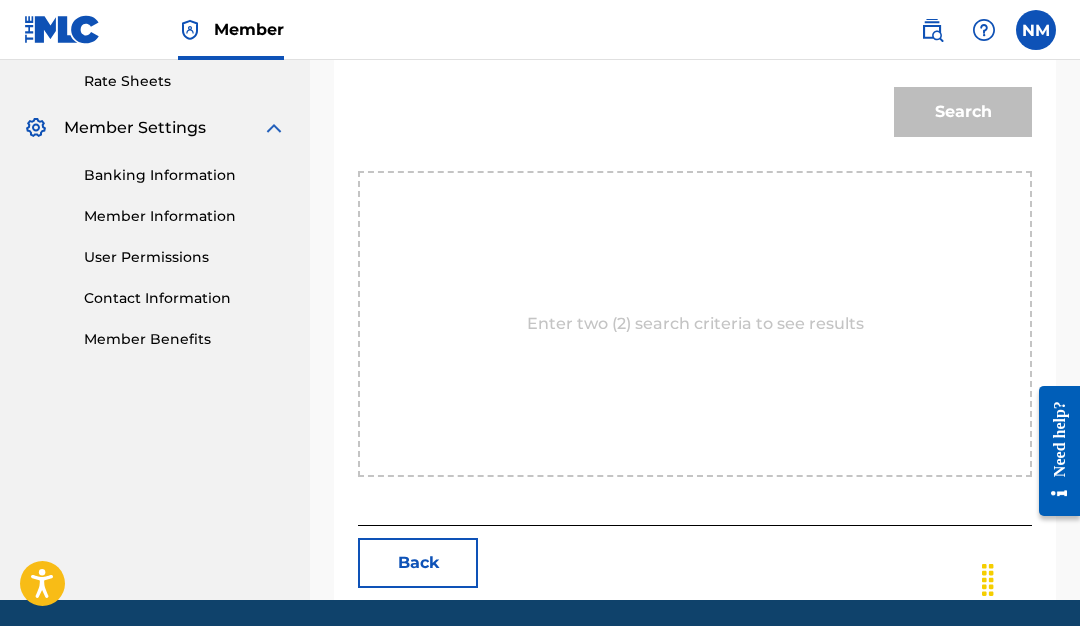 click on "User Permissions" at bounding box center [185, 257] 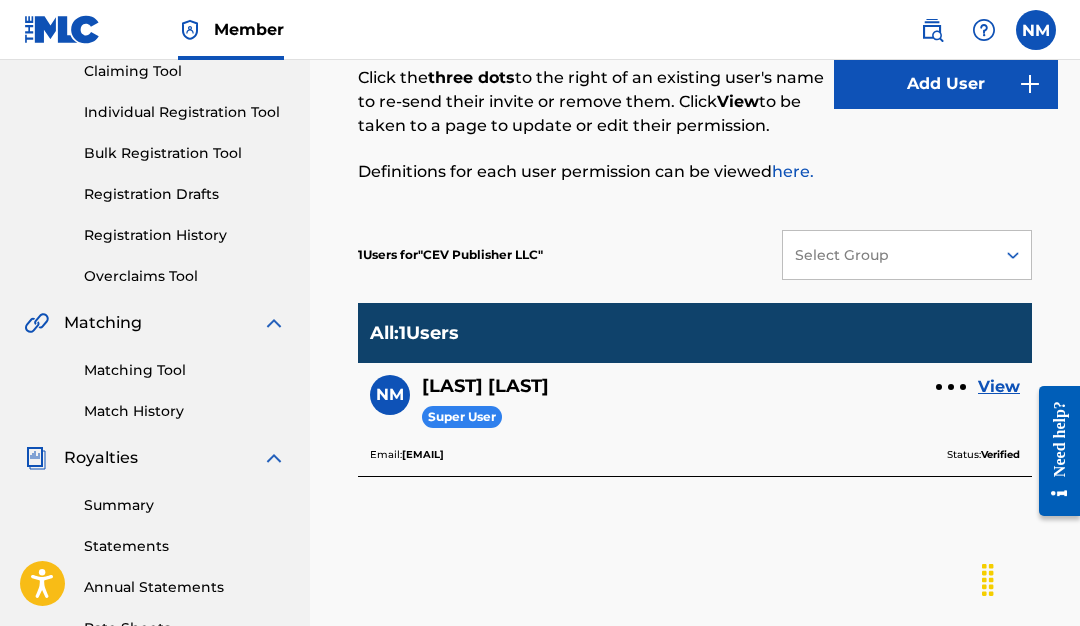scroll, scrollTop: 232, scrollLeft: 0, axis: vertical 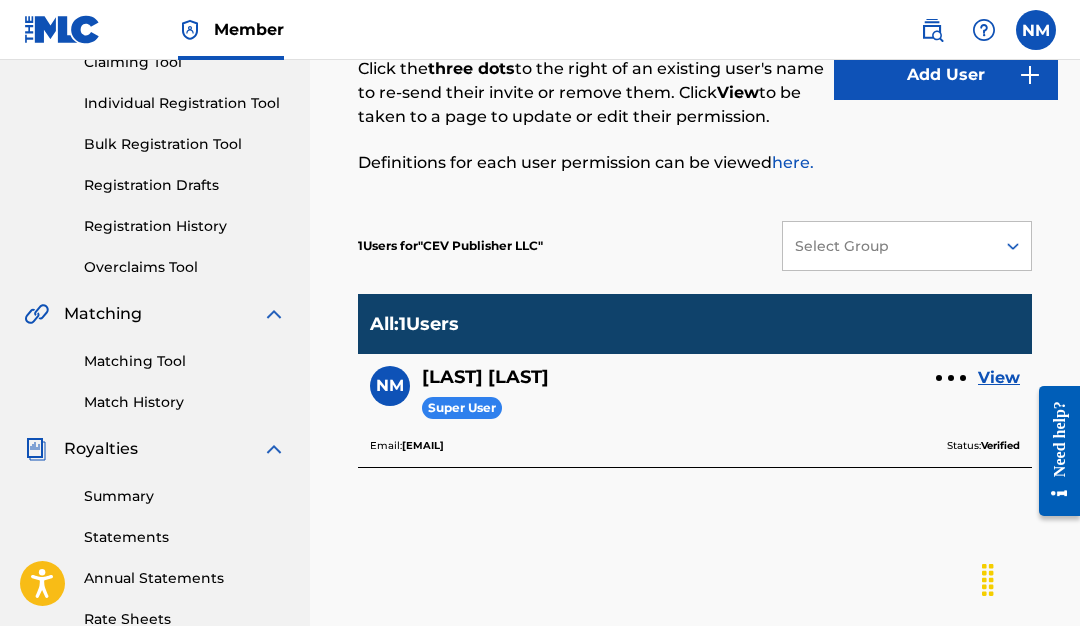 click on "Matching Tool" at bounding box center (185, 361) 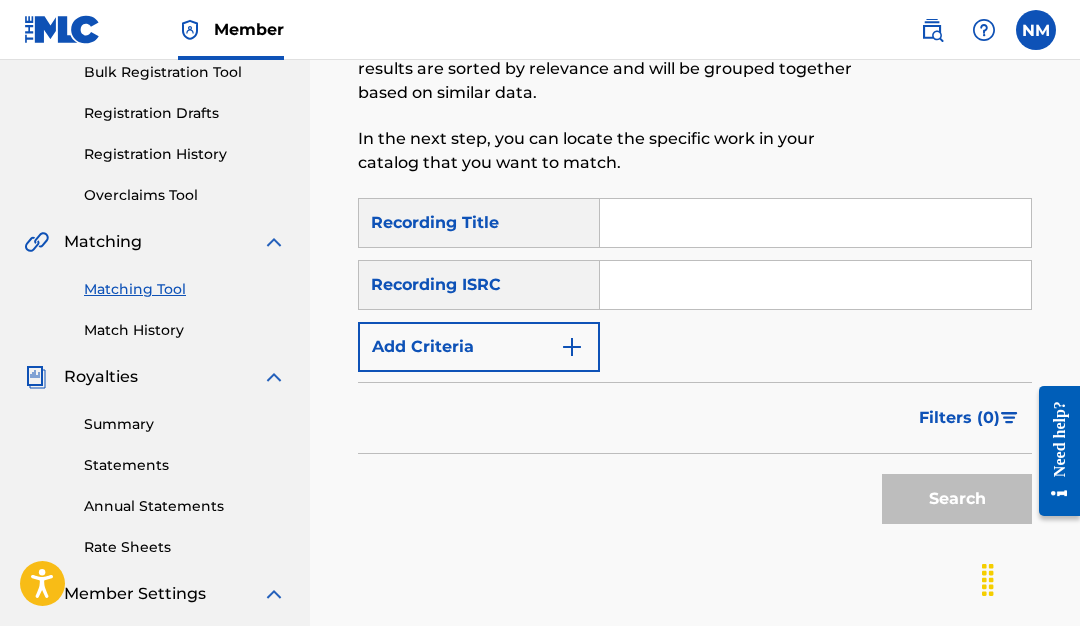 scroll, scrollTop: 319, scrollLeft: 0, axis: vertical 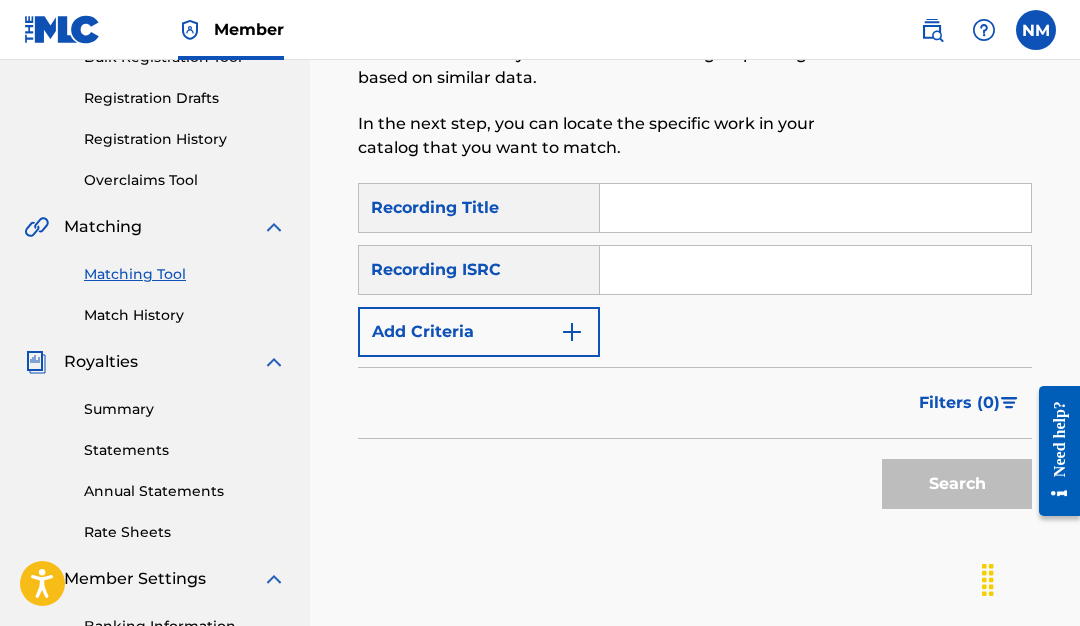 click at bounding box center [815, 208] 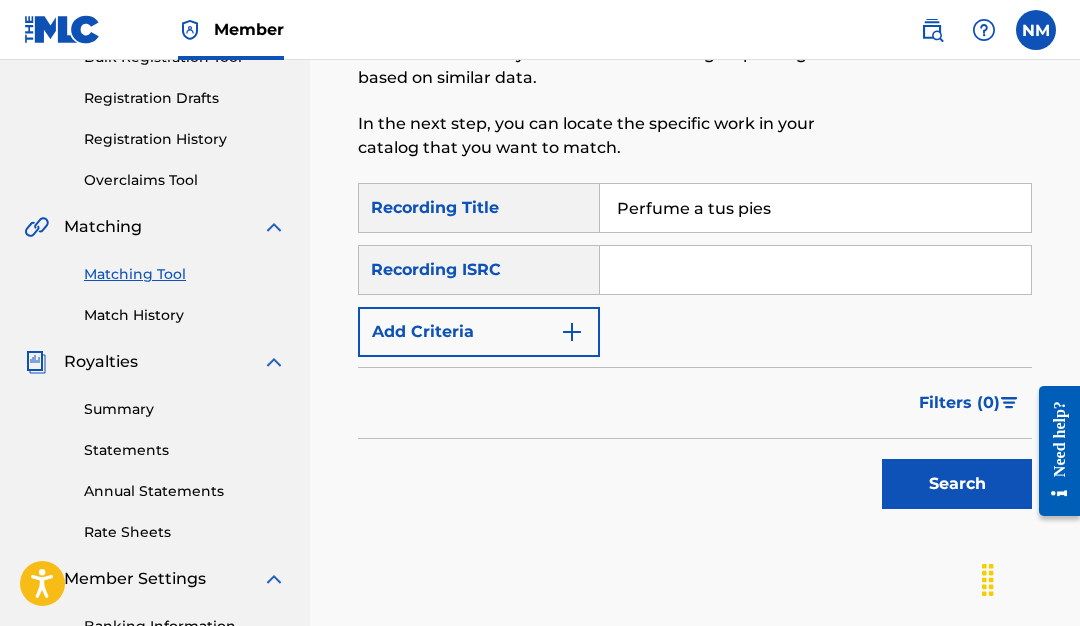 type on "Perfume a tus pies" 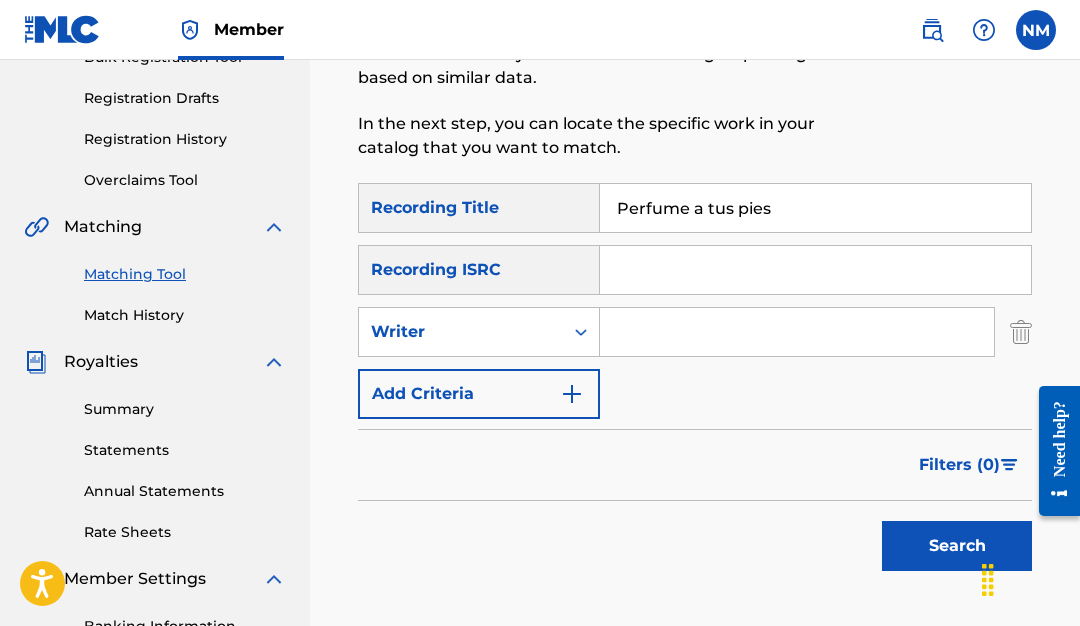 click at bounding box center [797, 332] 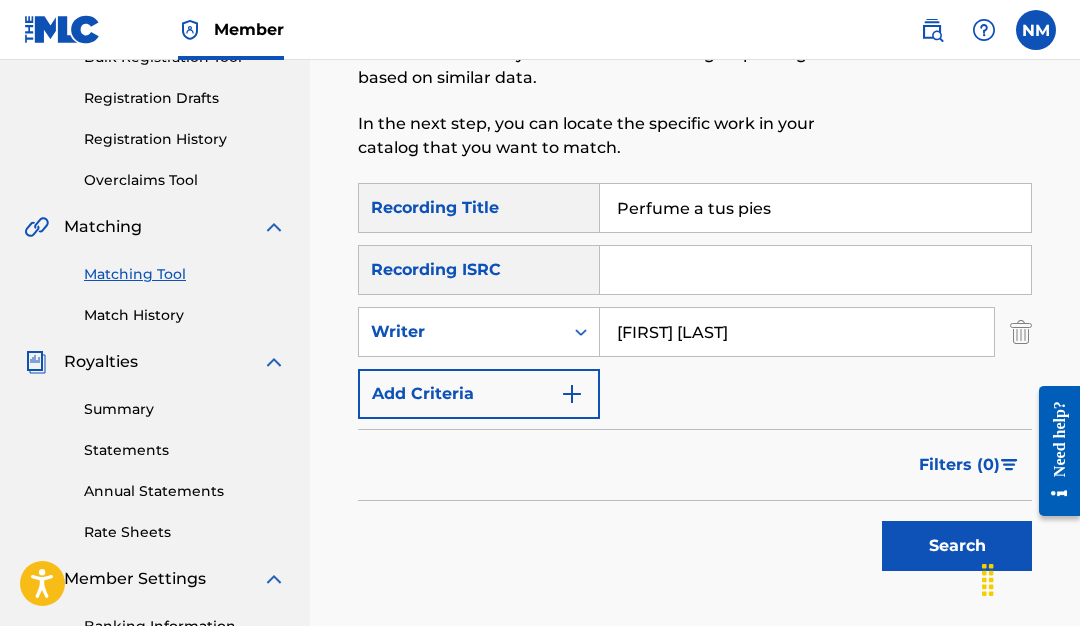 type on "[FIRST] [LAST]" 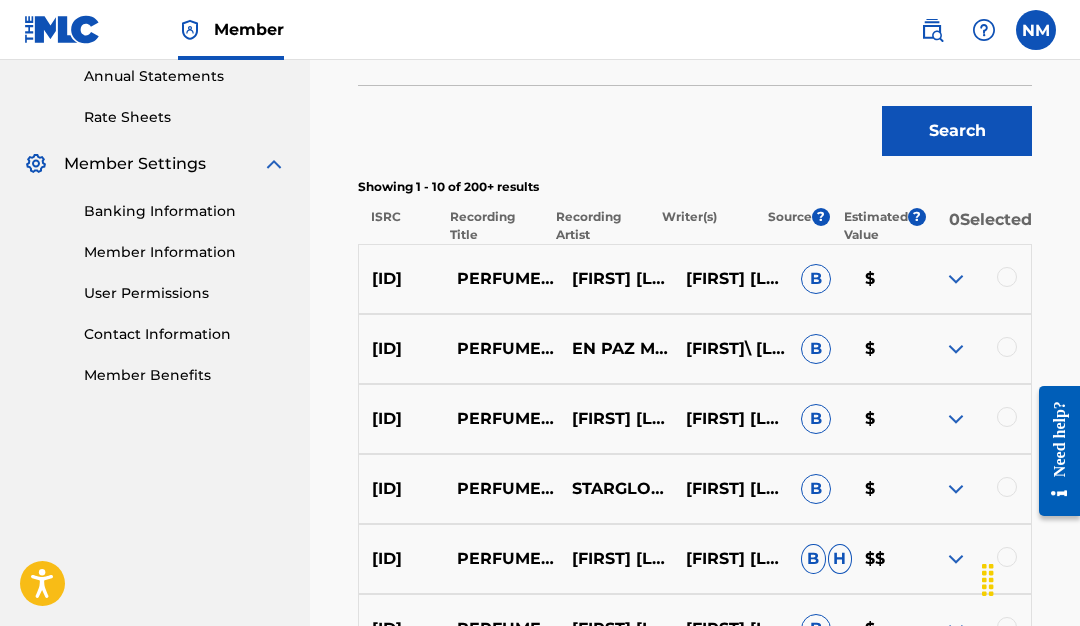 scroll, scrollTop: 739, scrollLeft: 0, axis: vertical 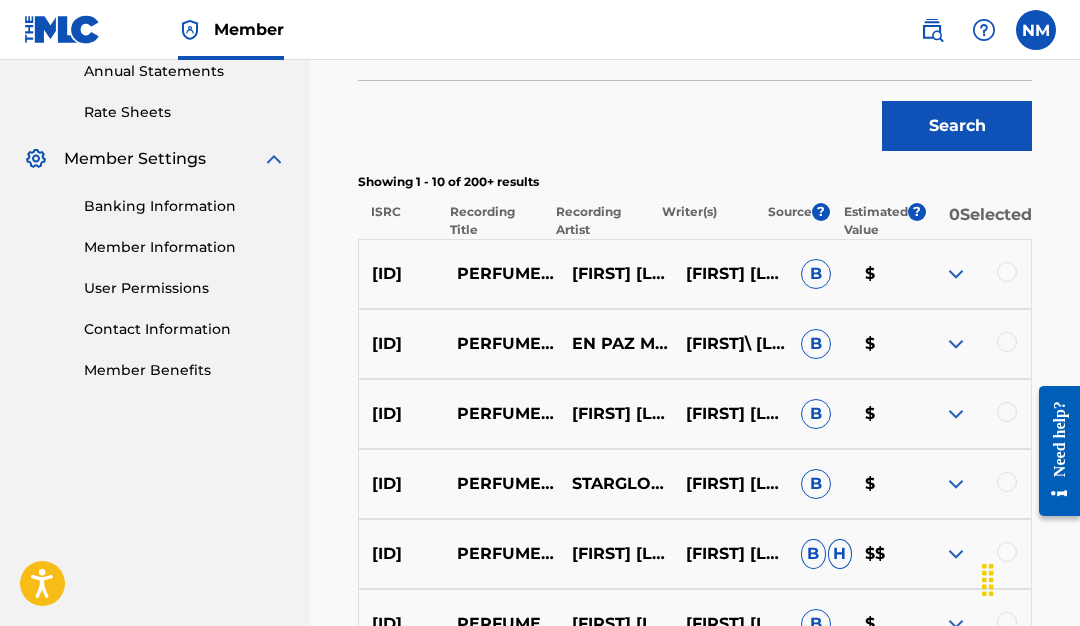 click at bounding box center [1007, 272] 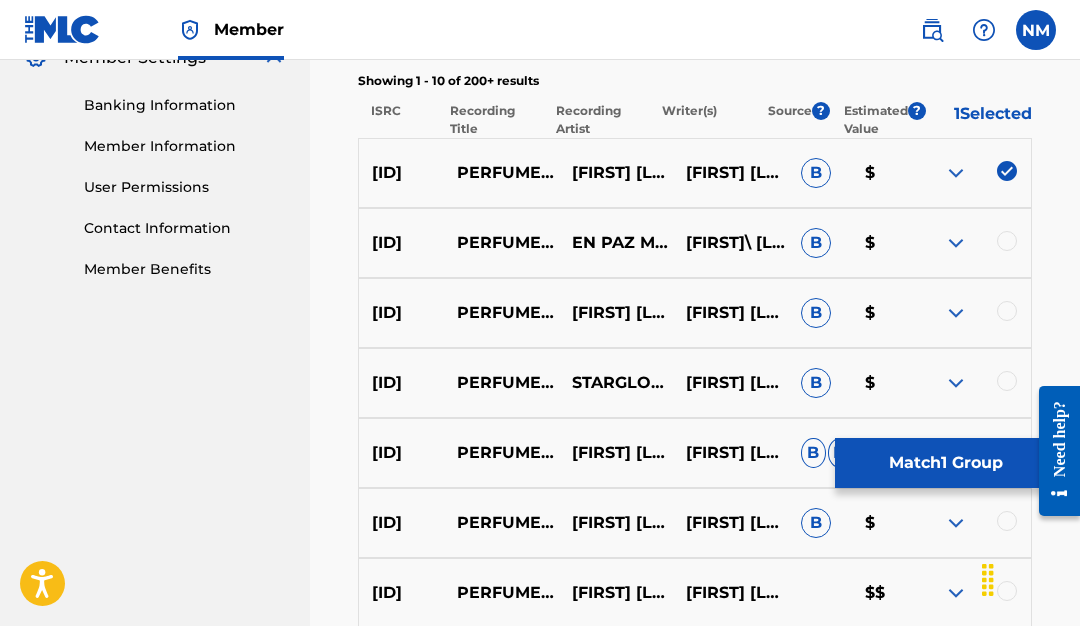 scroll, scrollTop: 852, scrollLeft: 0, axis: vertical 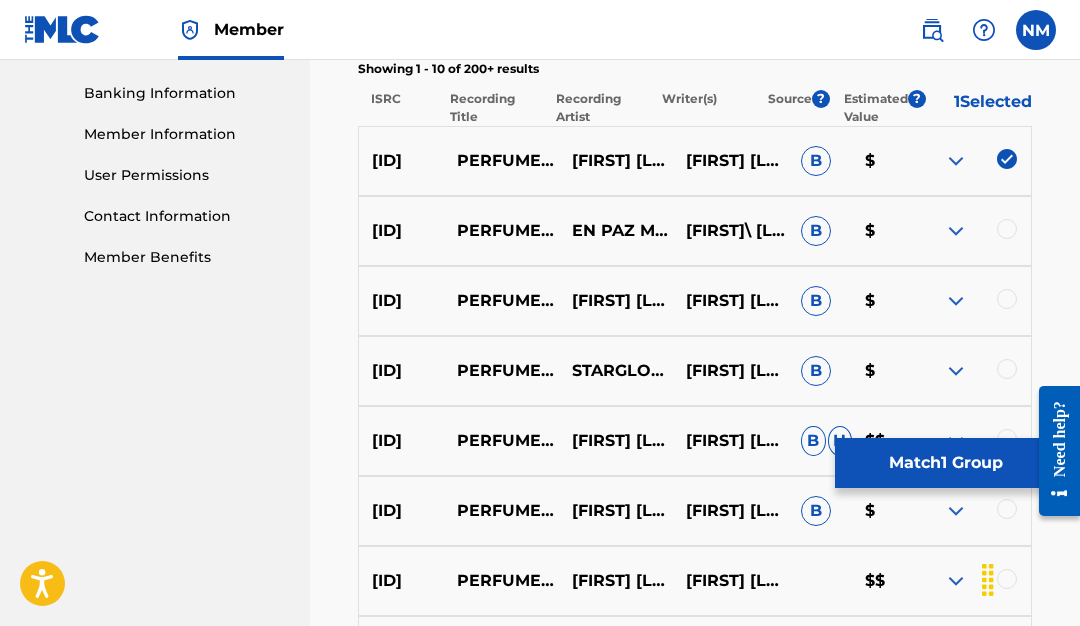 click at bounding box center (1007, 229) 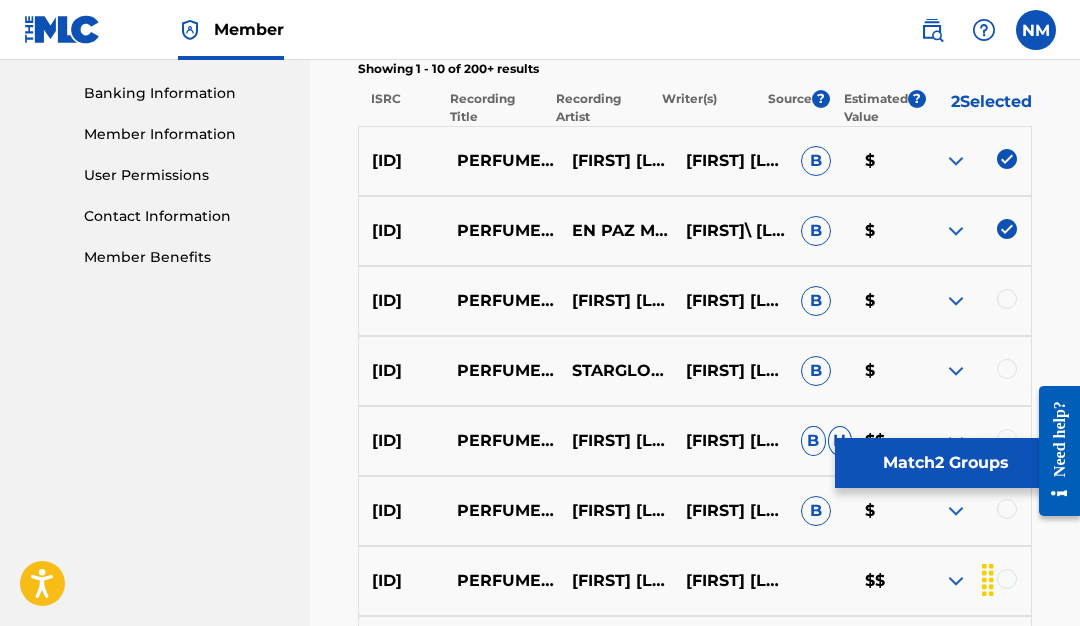 click at bounding box center (1007, 299) 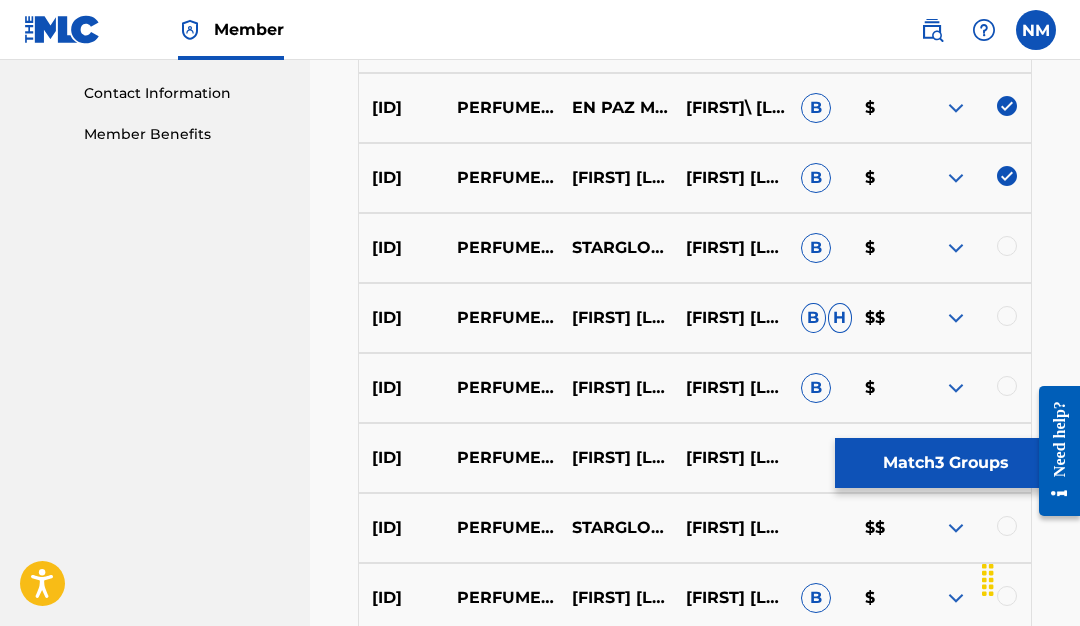 scroll, scrollTop: 977, scrollLeft: 0, axis: vertical 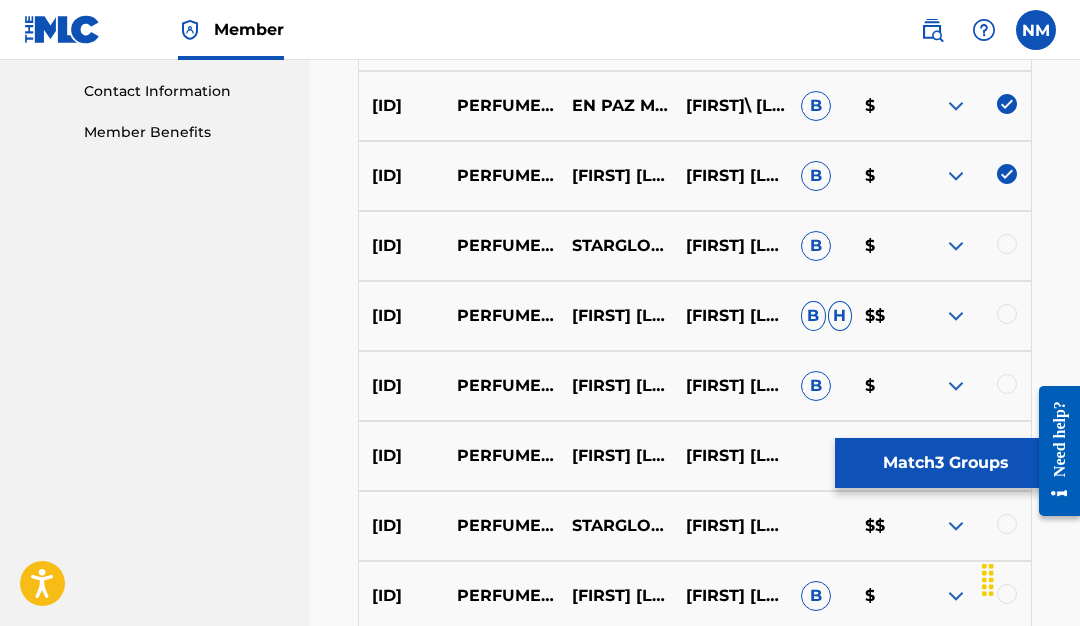 click at bounding box center (1007, 244) 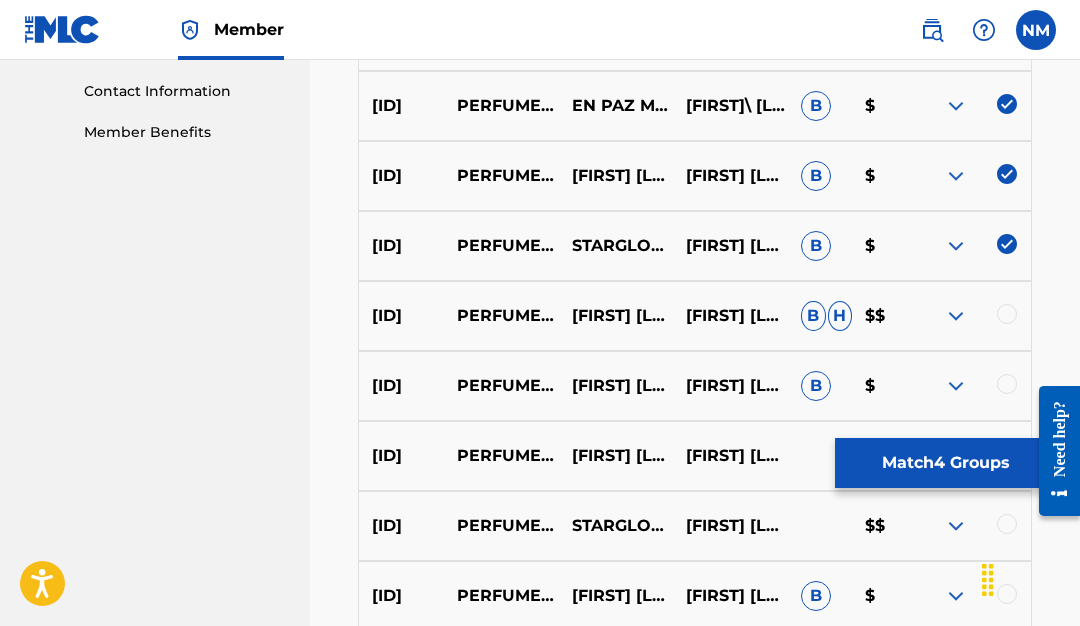 click at bounding box center (1007, 314) 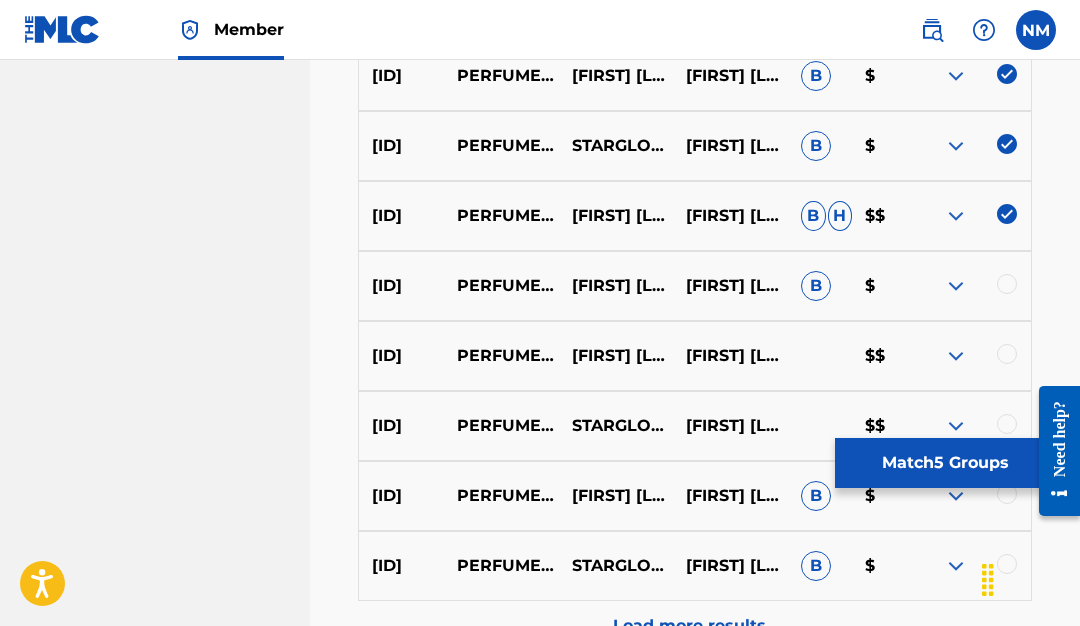 click at bounding box center [1007, 284] 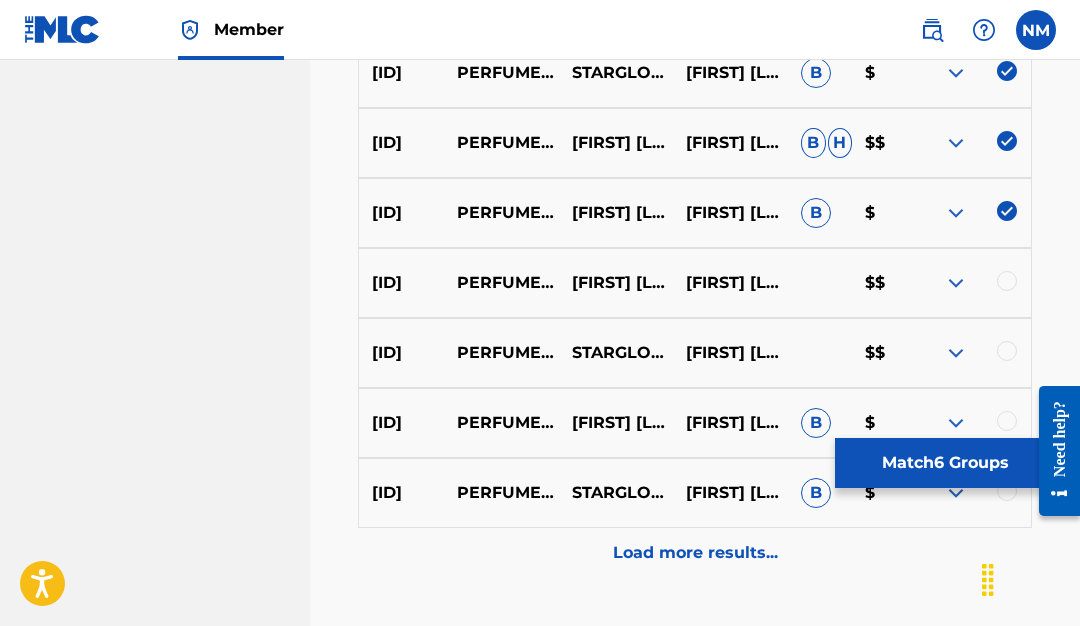 scroll, scrollTop: 1153, scrollLeft: 0, axis: vertical 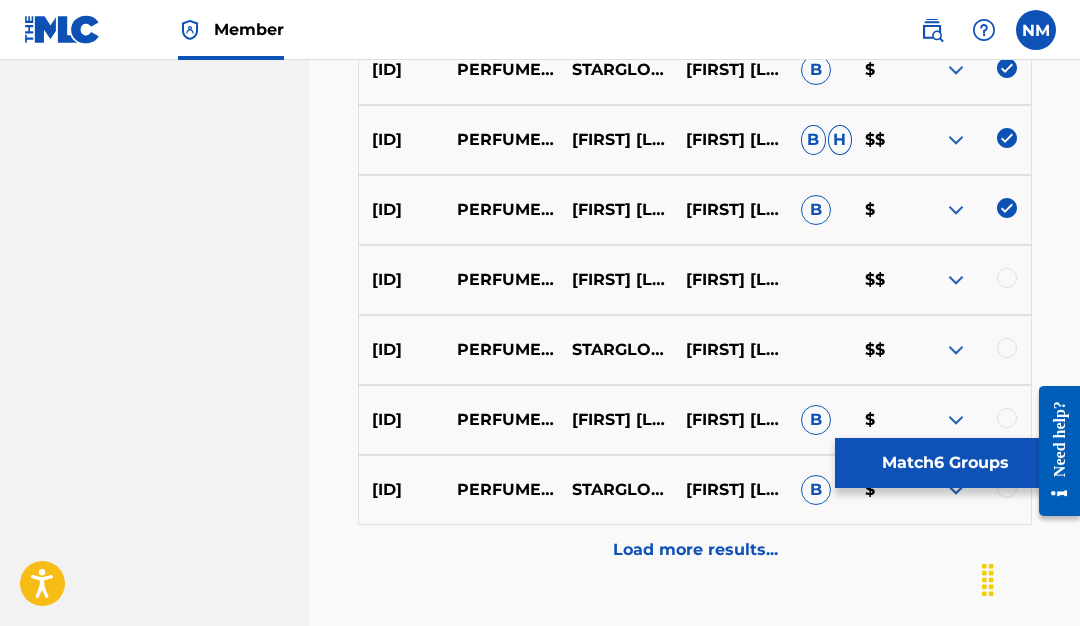 click at bounding box center [973, 280] 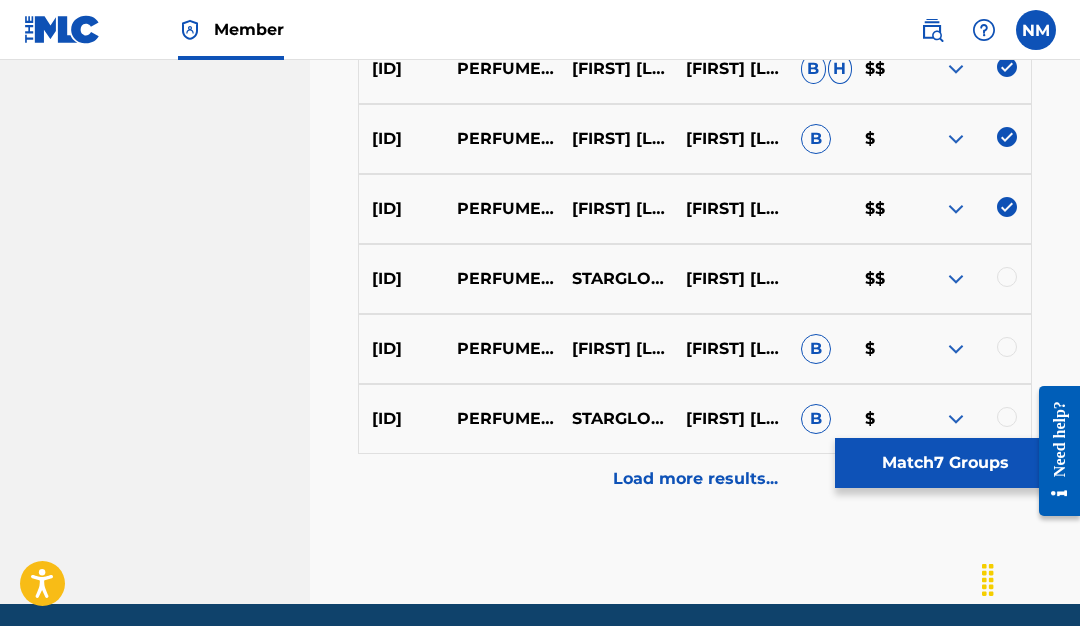 click at bounding box center (1007, 277) 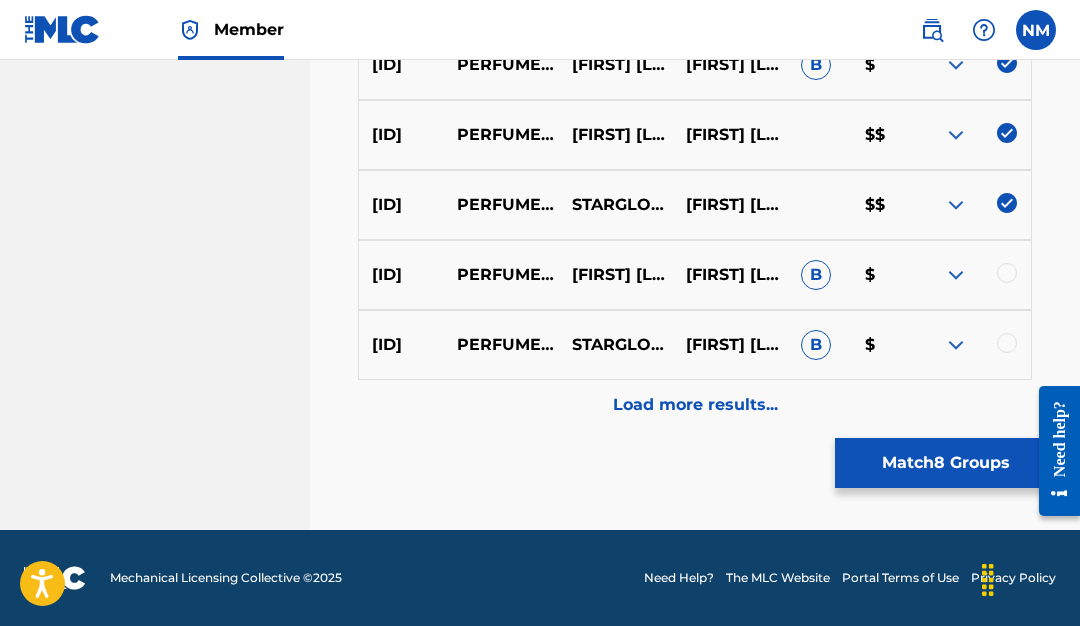 click at bounding box center (1007, 273) 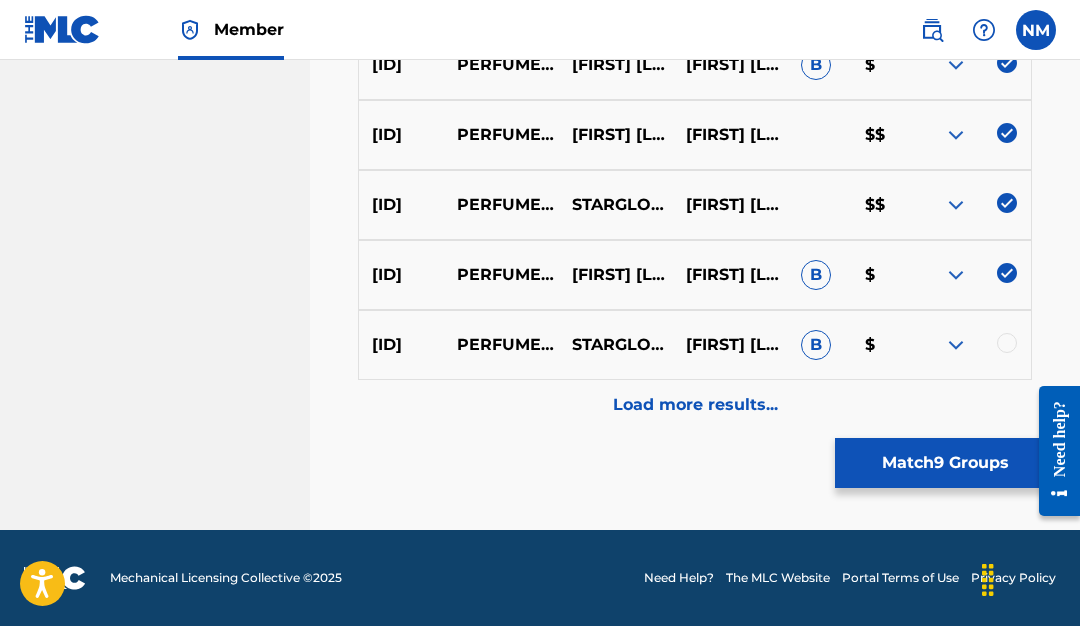 scroll, scrollTop: 1298, scrollLeft: 0, axis: vertical 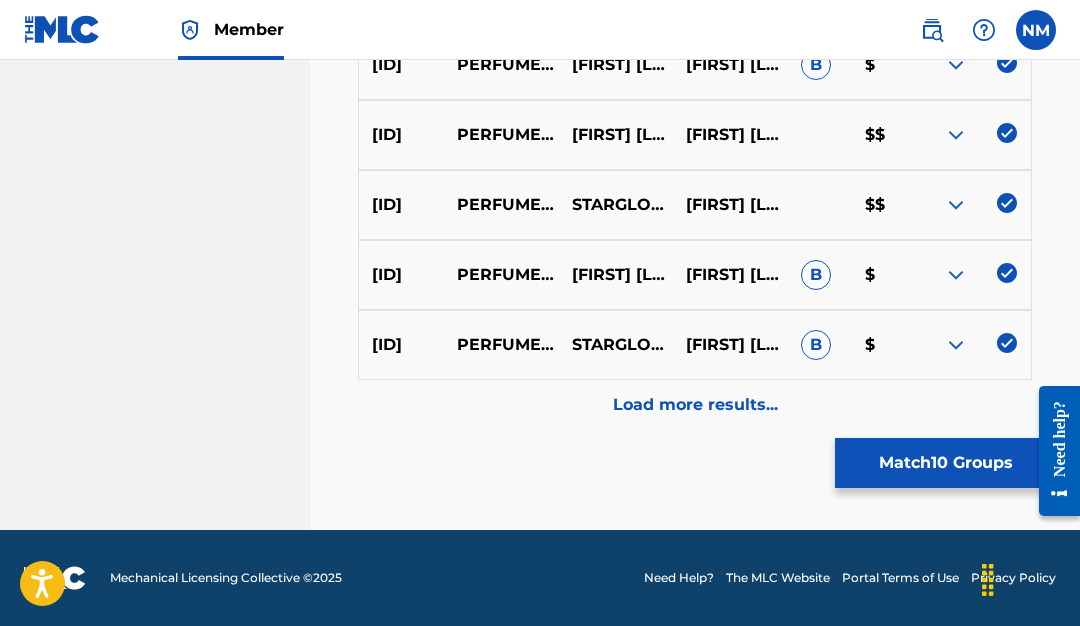 click on "Load more results..." at bounding box center (695, 405) 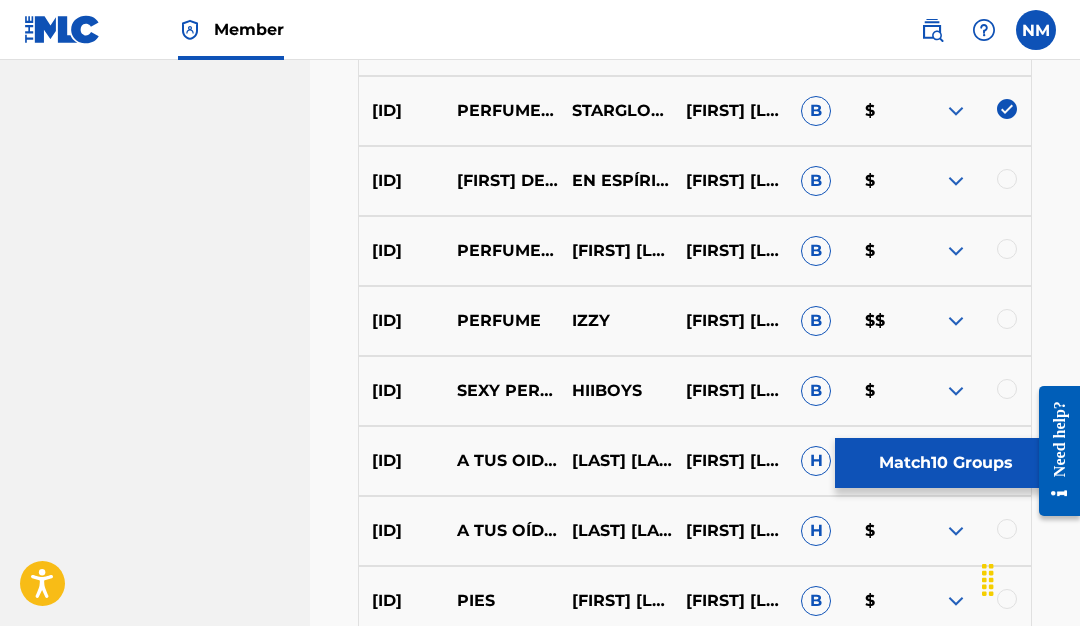 scroll, scrollTop: 1536, scrollLeft: 0, axis: vertical 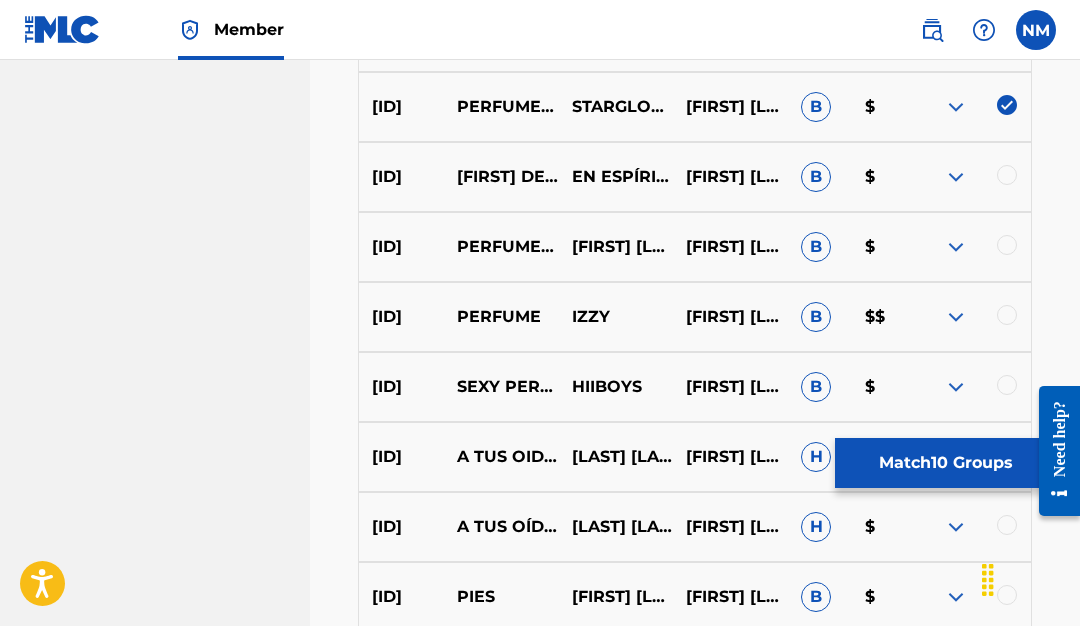 click at bounding box center (1007, 175) 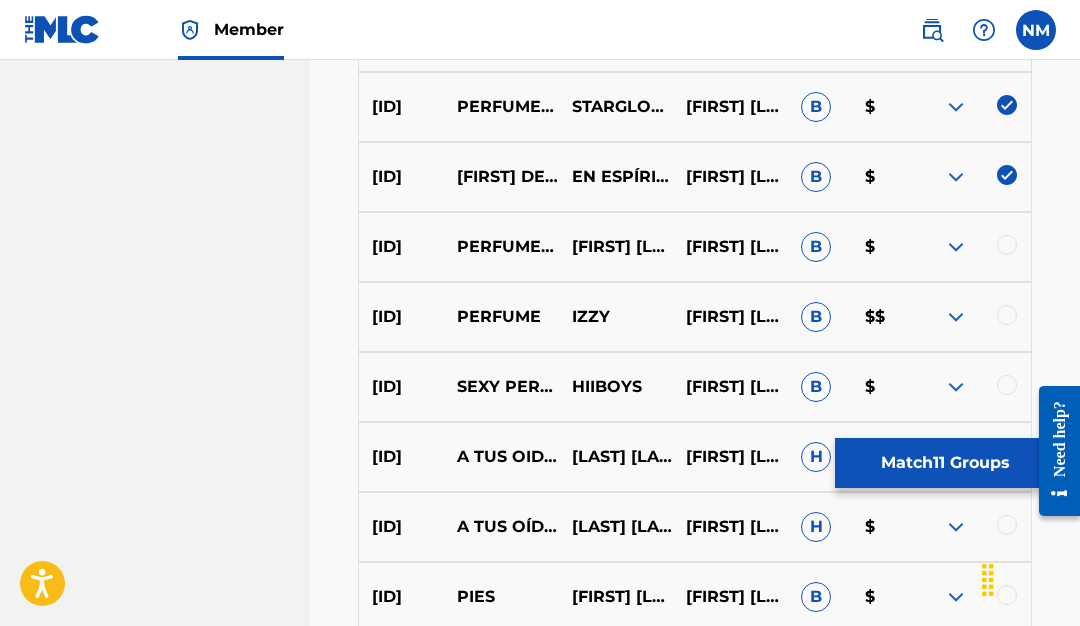 click at bounding box center [1007, 245] 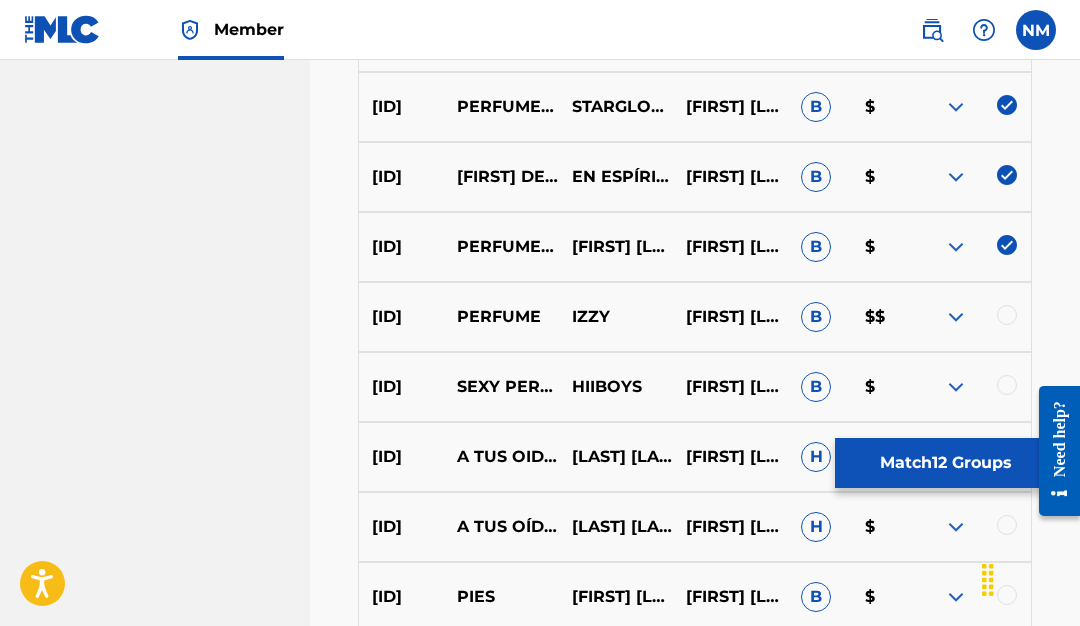 click at bounding box center (1007, 315) 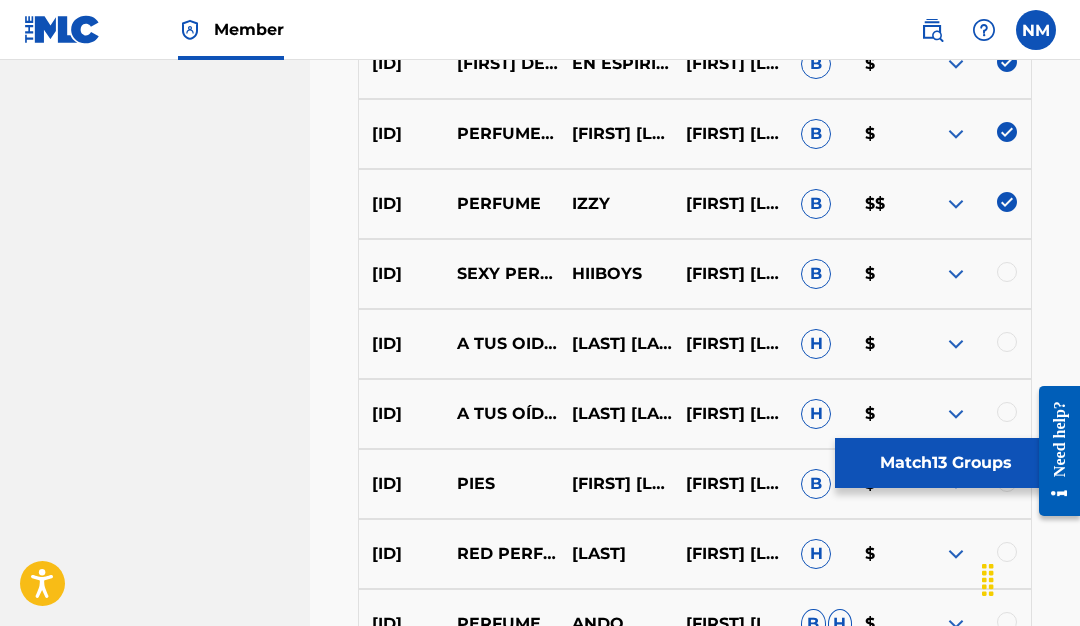 scroll, scrollTop: 1649, scrollLeft: 0, axis: vertical 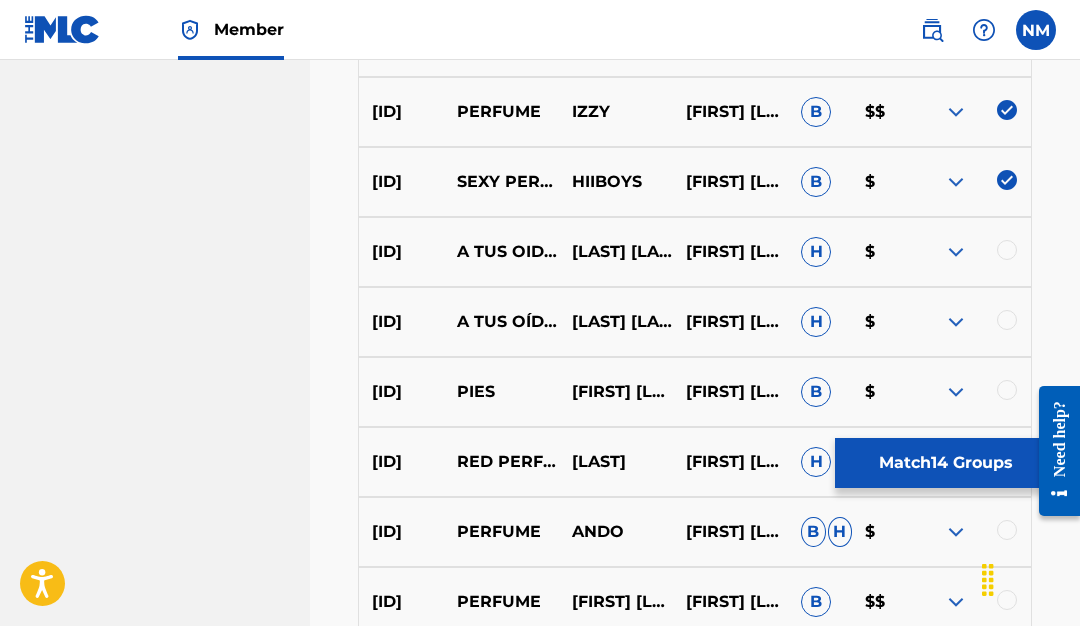 click at bounding box center (1007, 250) 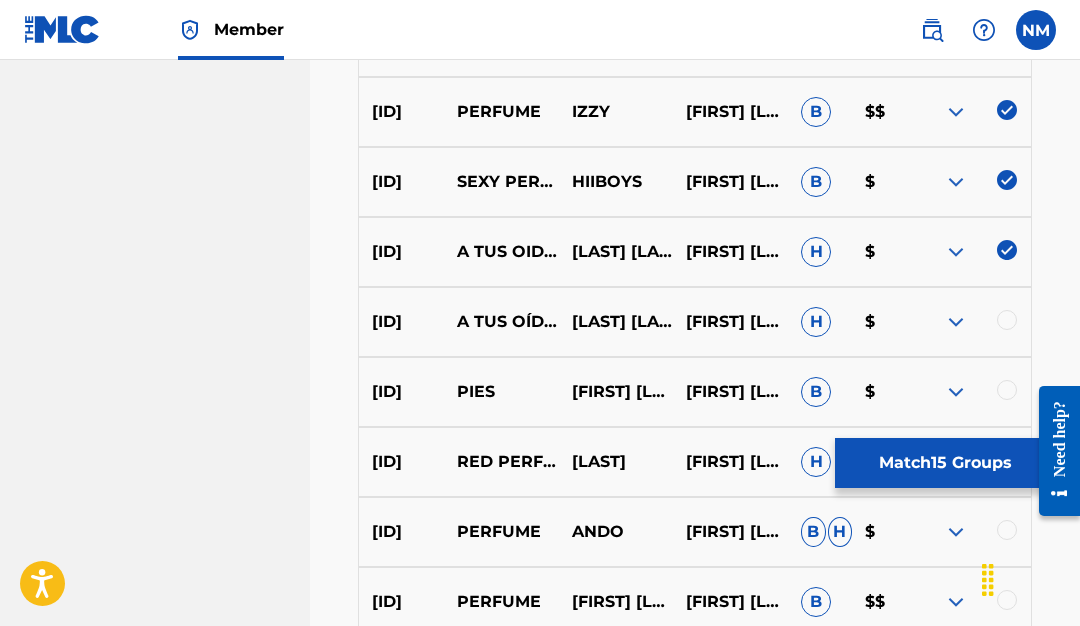 scroll, scrollTop: 1803, scrollLeft: 0, axis: vertical 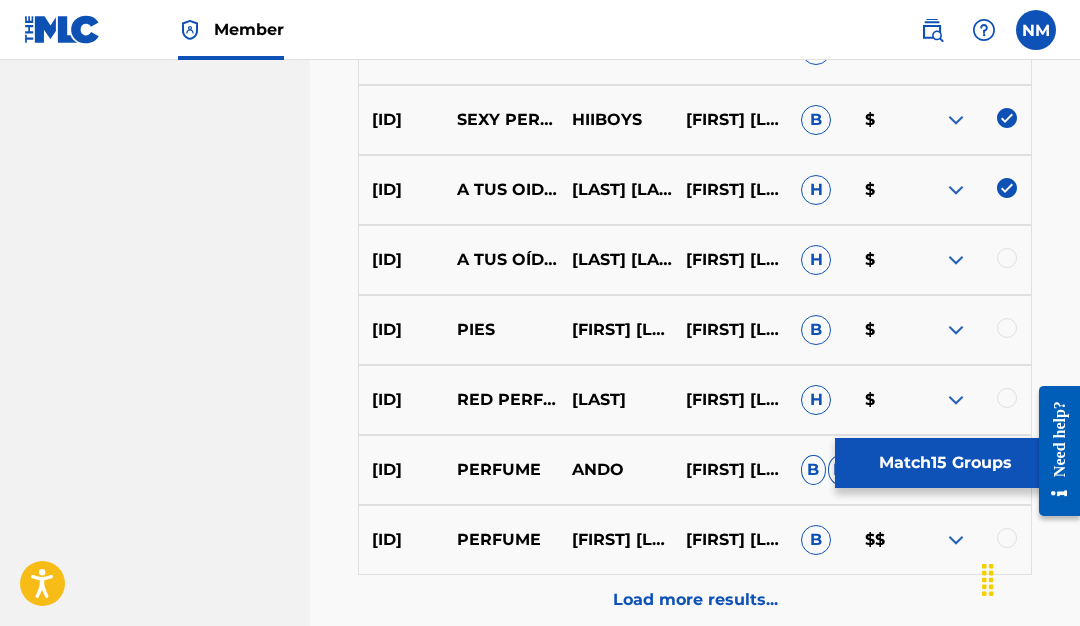 click at bounding box center [1007, 258] 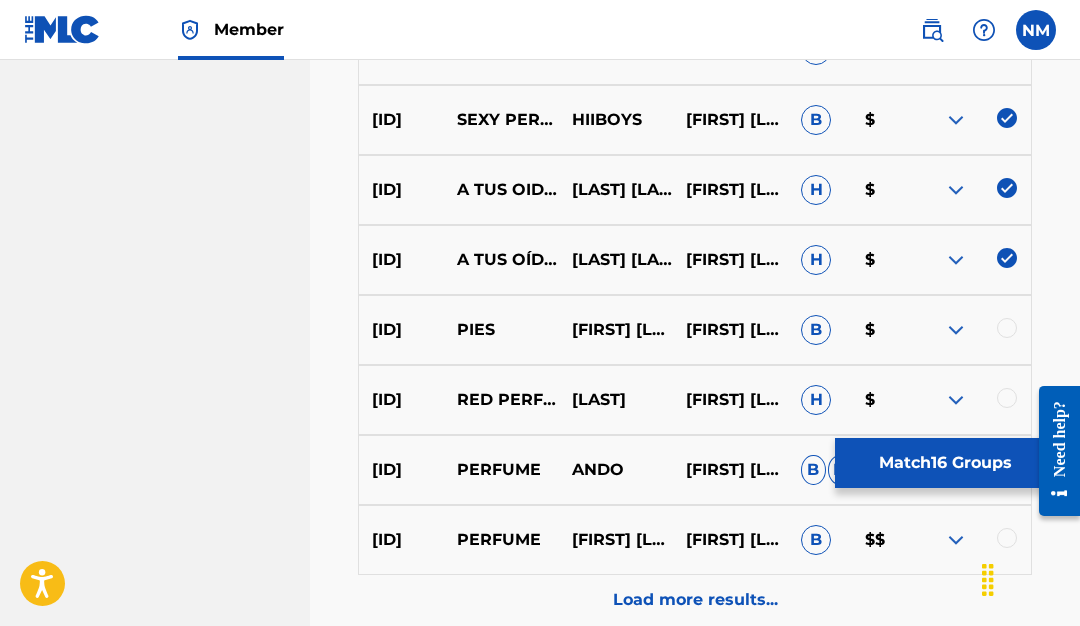 click at bounding box center (1007, 328) 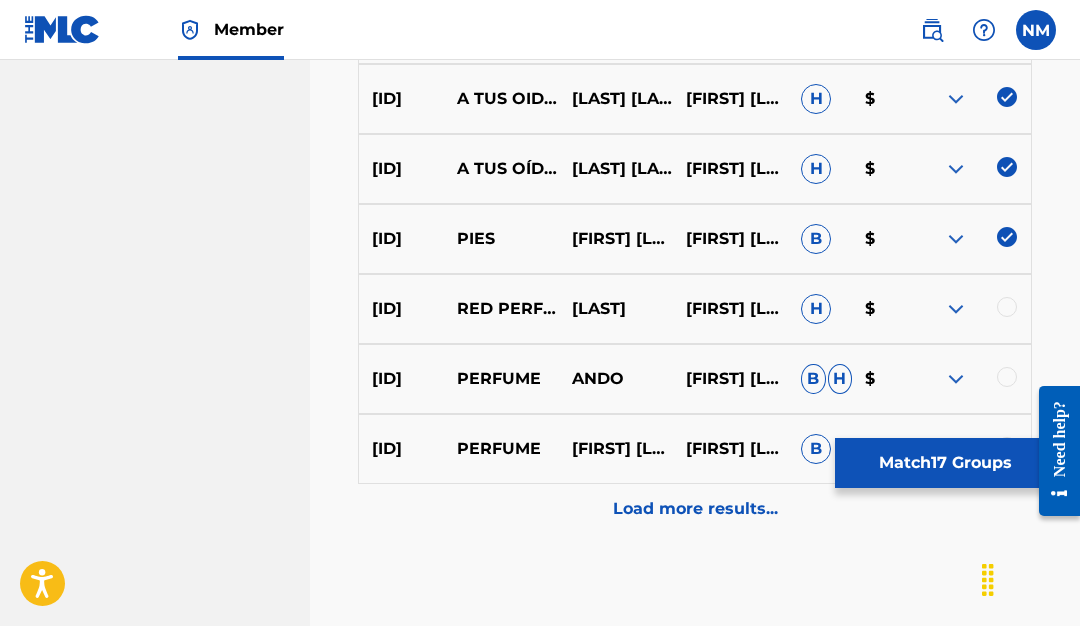 click at bounding box center [1007, 307] 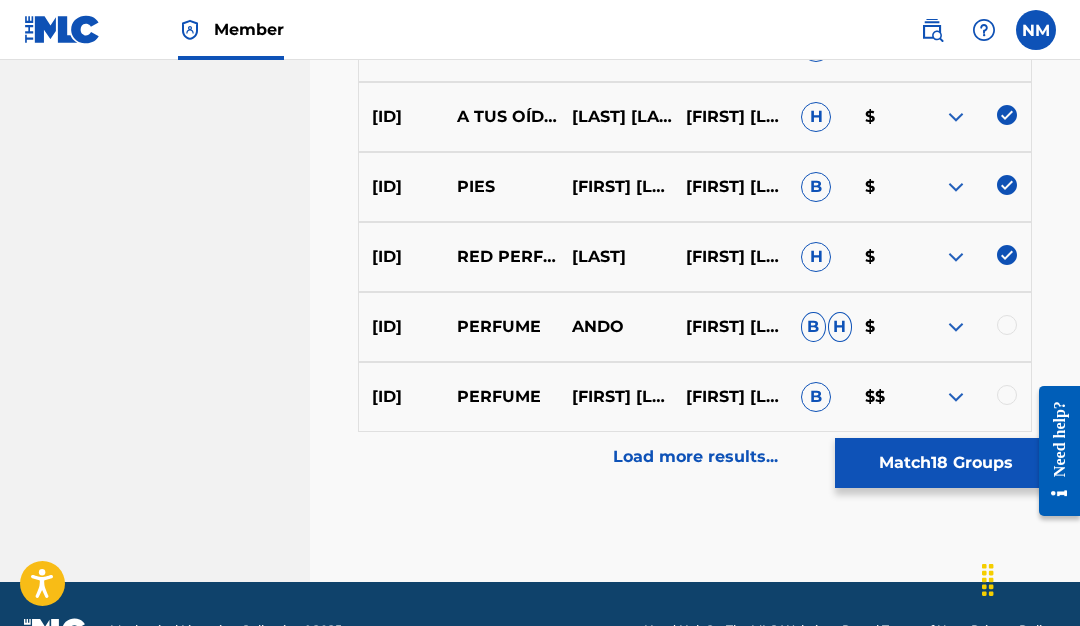 scroll, scrollTop: 1963, scrollLeft: 0, axis: vertical 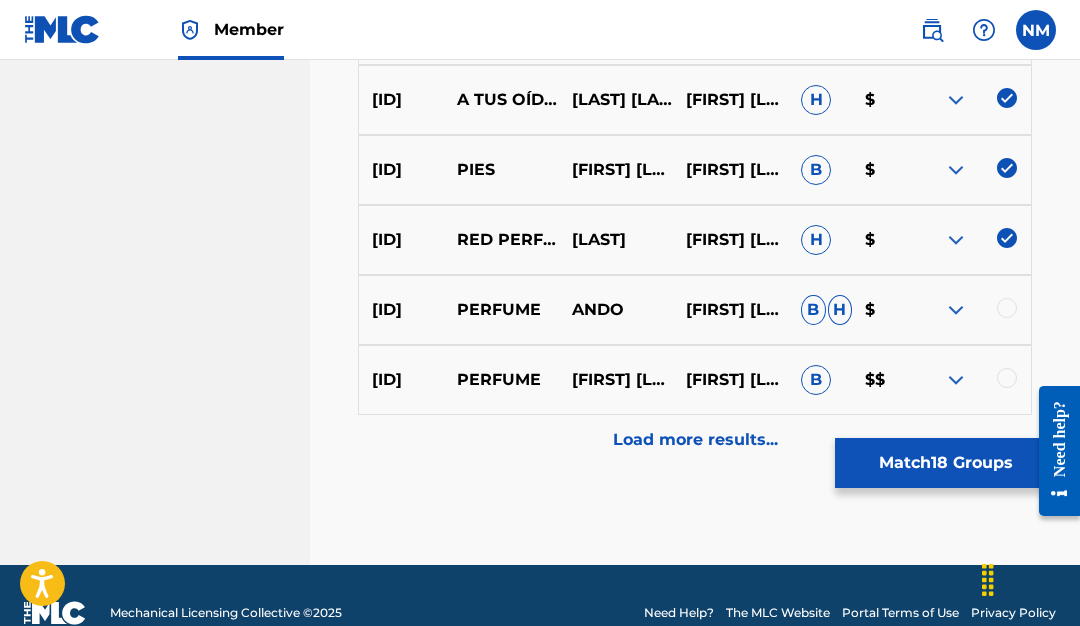 click at bounding box center (1007, 308) 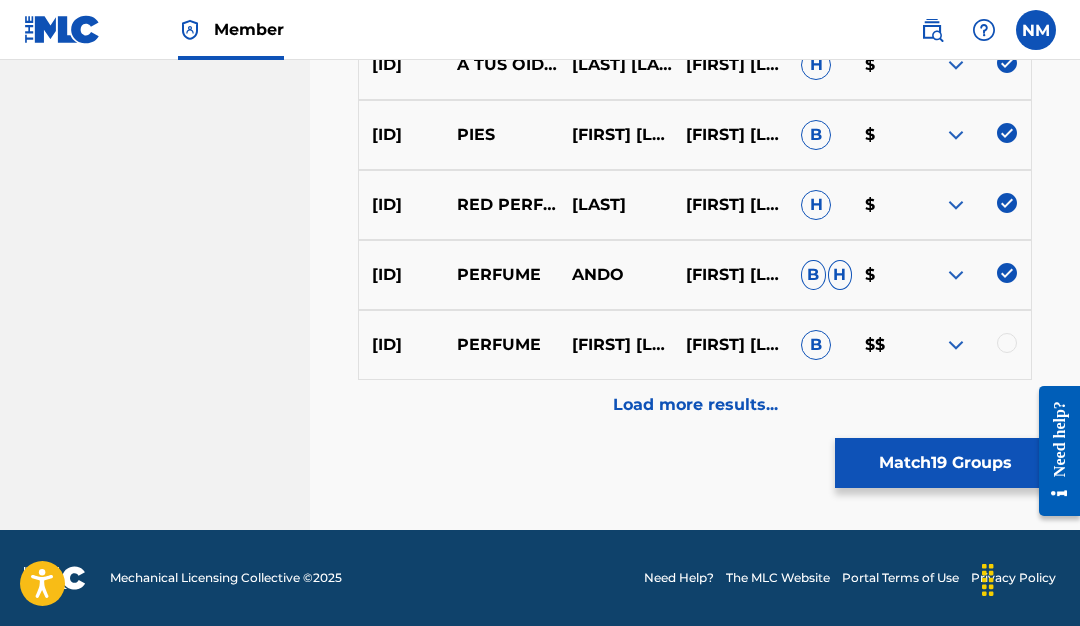 scroll, scrollTop: 2010, scrollLeft: 0, axis: vertical 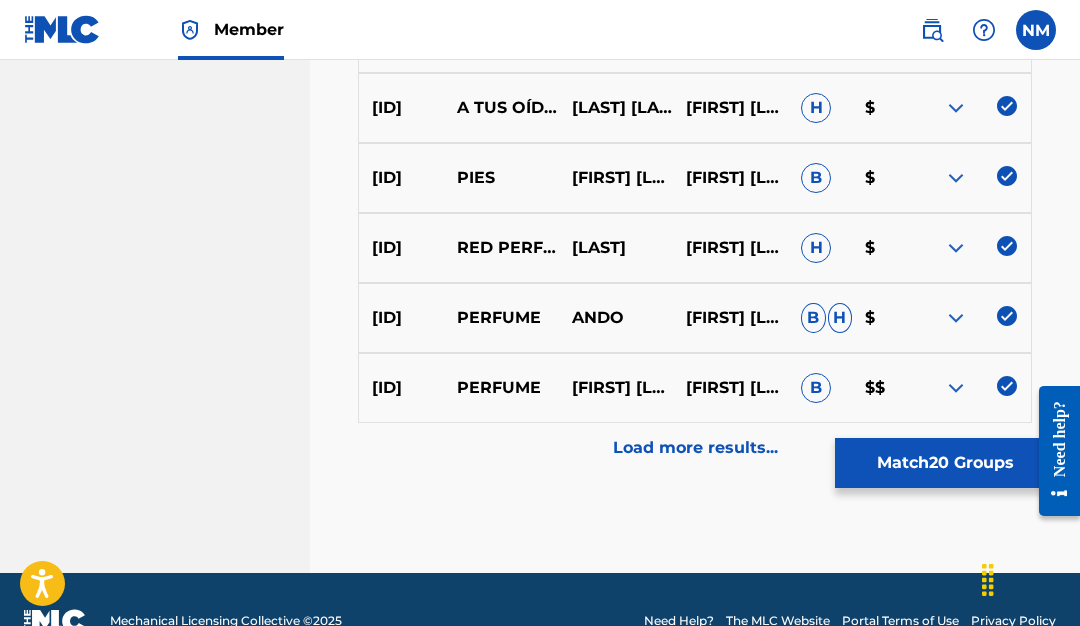 click at bounding box center [1007, 316] 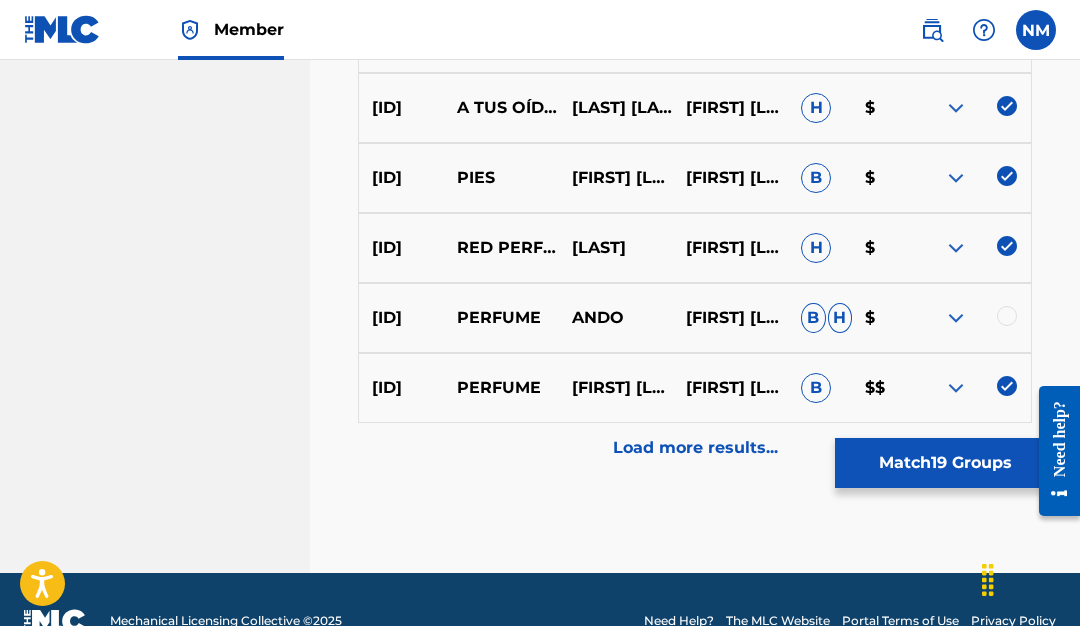 click at bounding box center [1007, 386] 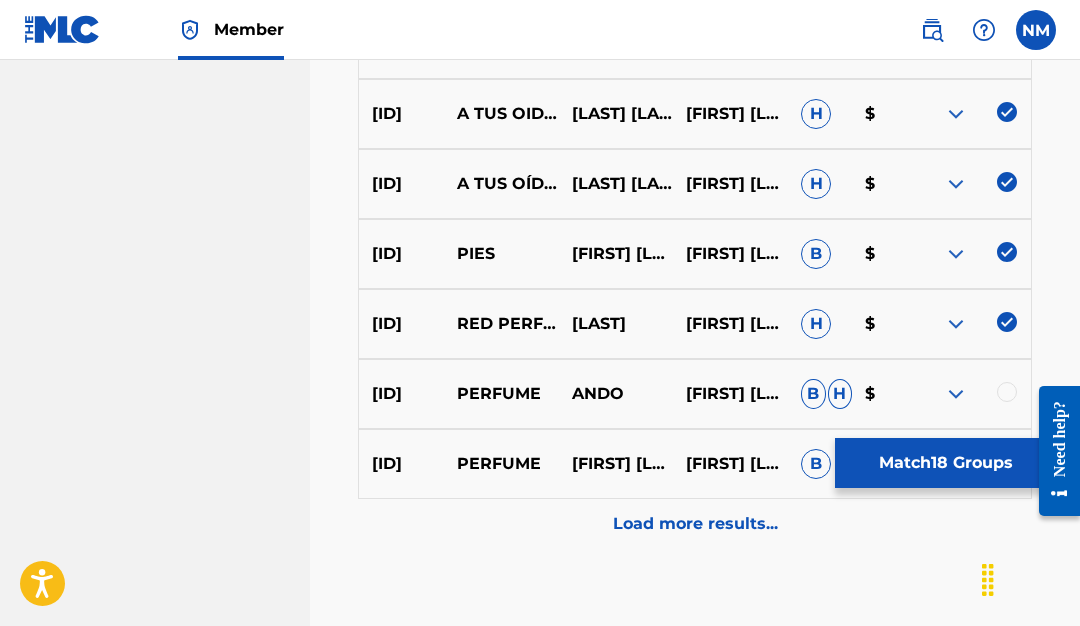 scroll, scrollTop: 1868, scrollLeft: 0, axis: vertical 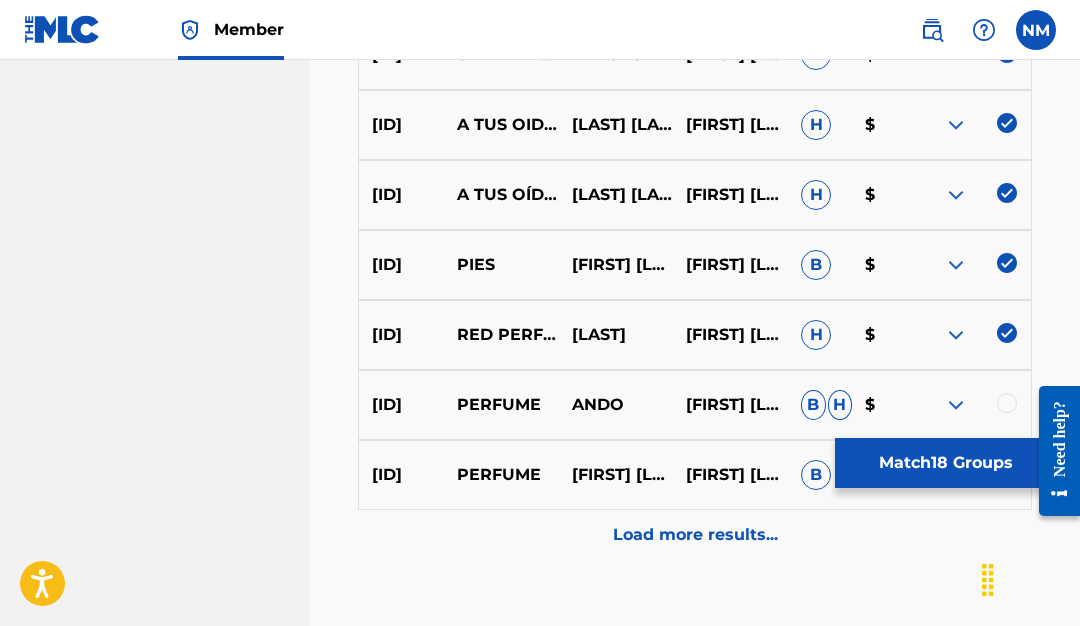 click at bounding box center [1007, 333] 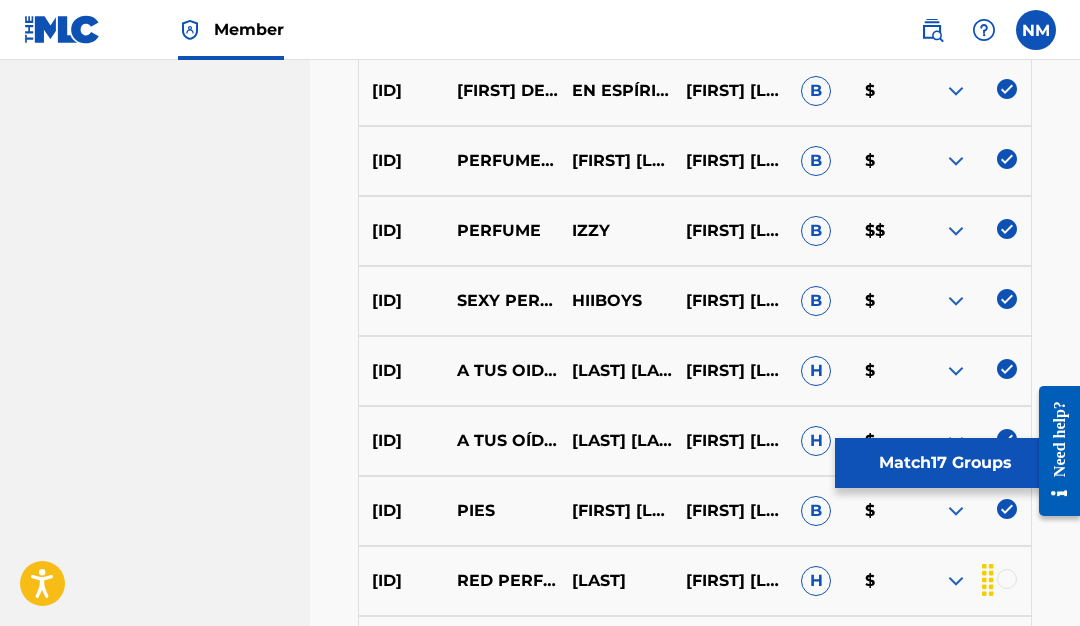 scroll, scrollTop: 1620, scrollLeft: 0, axis: vertical 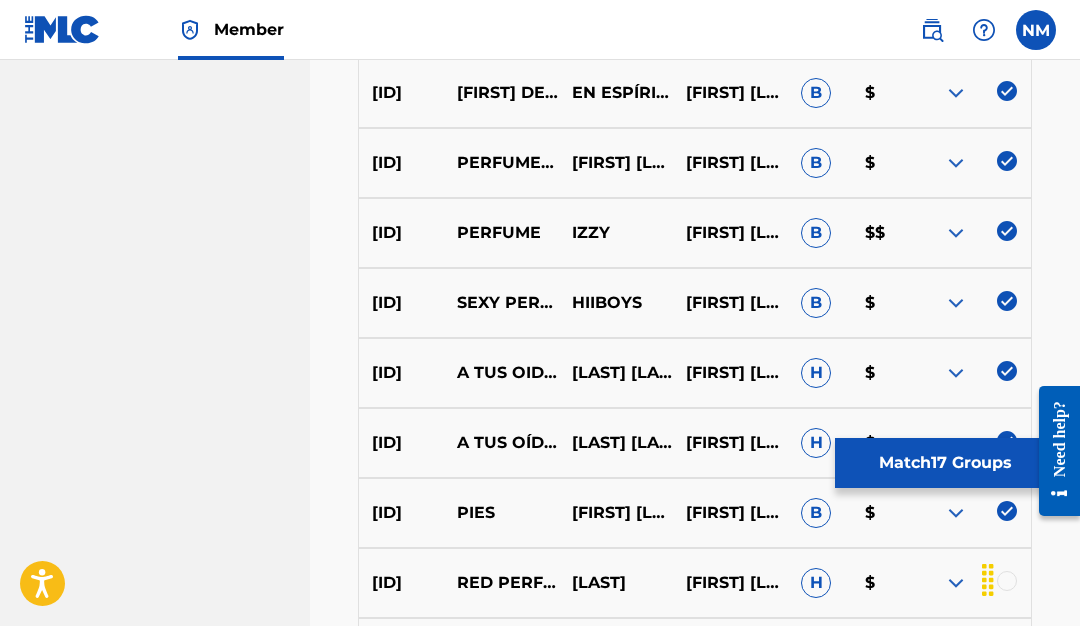 click at bounding box center (1007, 231) 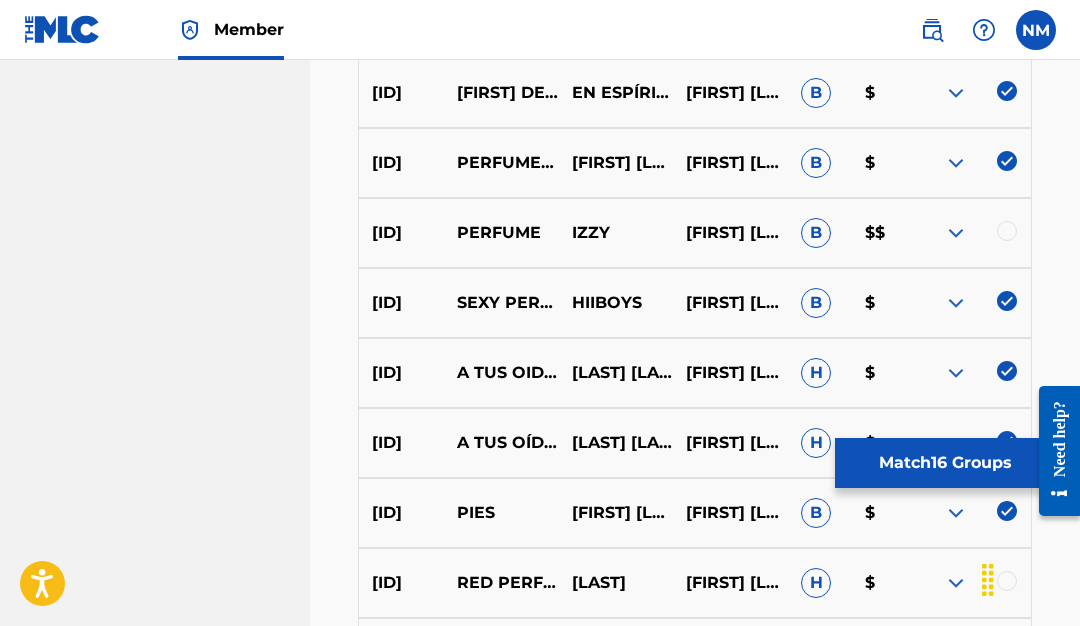 click at bounding box center [1007, 301] 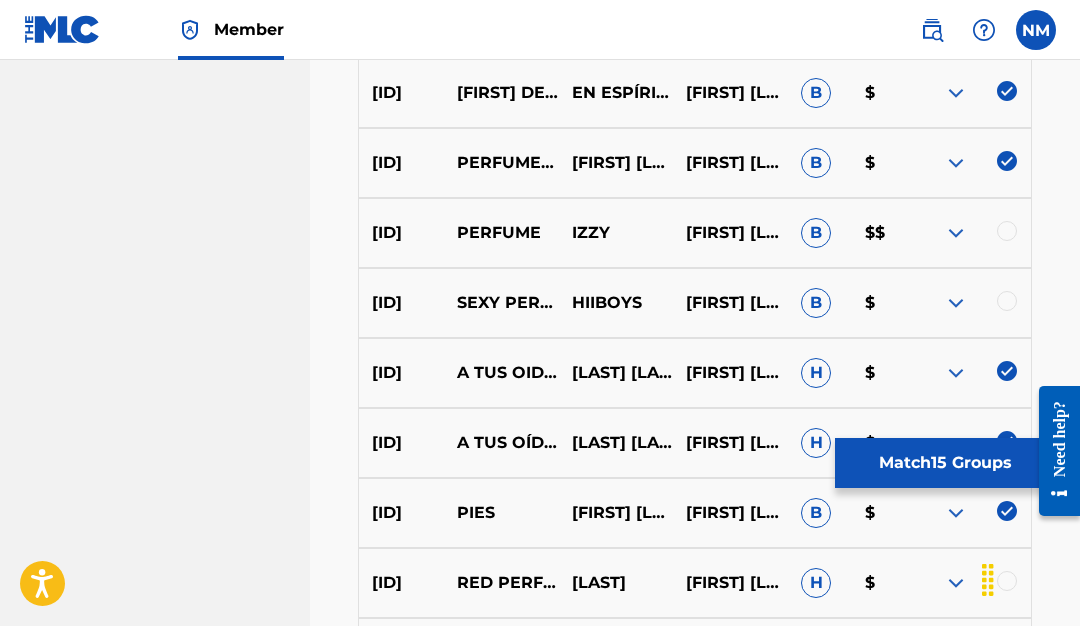 click at bounding box center (1007, 371) 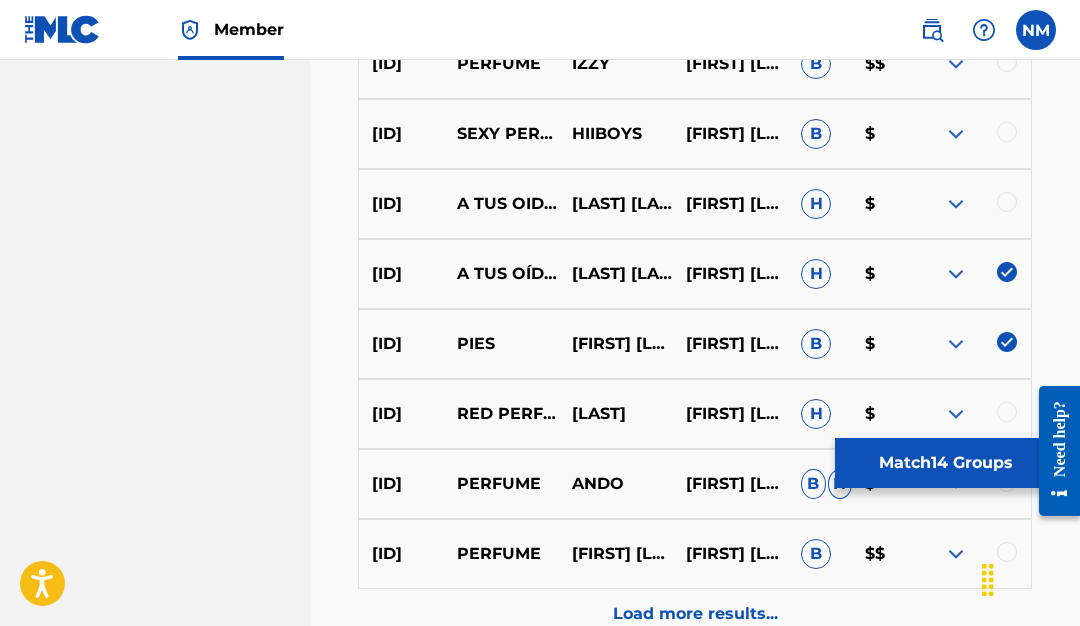 scroll, scrollTop: 1795, scrollLeft: 0, axis: vertical 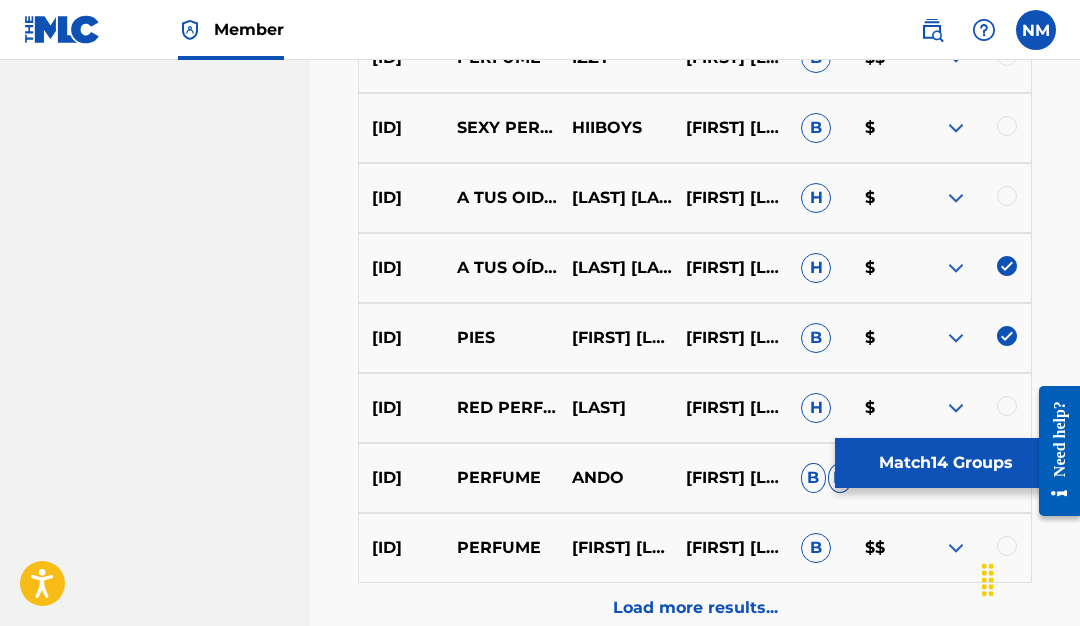 click at bounding box center [1007, 266] 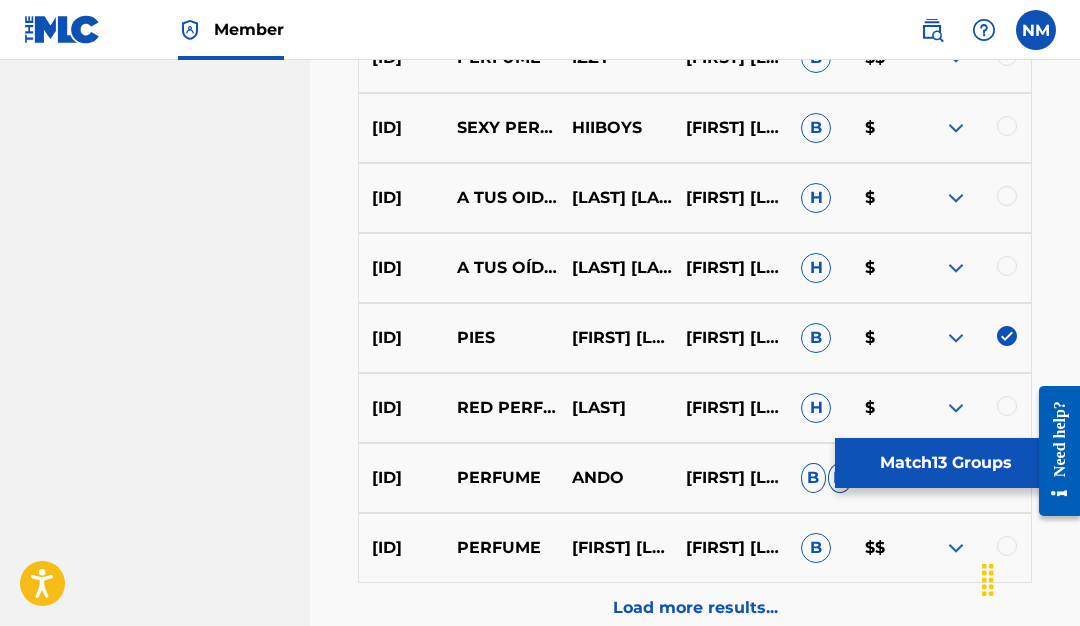 click at bounding box center [1007, 336] 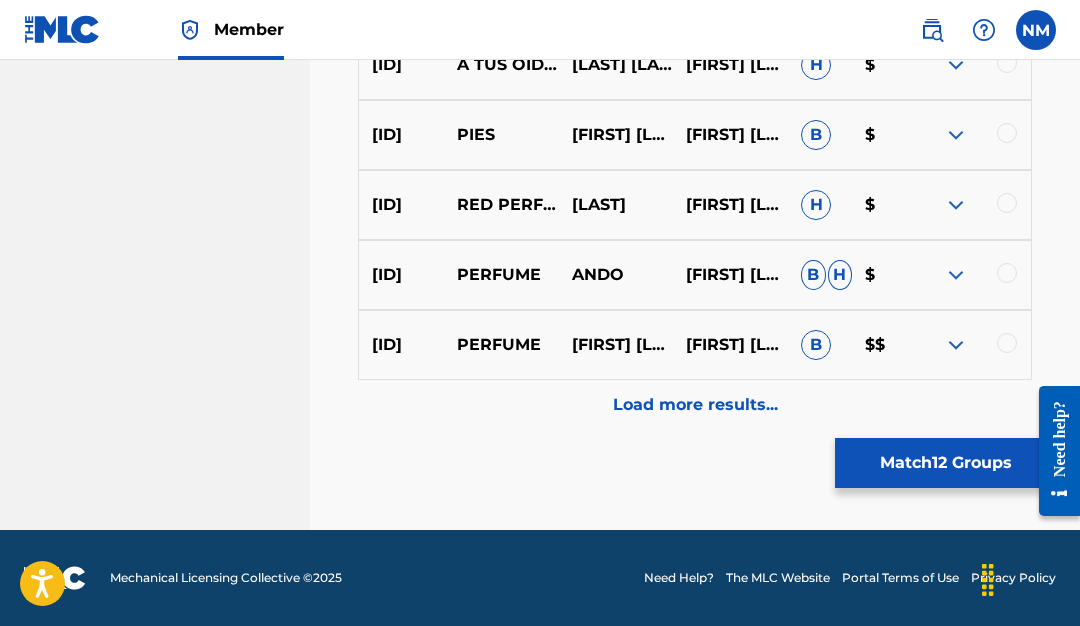 scroll, scrollTop: 1998, scrollLeft: 0, axis: vertical 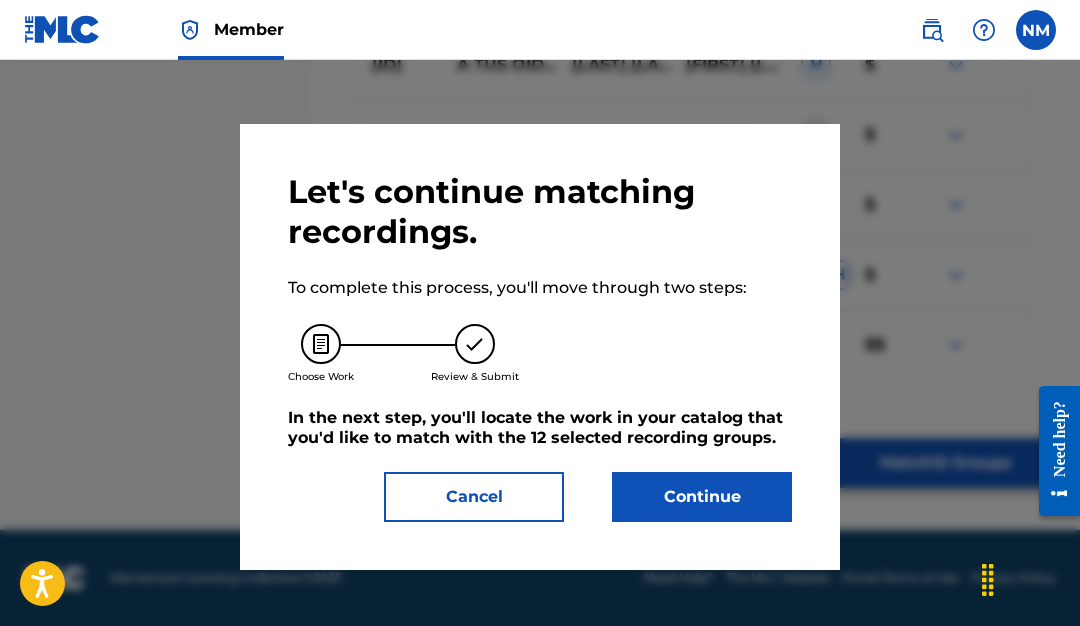 click on "Continue" at bounding box center [702, 497] 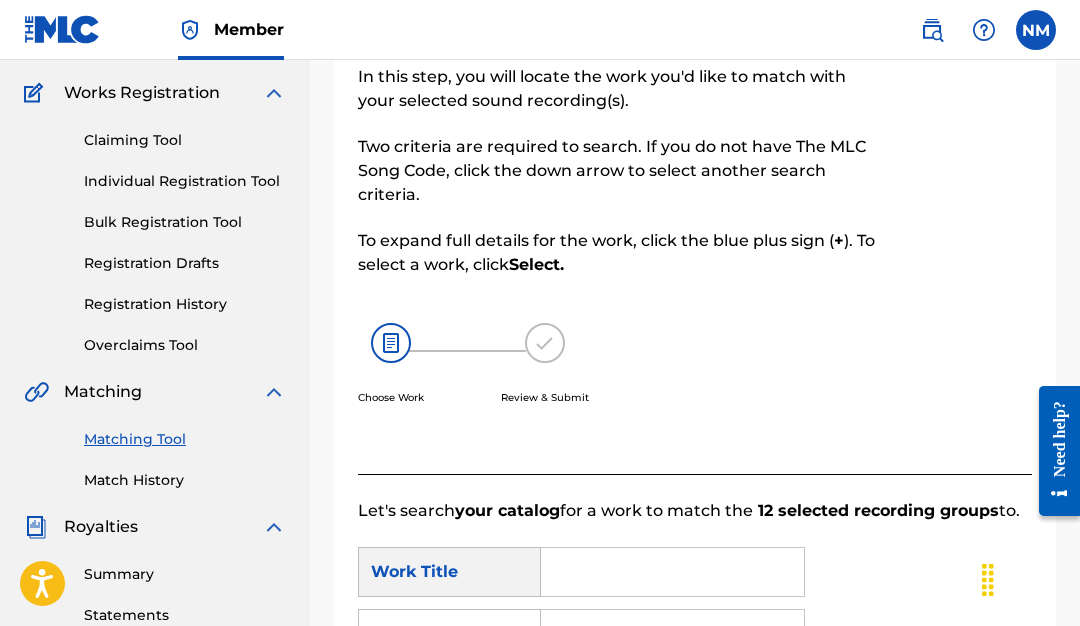 scroll, scrollTop: 167, scrollLeft: 0, axis: vertical 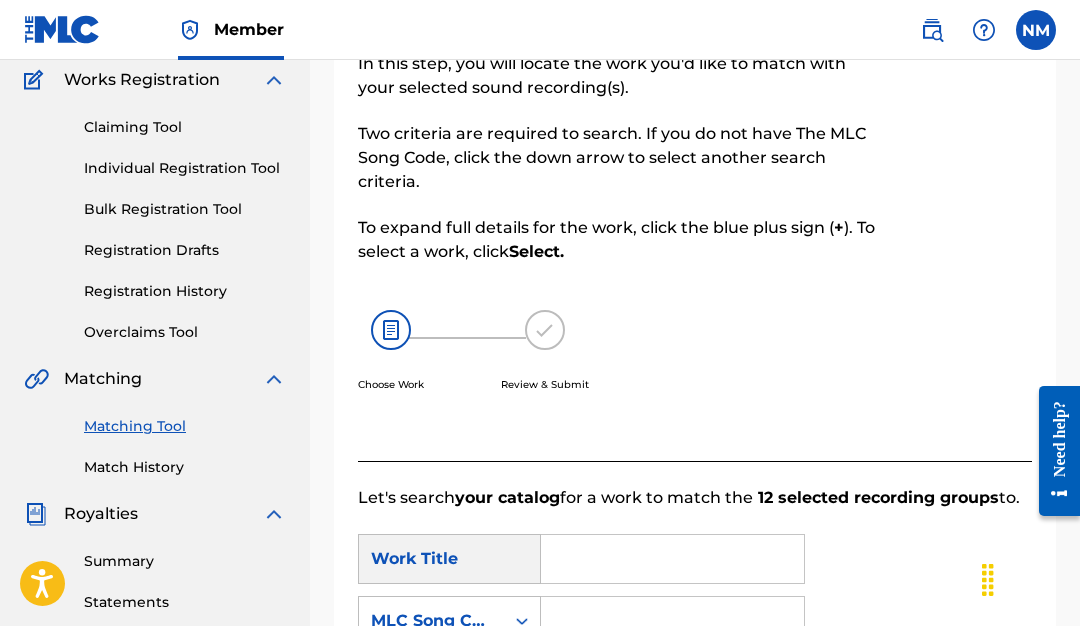 click at bounding box center [391, 330] 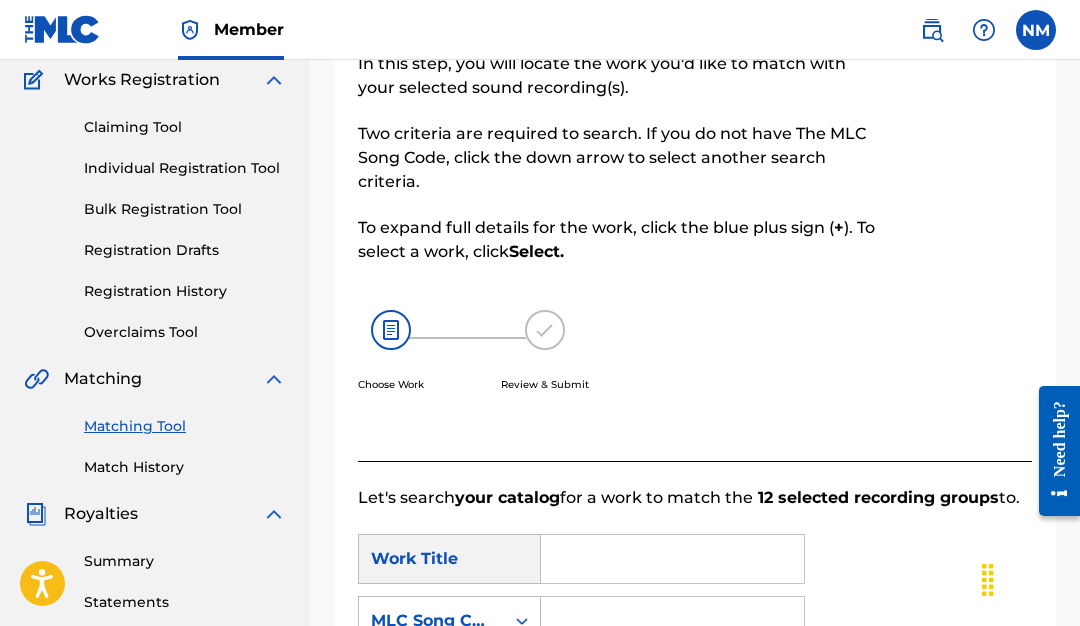 click at bounding box center (391, 330) 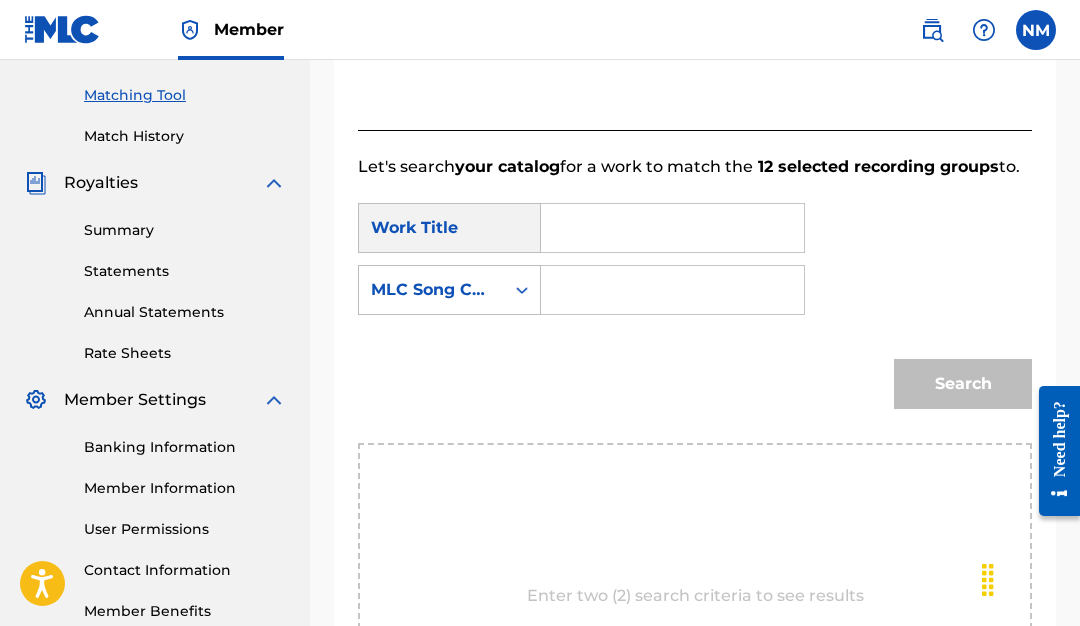 scroll, scrollTop: 488, scrollLeft: 0, axis: vertical 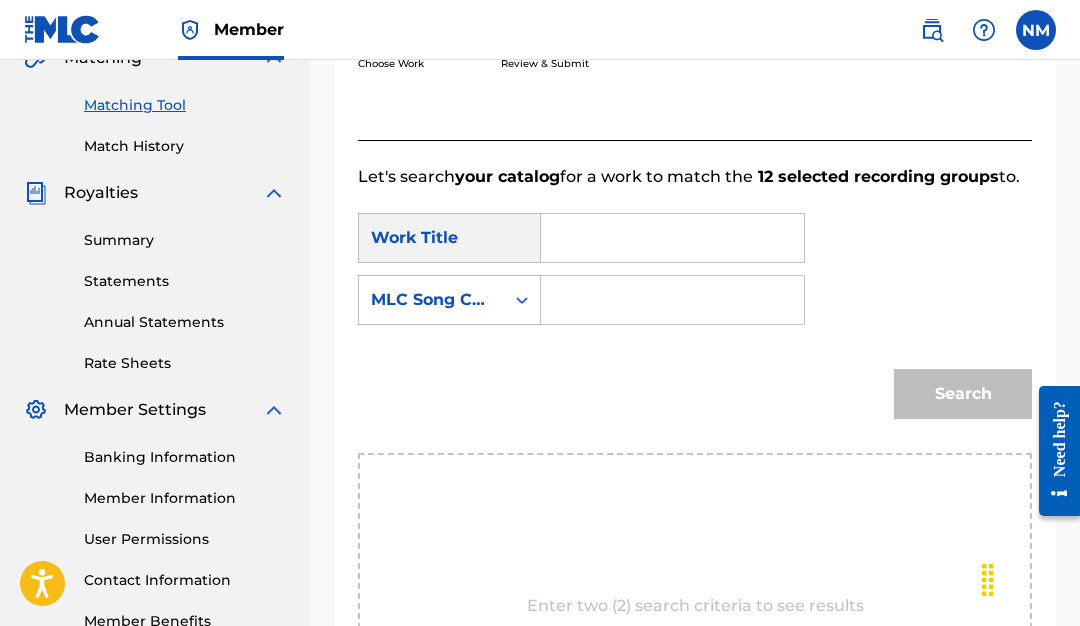 click at bounding box center [672, 238] 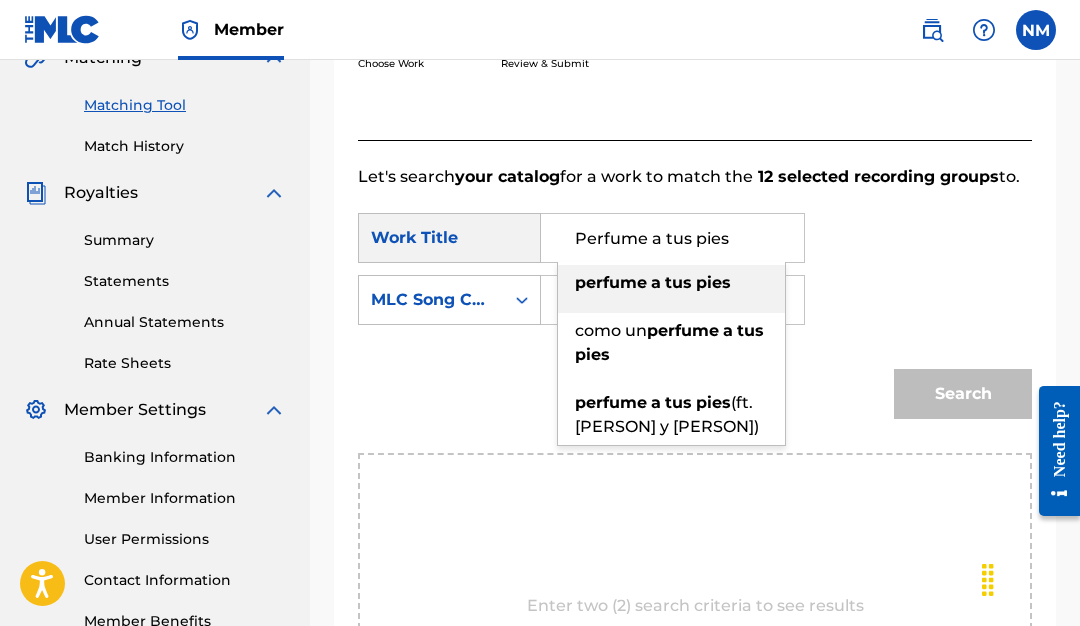 type on "Perfume a tus pies" 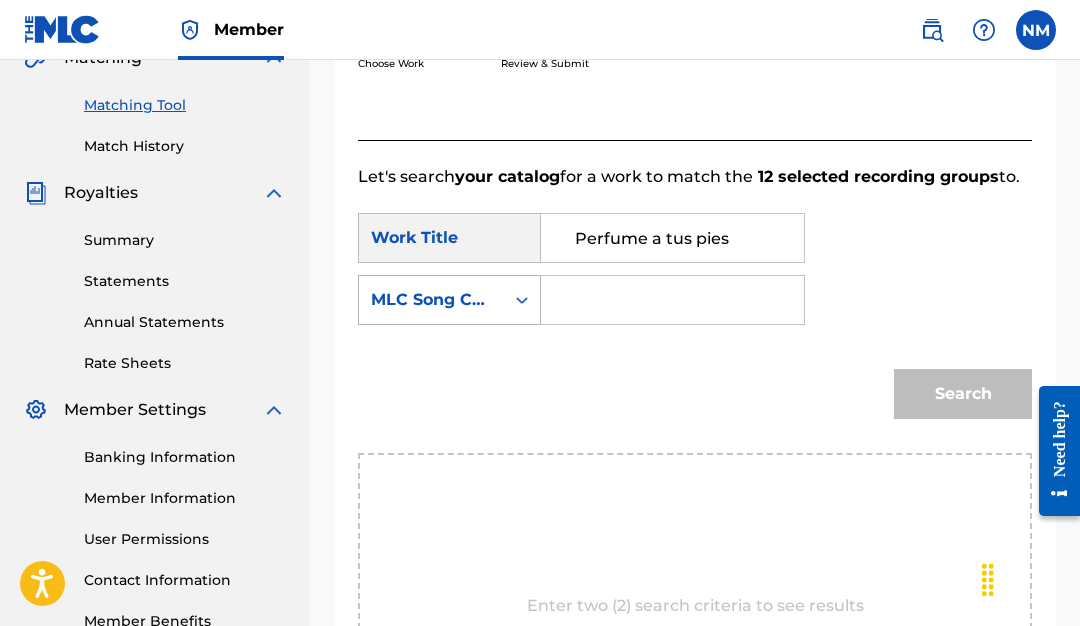 click 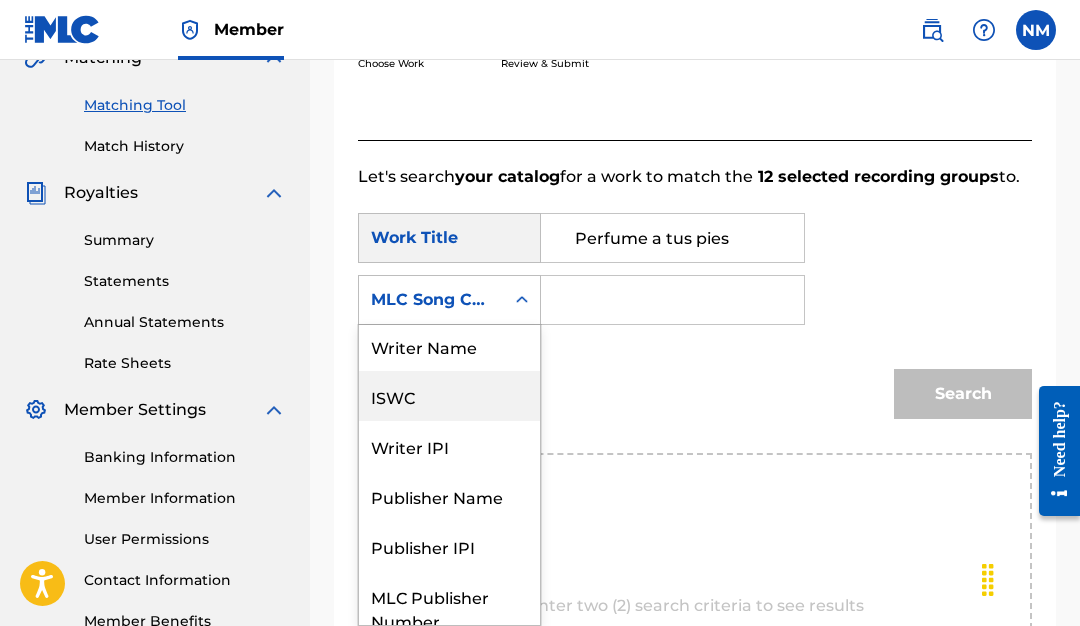 scroll, scrollTop: 0, scrollLeft: 0, axis: both 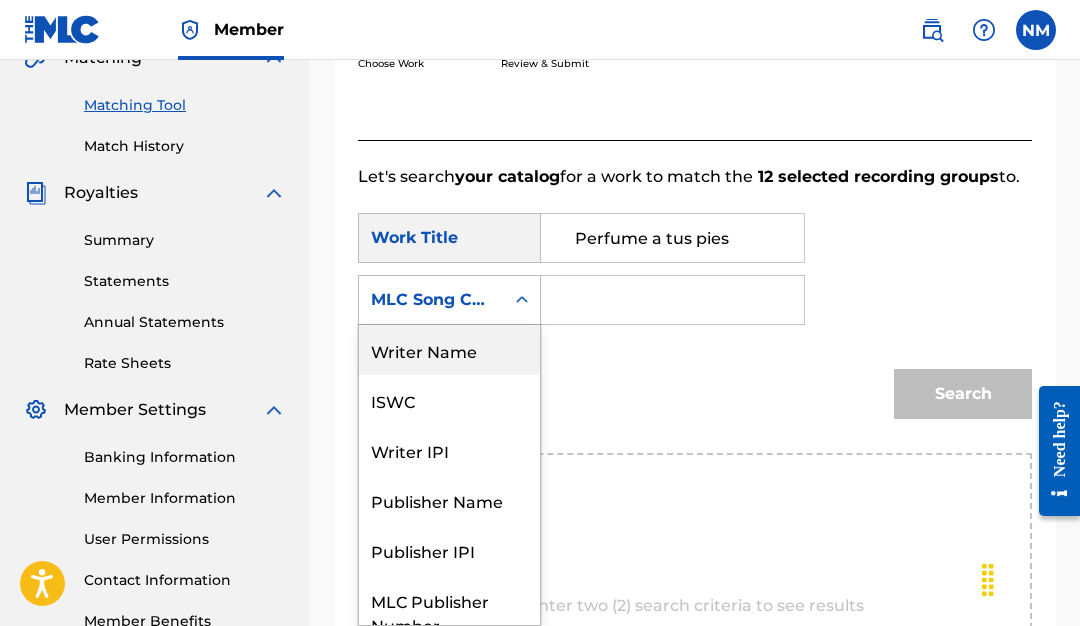 click on "Writer Name" at bounding box center (449, 350) 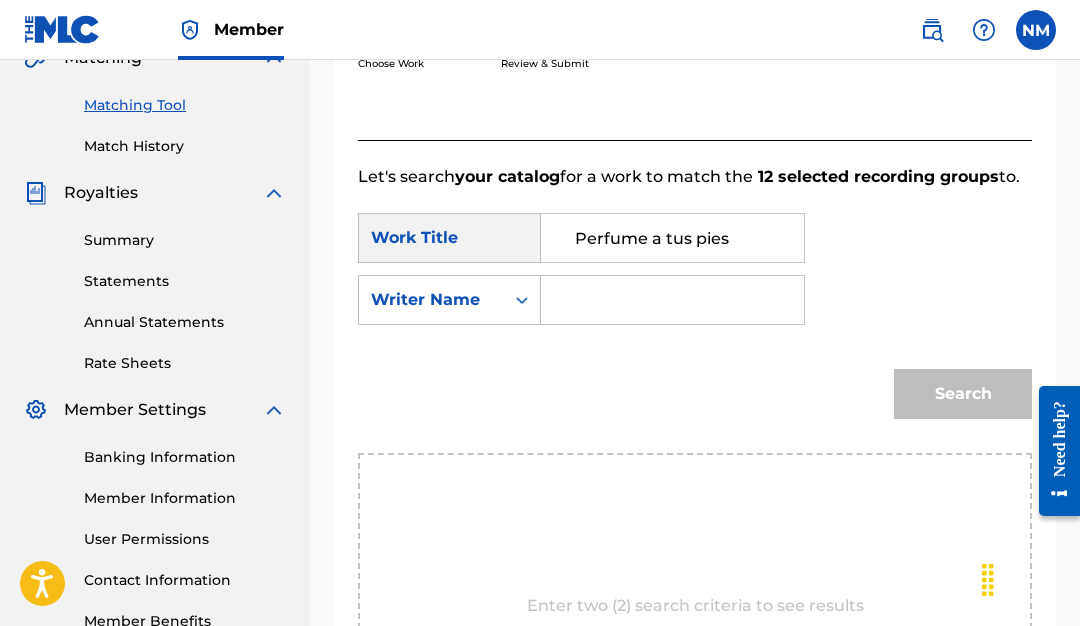 click at bounding box center (672, 300) 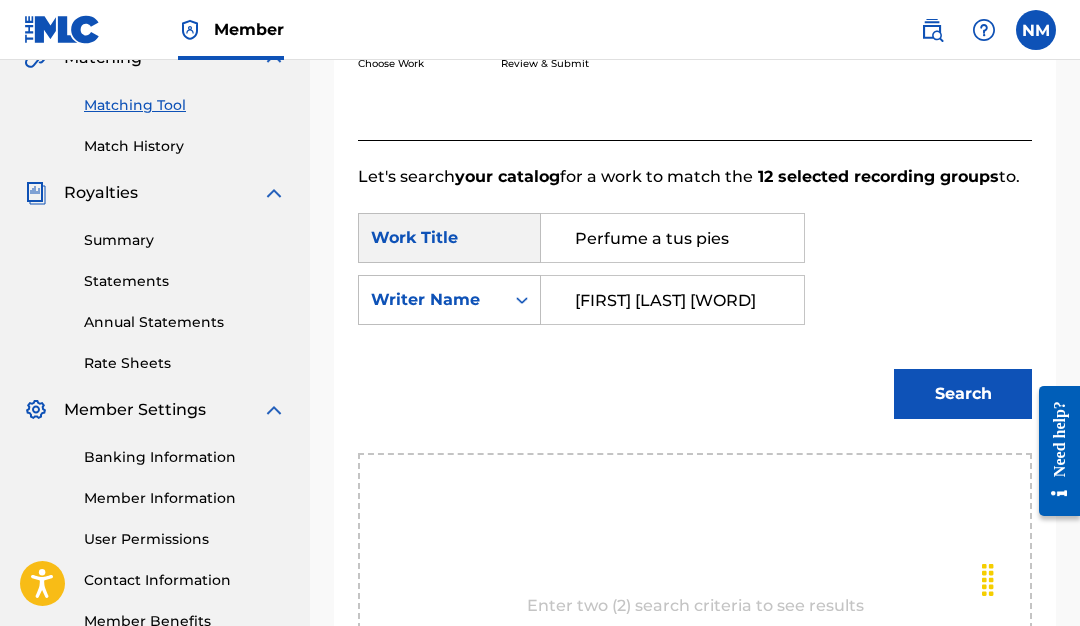type on "[FIRST] [LAST] [WORD]" 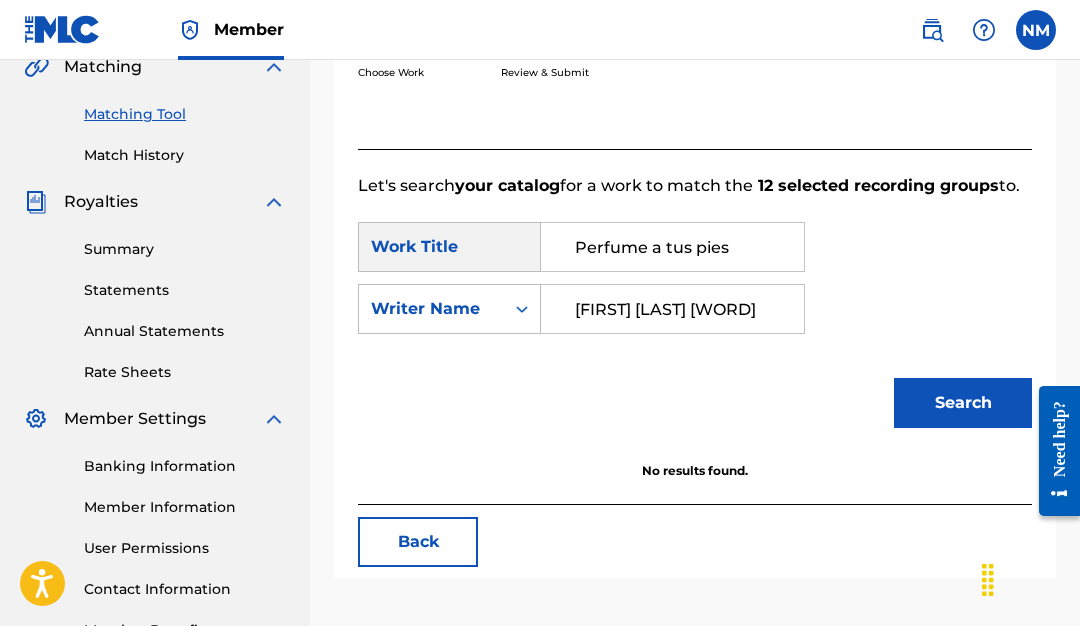scroll, scrollTop: 479, scrollLeft: 0, axis: vertical 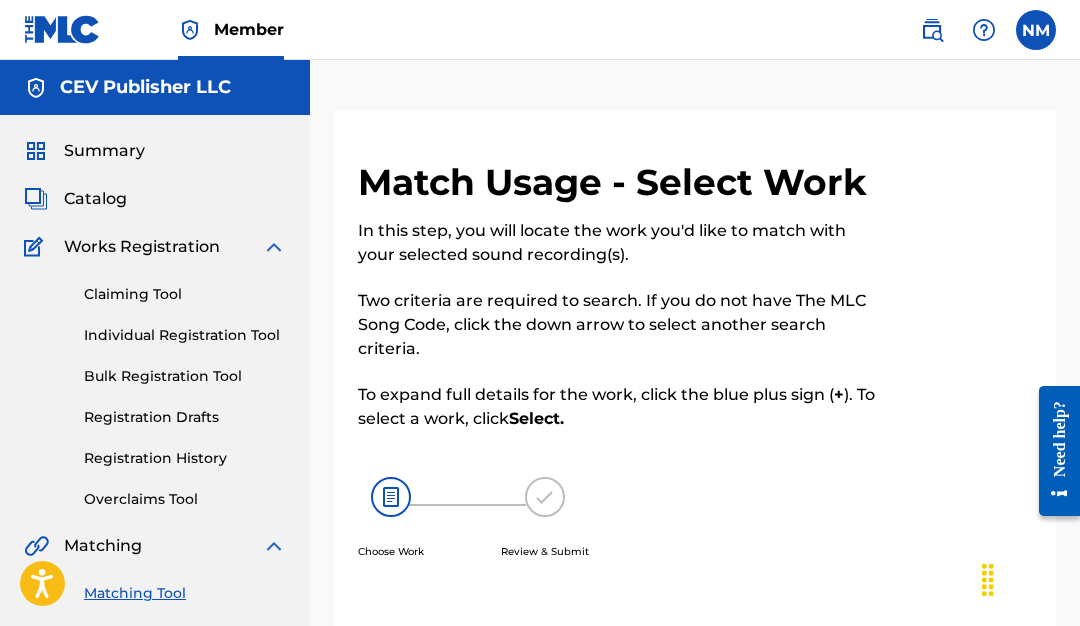 click on "Select." at bounding box center (536, 418) 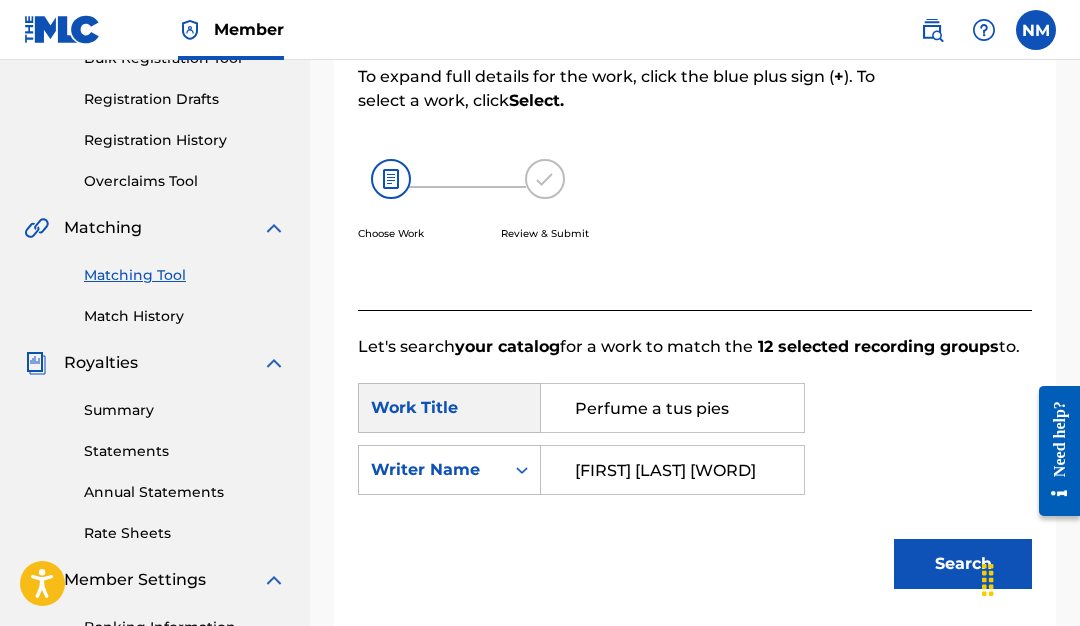 scroll, scrollTop: 321, scrollLeft: 0, axis: vertical 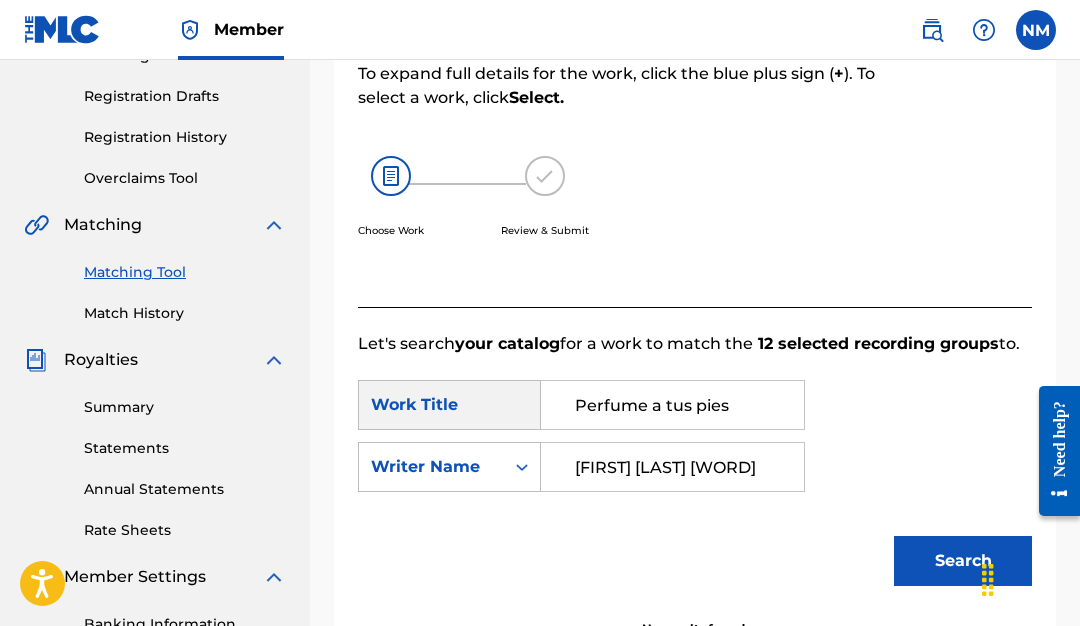 click on "[FIRST] [LAST] [WORD]" at bounding box center (672, 467) 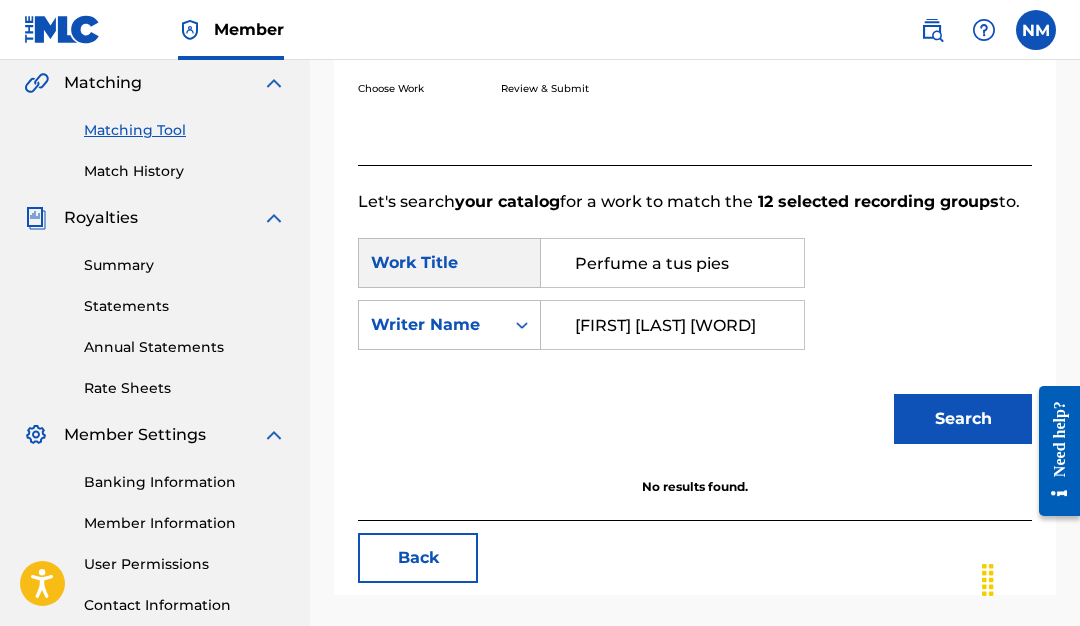scroll, scrollTop: 455, scrollLeft: 0, axis: vertical 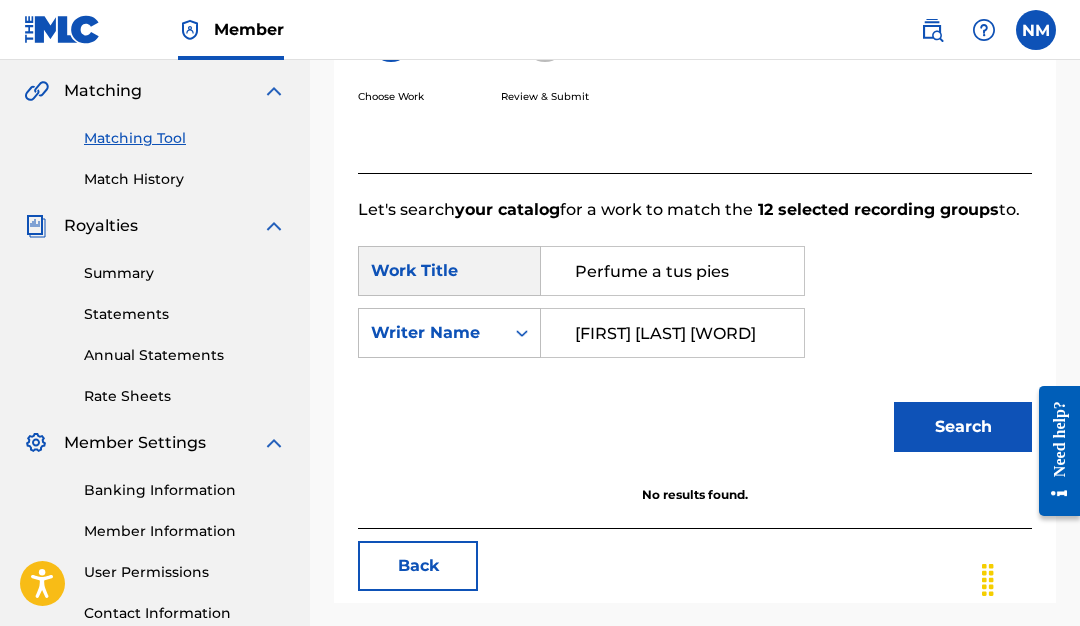 click on "Search" at bounding box center (963, 427) 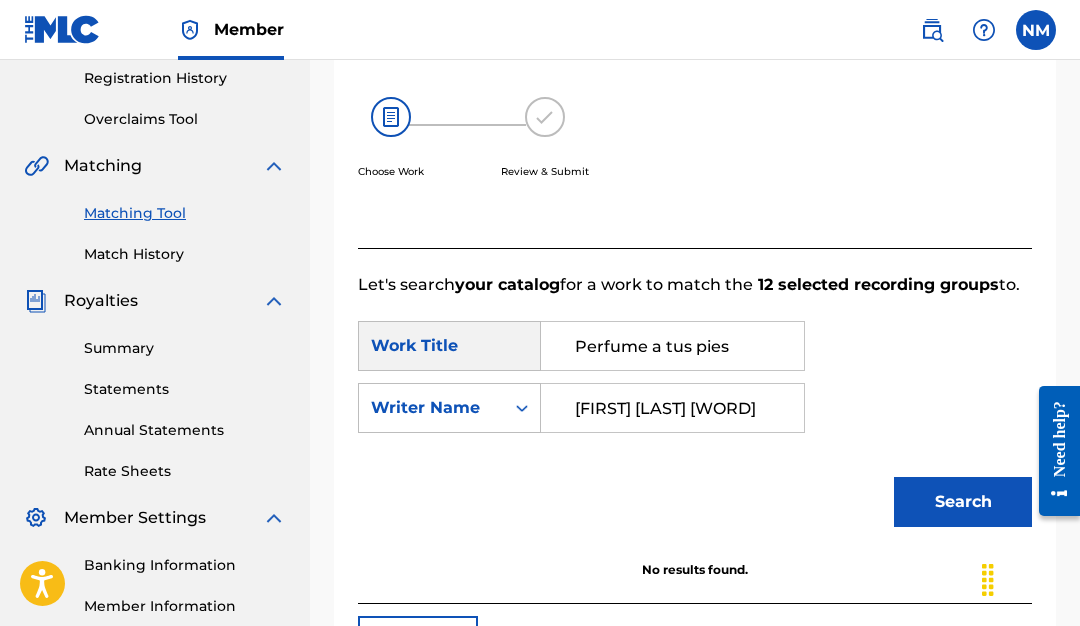 scroll, scrollTop: 353, scrollLeft: 0, axis: vertical 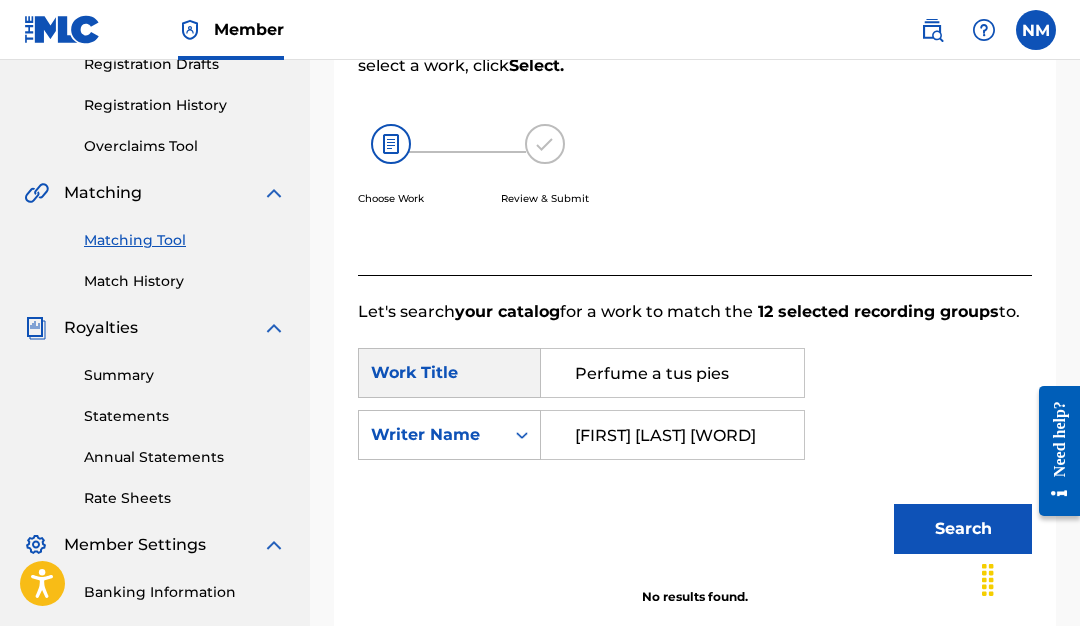 click at bounding box center [391, 144] 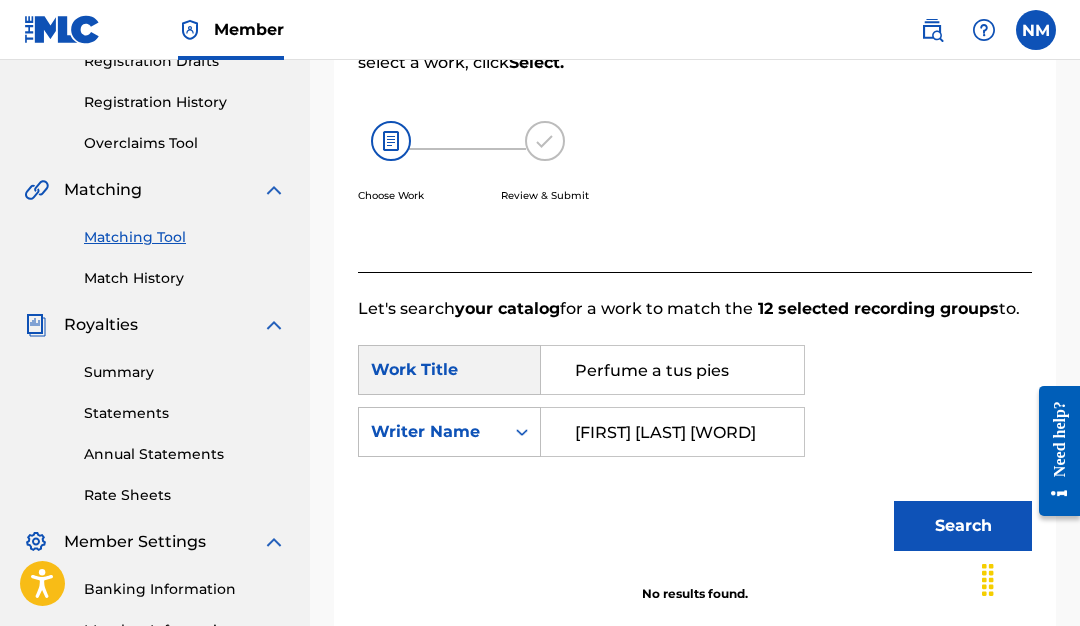 scroll, scrollTop: 353, scrollLeft: 0, axis: vertical 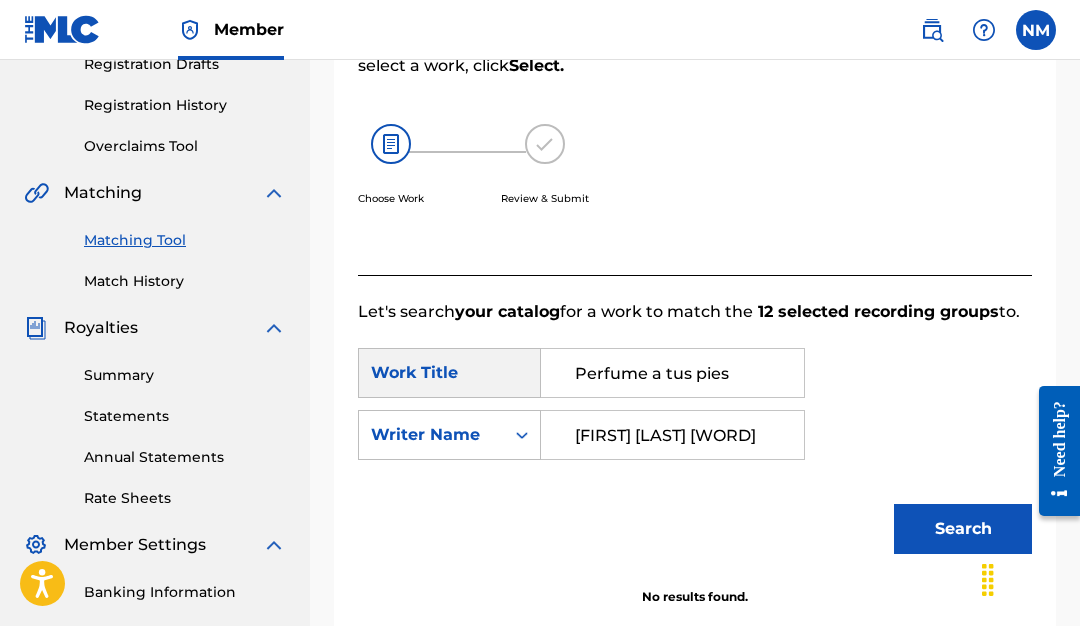 click on "Choose Work" at bounding box center [391, 198] 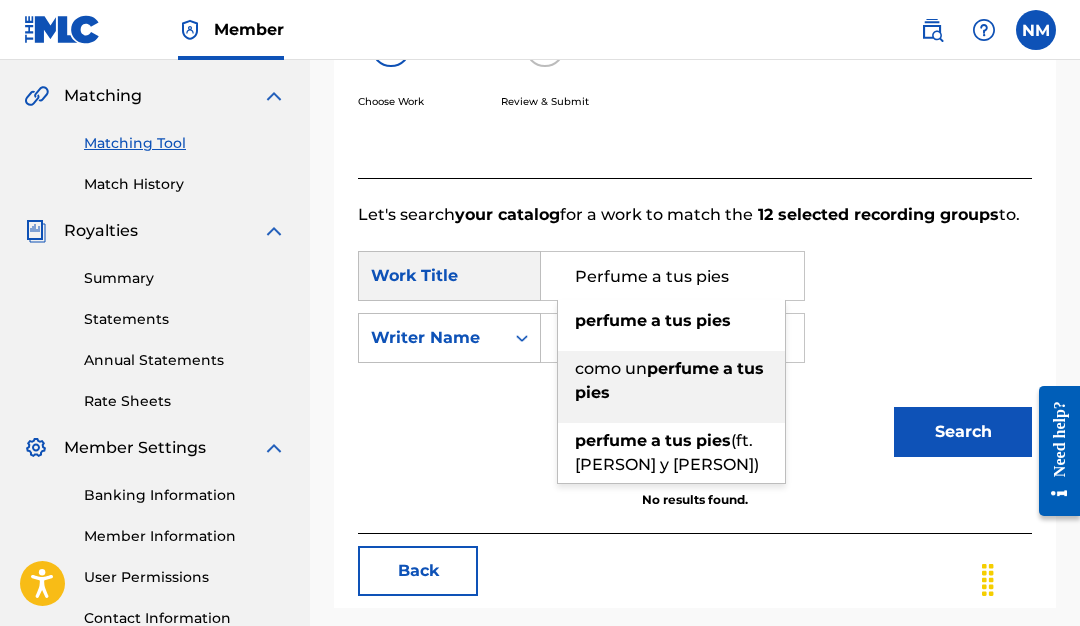 scroll, scrollTop: 445, scrollLeft: 0, axis: vertical 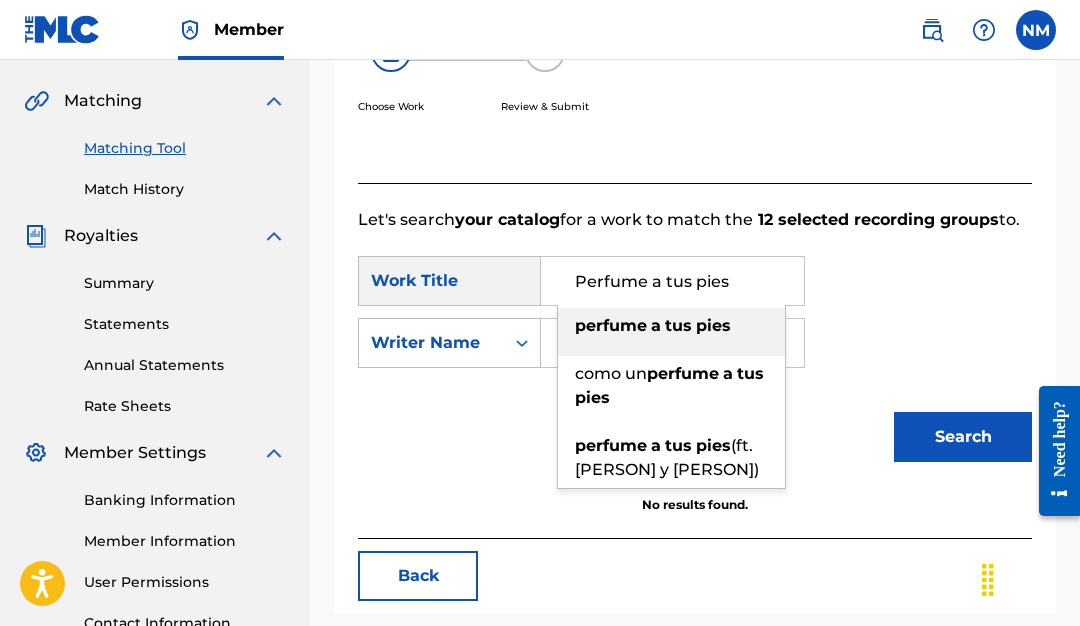 click on "tus" at bounding box center (678, 325) 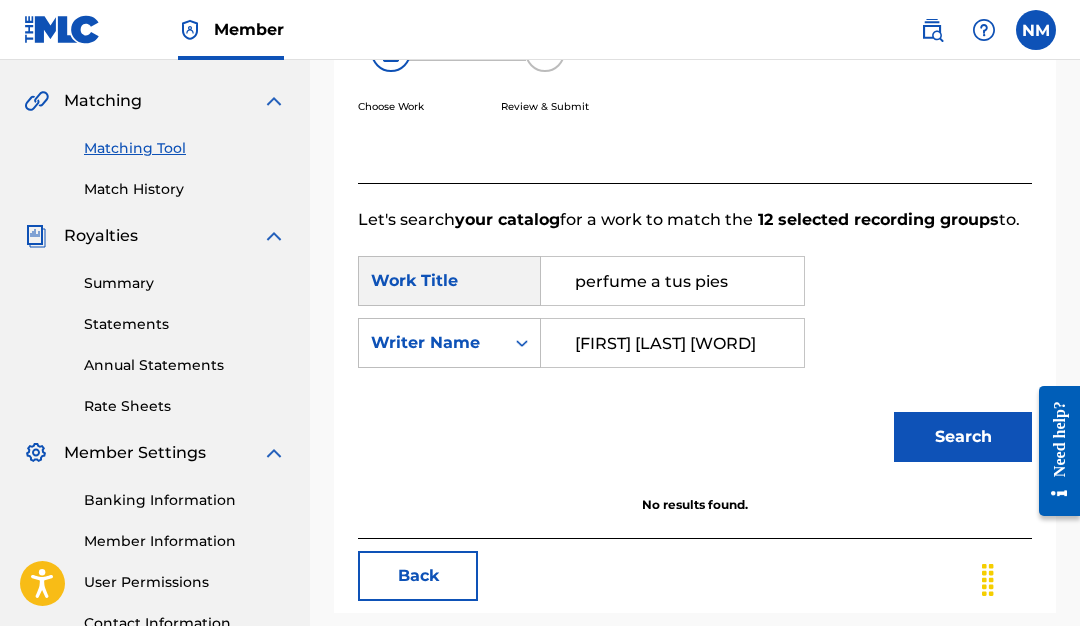 click on "Search" at bounding box center [963, 437] 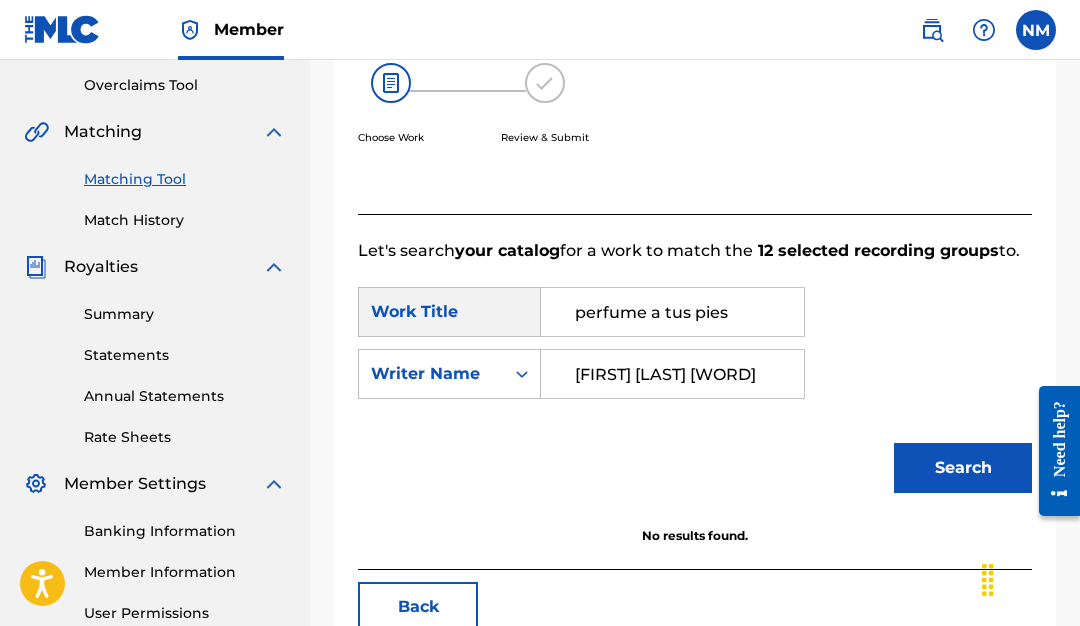 scroll, scrollTop: 392, scrollLeft: 0, axis: vertical 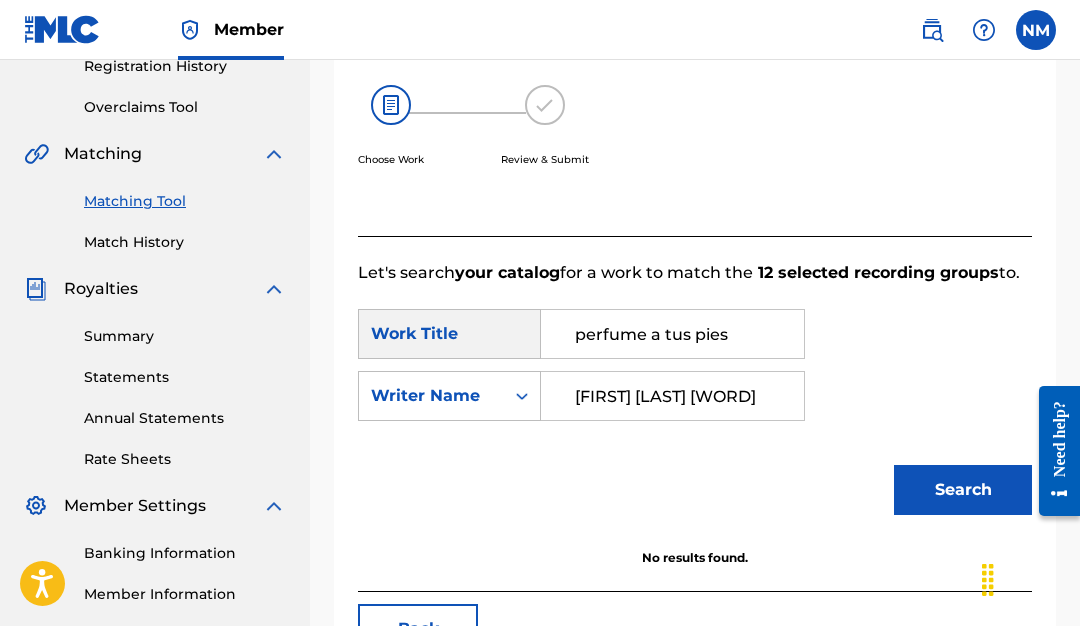 click on "[FIRST] [LAST] [WORD]" at bounding box center (672, 396) 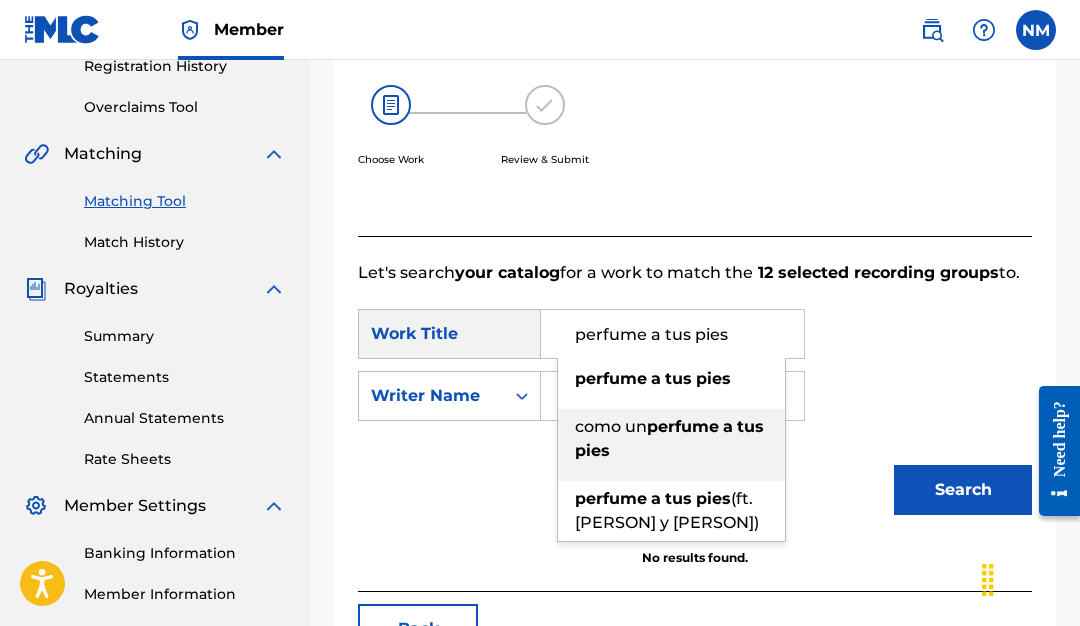 click on "perfume" at bounding box center (683, 426) 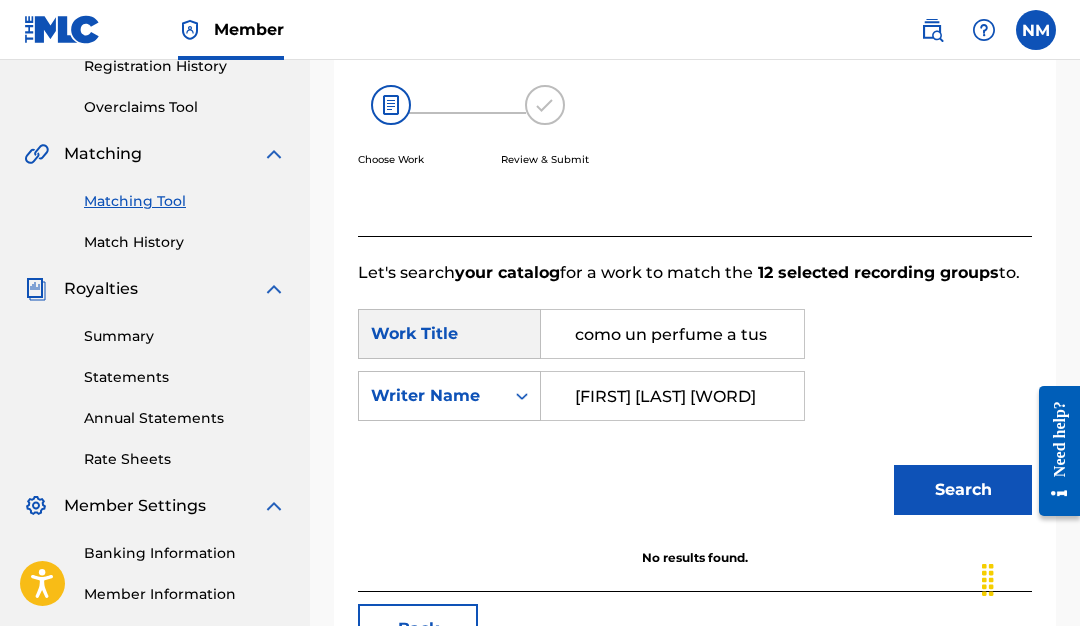 click on "Search" at bounding box center [963, 490] 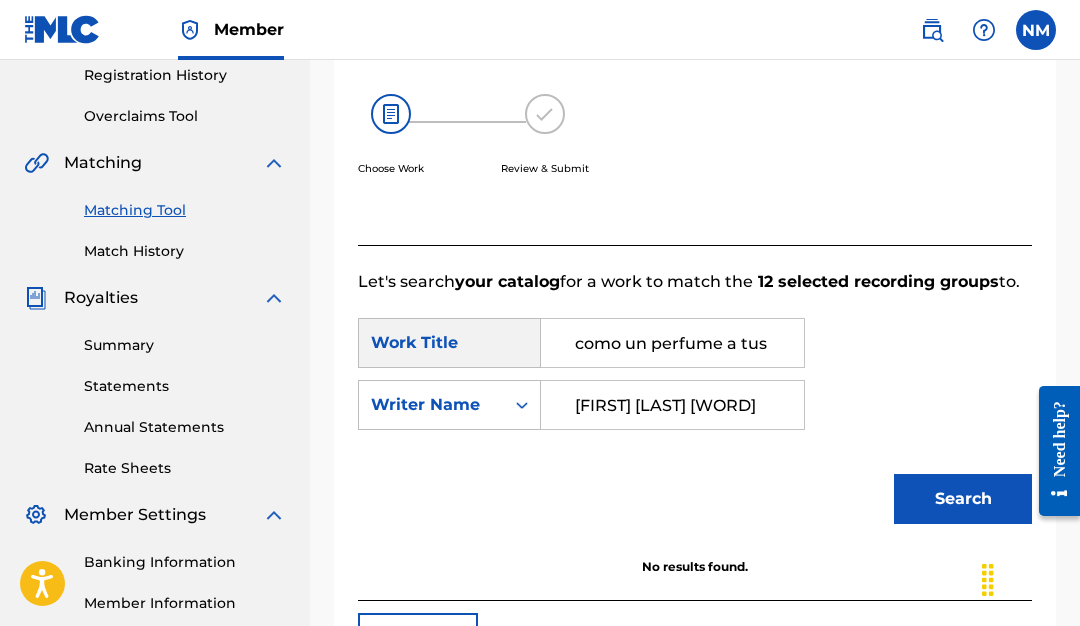 scroll, scrollTop: 366, scrollLeft: 0, axis: vertical 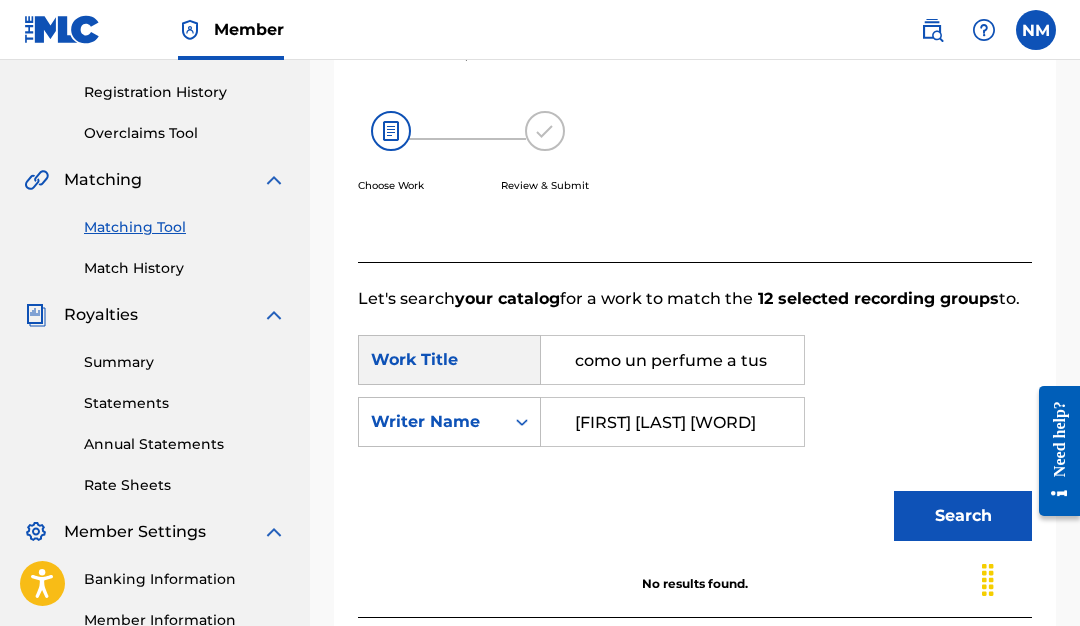 click on "como un perfume a tus pies" at bounding box center [672, 360] 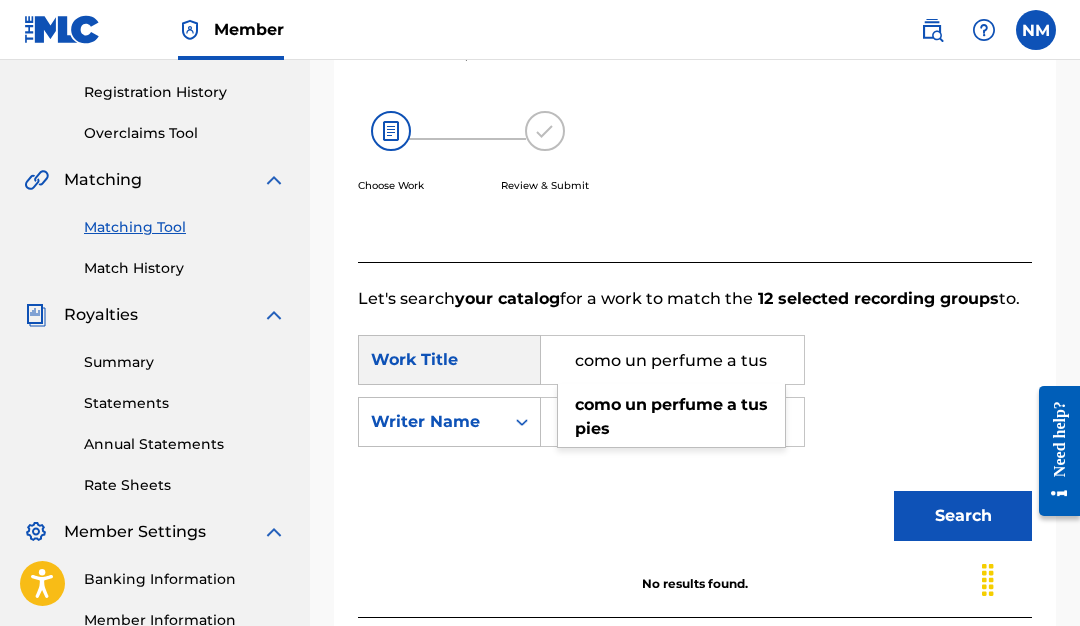 click on "12 selected recording groups" at bounding box center (876, 298) 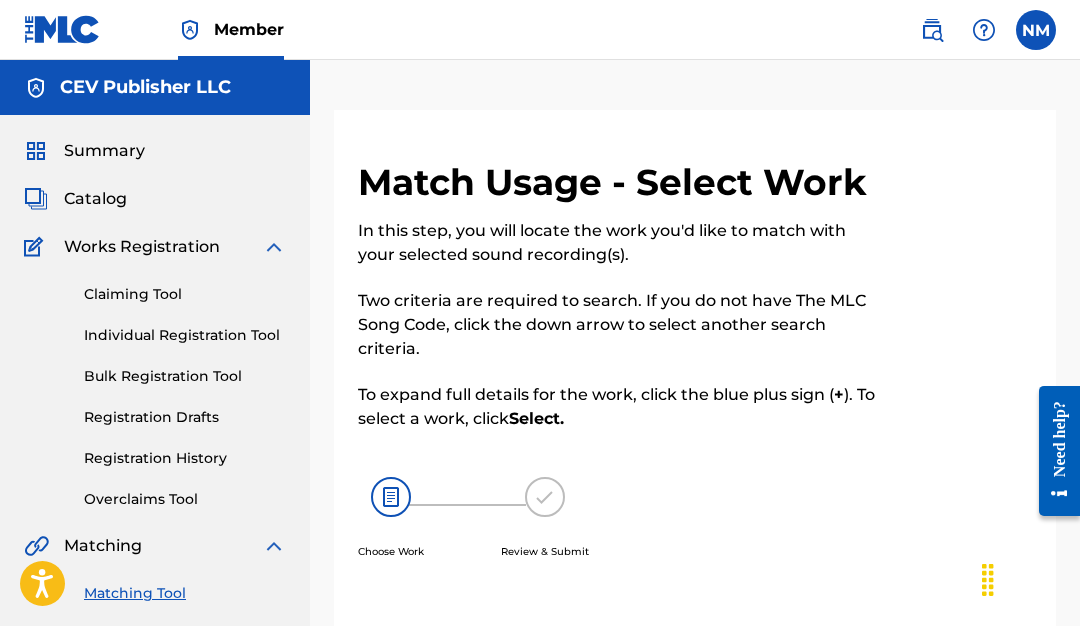 scroll, scrollTop: 0, scrollLeft: 0, axis: both 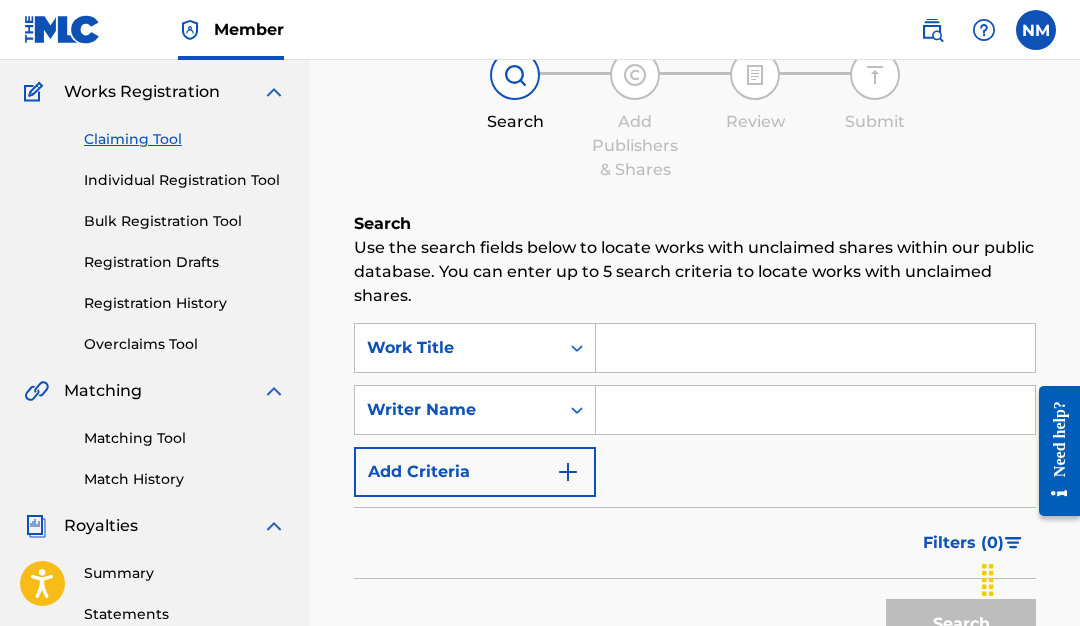 click on "Matching Tool" at bounding box center (185, 438) 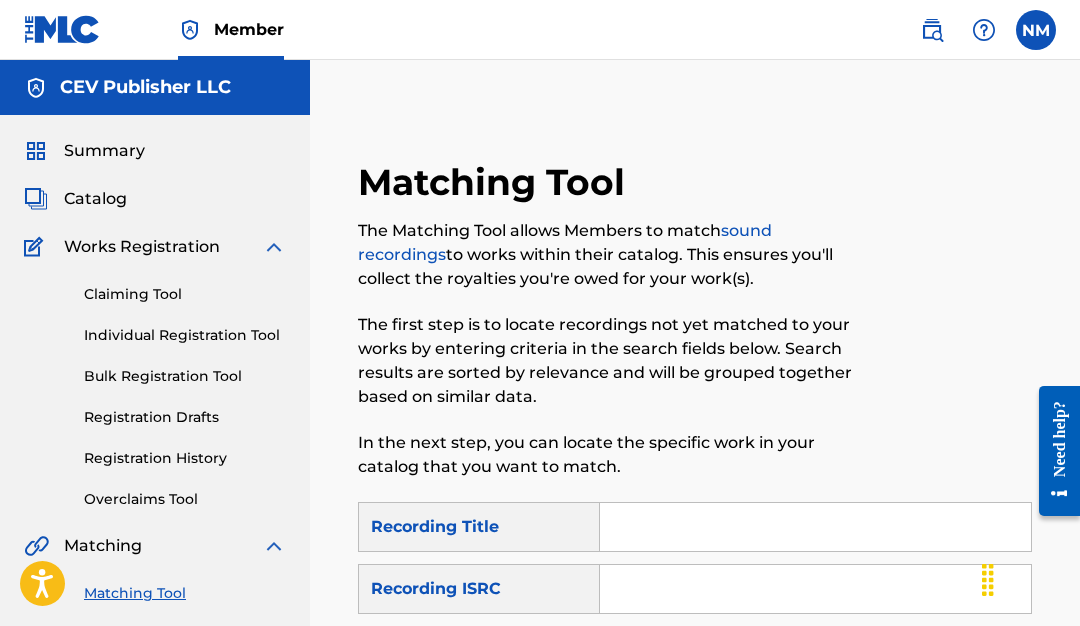 scroll, scrollTop: 0, scrollLeft: 0, axis: both 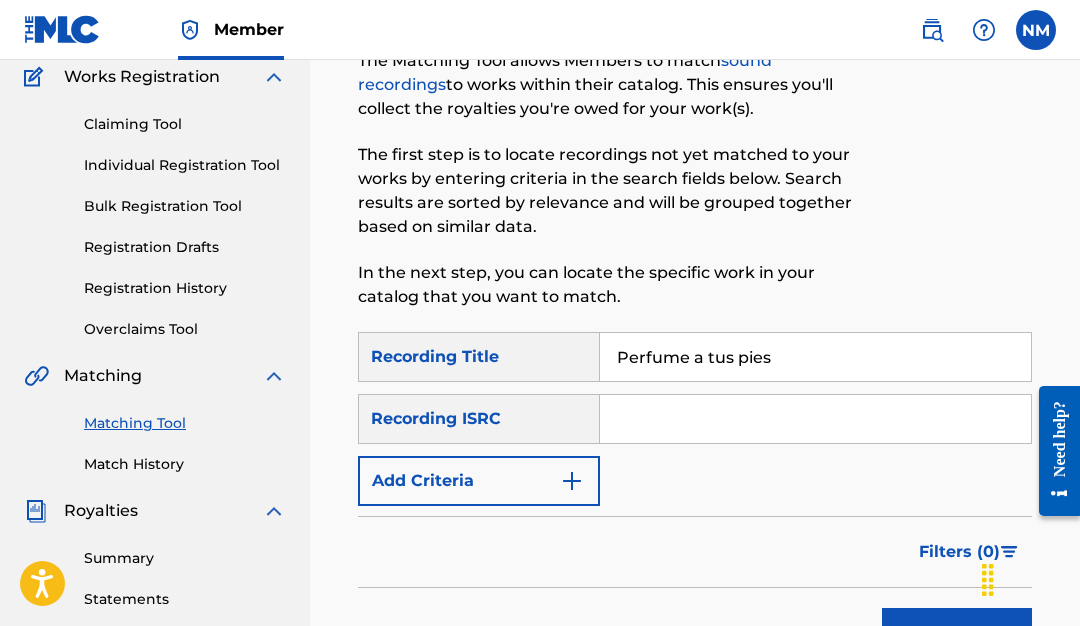 type on "Perfume a tus pies" 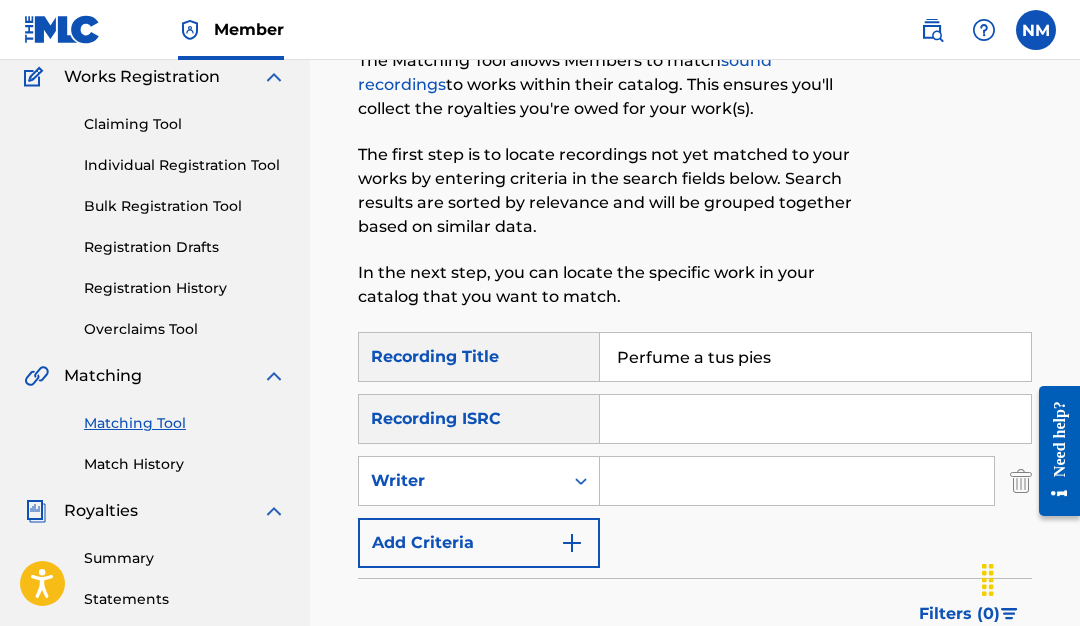 click at bounding box center [797, 481] 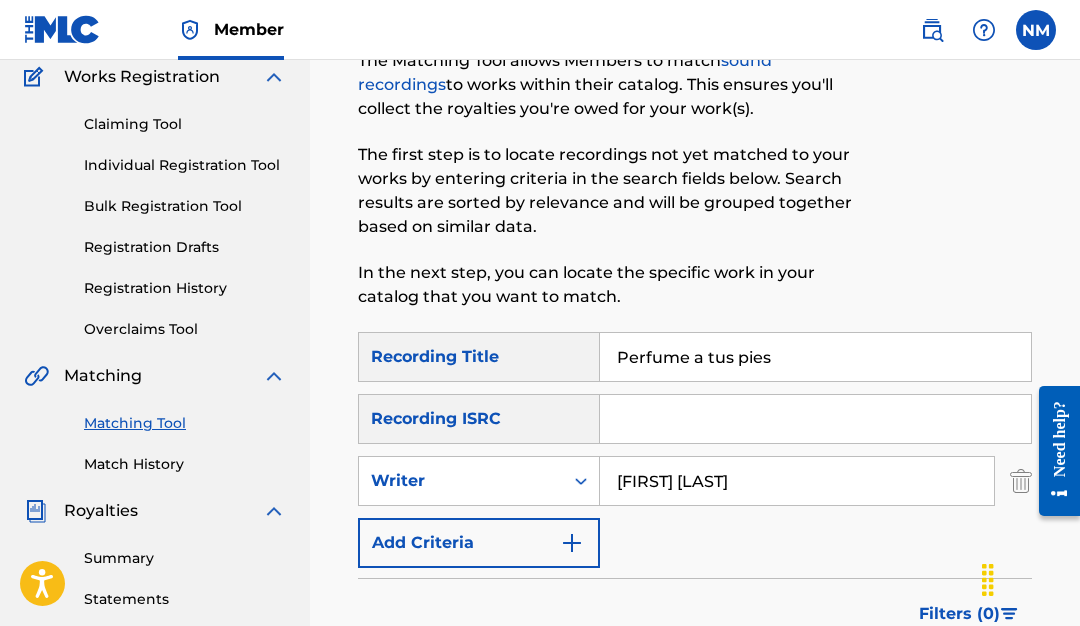 type on "[FIRST] [LAST]" 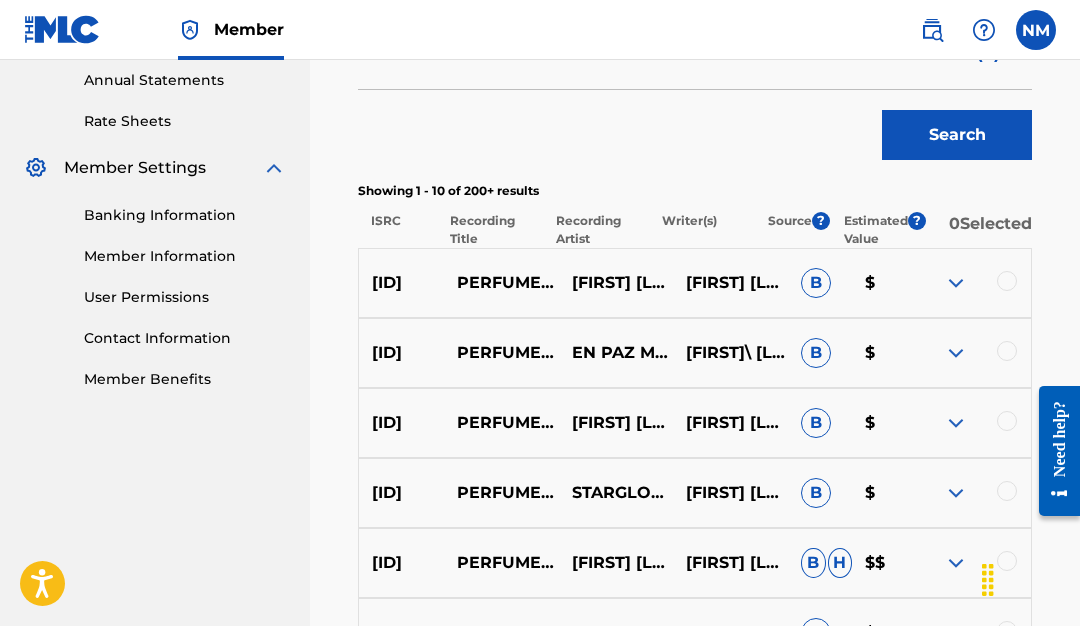 scroll, scrollTop: 741, scrollLeft: 0, axis: vertical 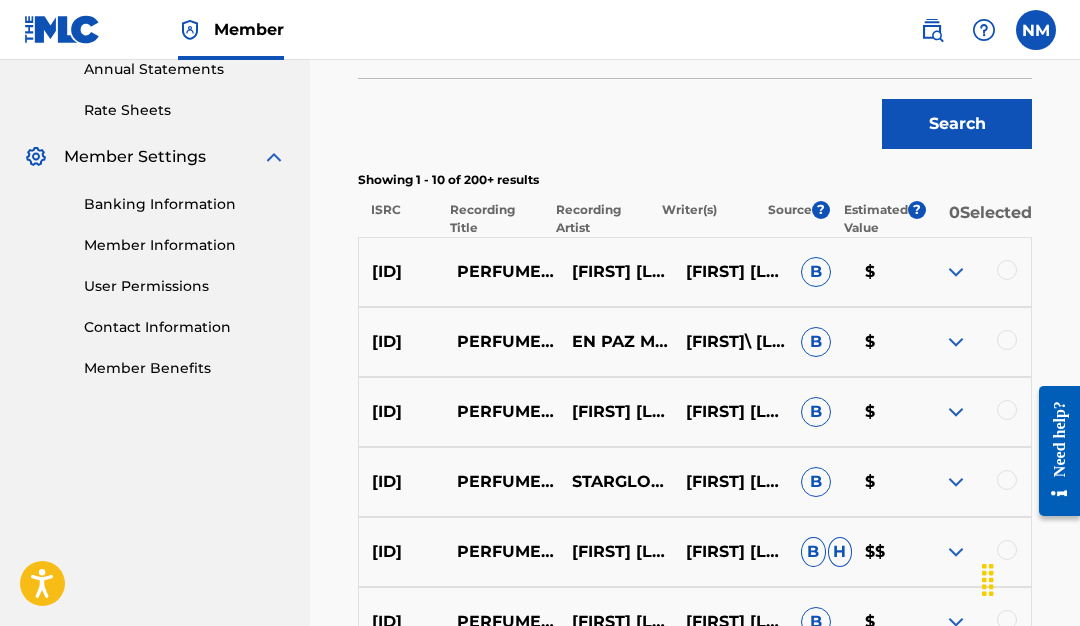 click on "B" at bounding box center (816, 272) 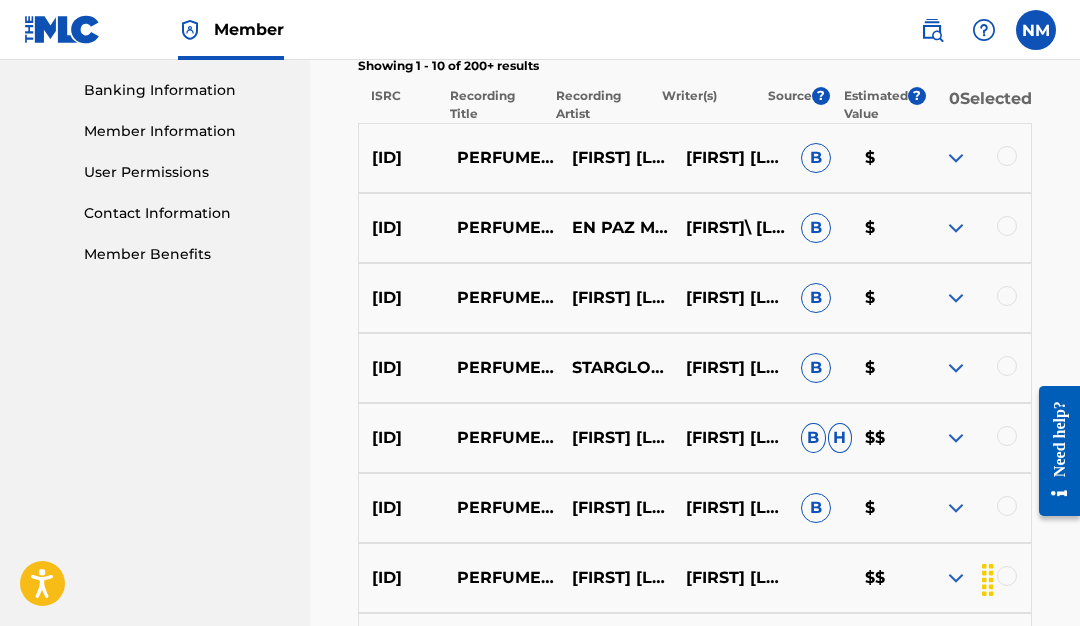 scroll, scrollTop: 841, scrollLeft: 0, axis: vertical 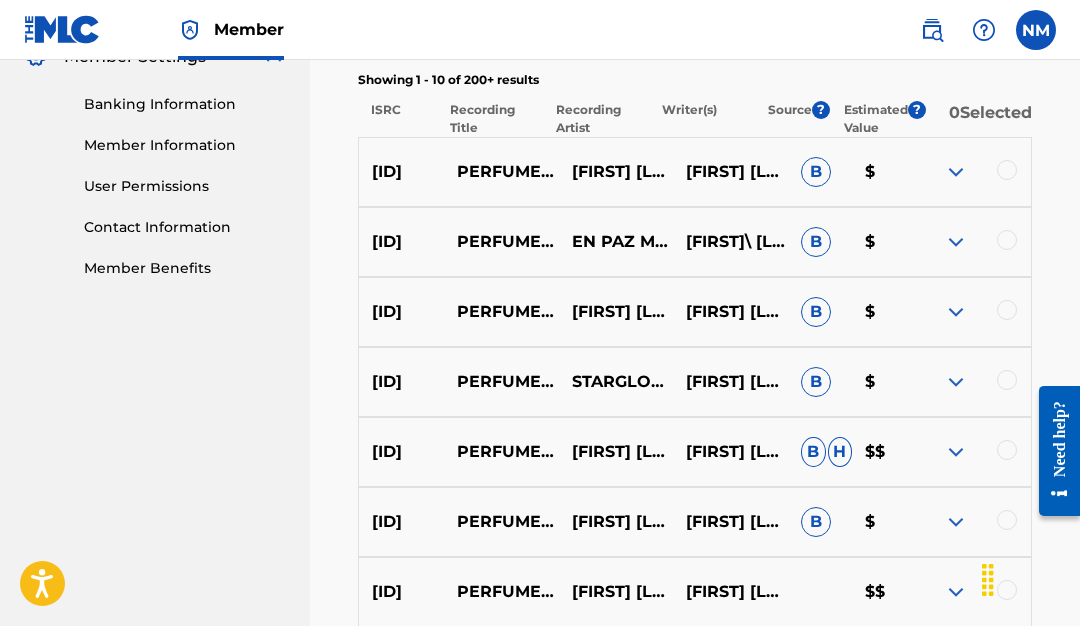 click at bounding box center (1007, 170) 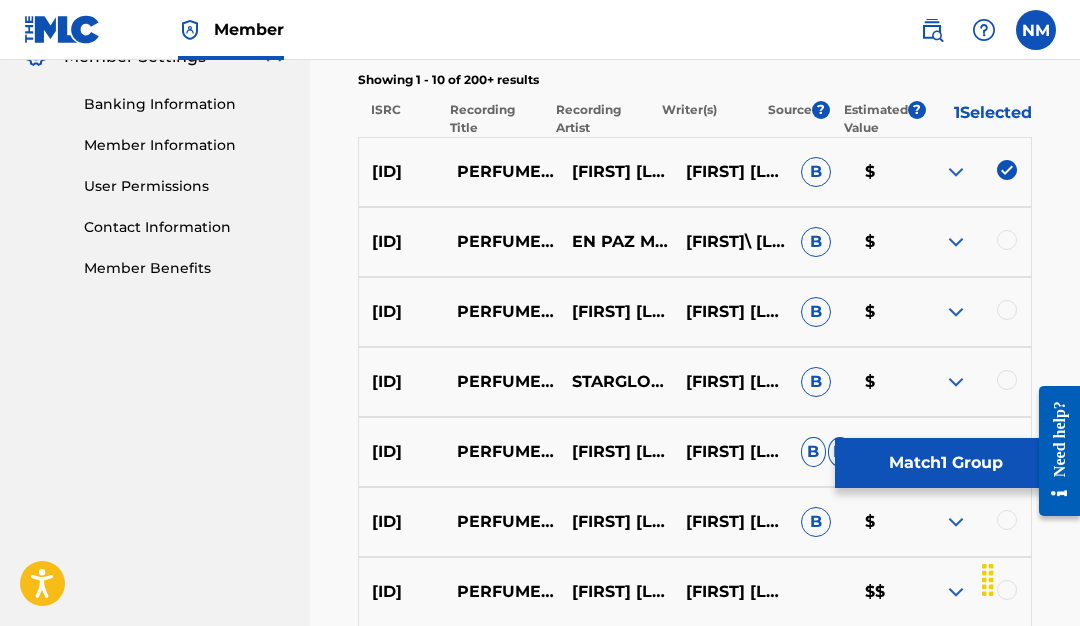 click on "PERFUME A TUS PIES" at bounding box center [500, 172] 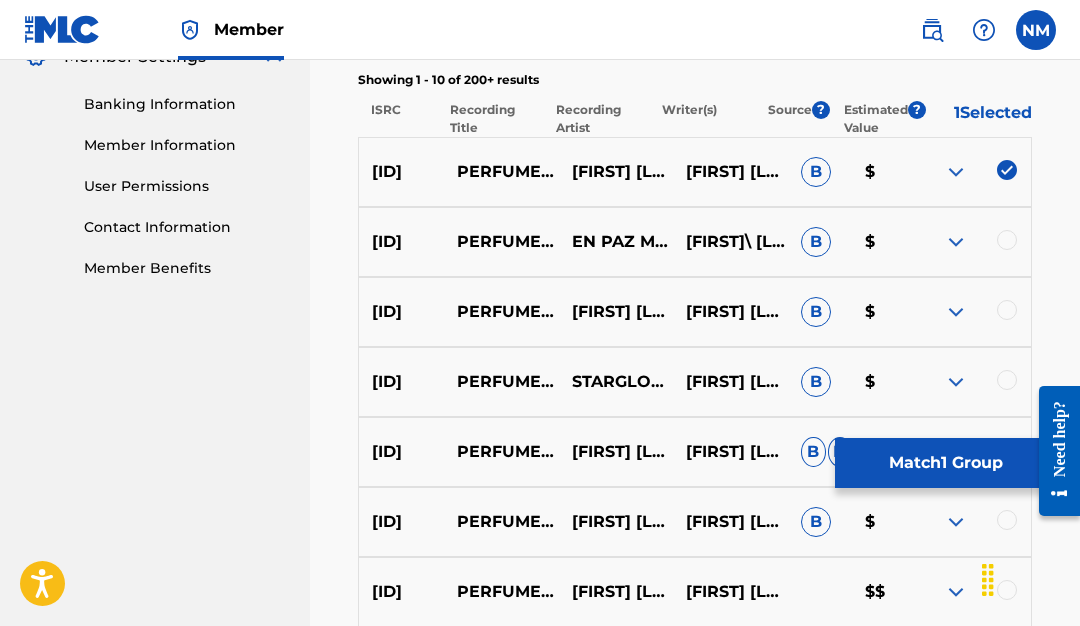 drag, startPoint x: 375, startPoint y: 169, endPoint x: 492, endPoint y: 173, distance: 117.06836 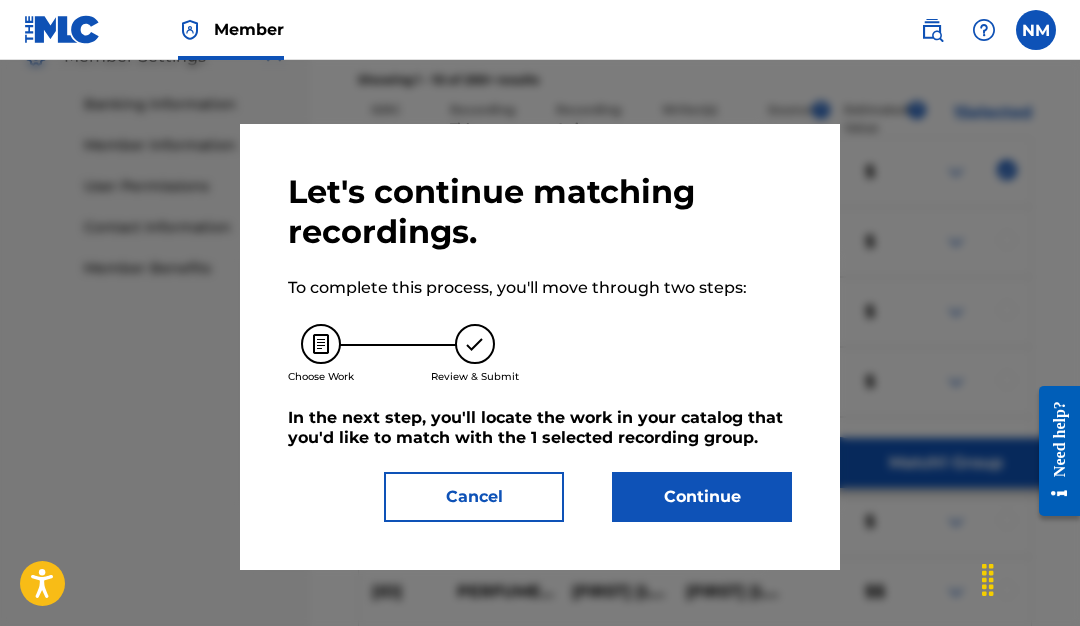 click on "Continue" at bounding box center [702, 497] 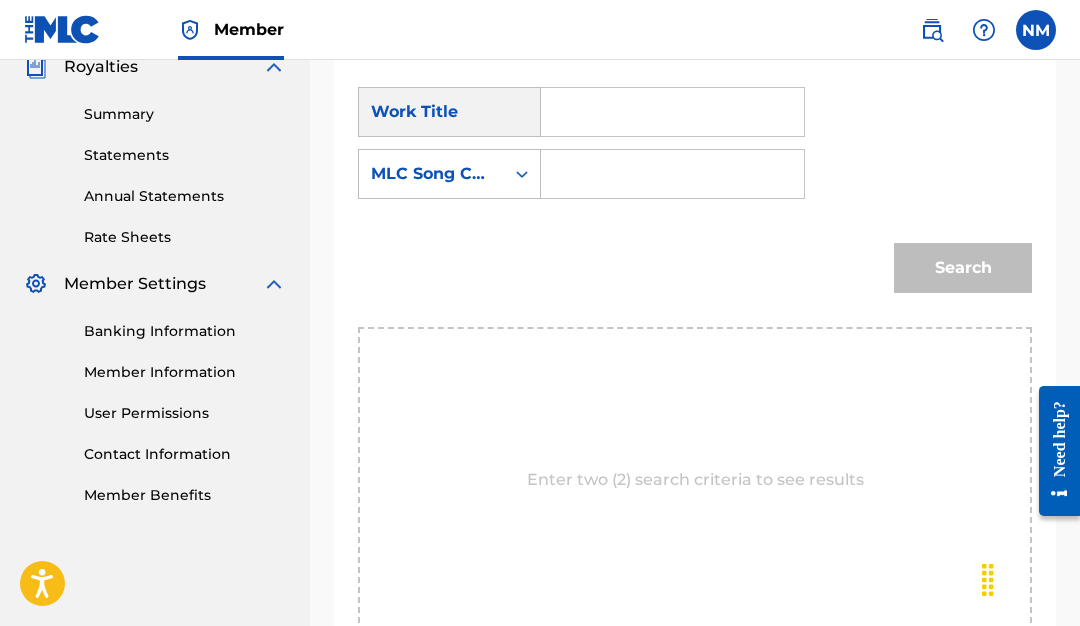 click at bounding box center (672, 112) 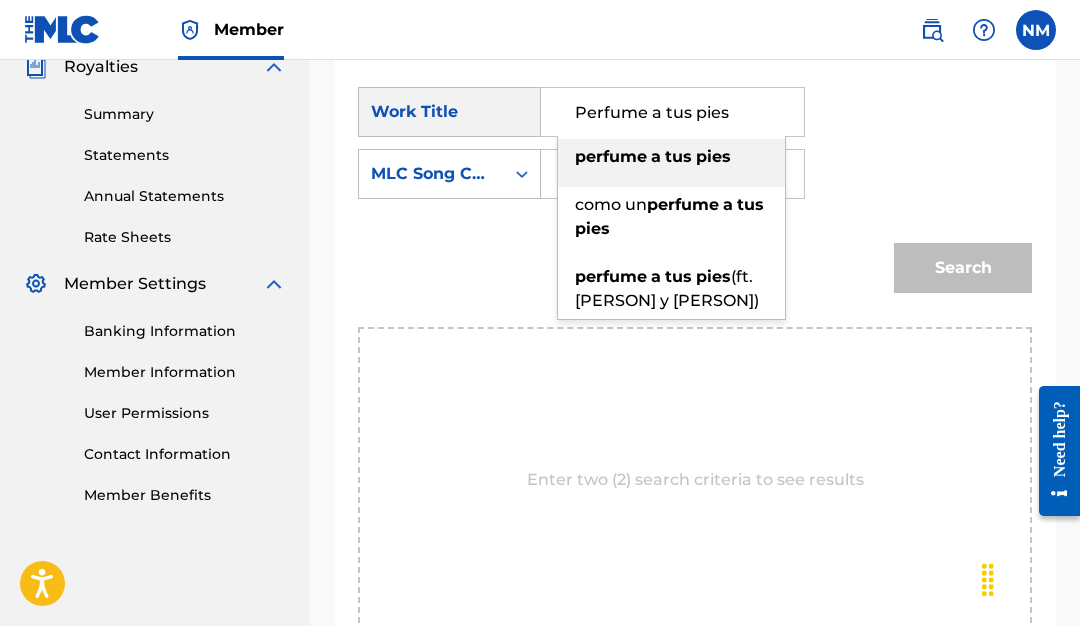 type on "Perfume a tus pies" 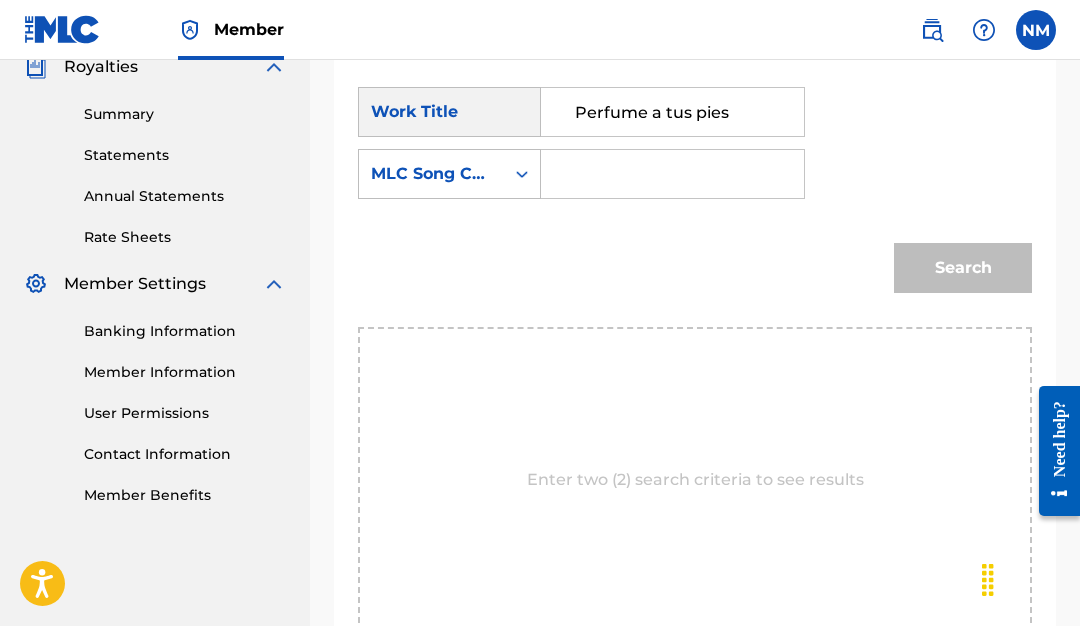 click on "SearchWithCriteria[UUID] Work Title Perfume a tus pies SearchWithCriteria[UUID] MLC Song Code" at bounding box center (695, 149) 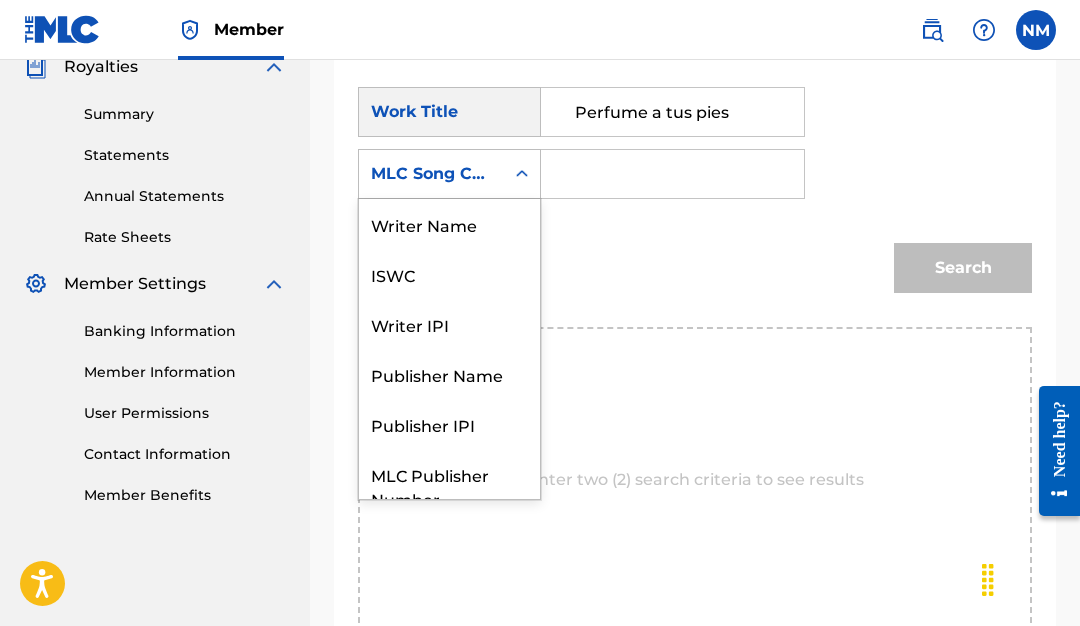 click 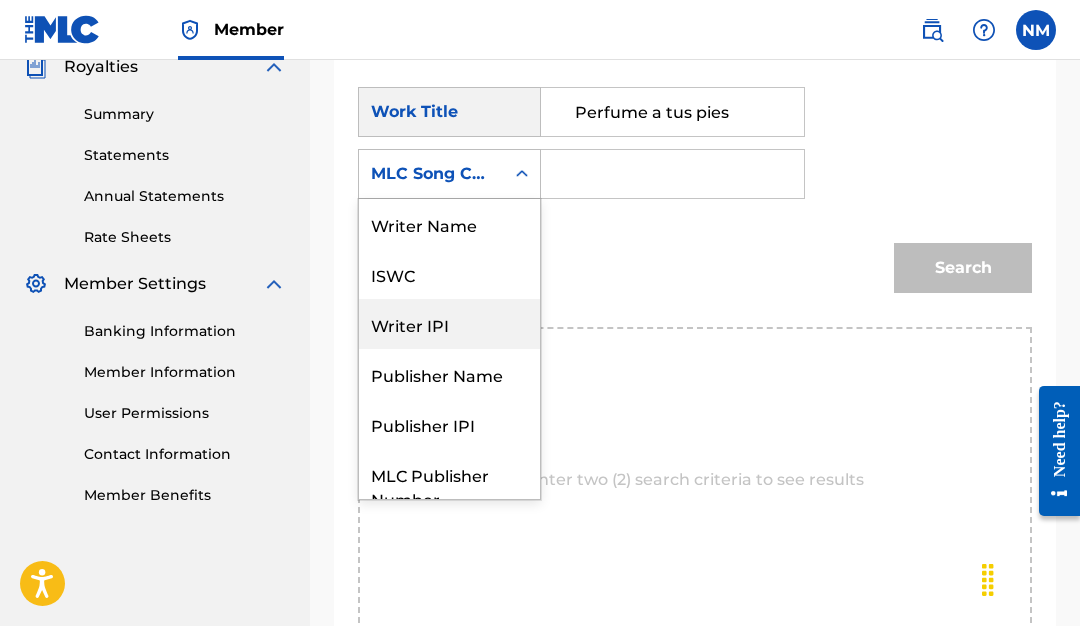 scroll, scrollTop: 0, scrollLeft: 0, axis: both 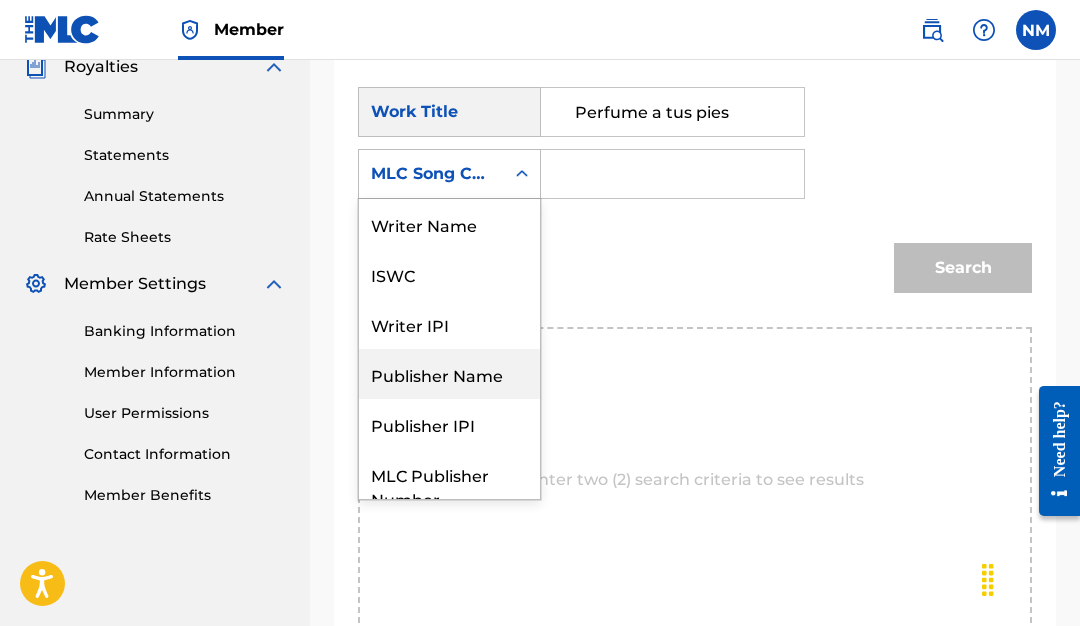 click on "Publisher Name" at bounding box center (449, 374) 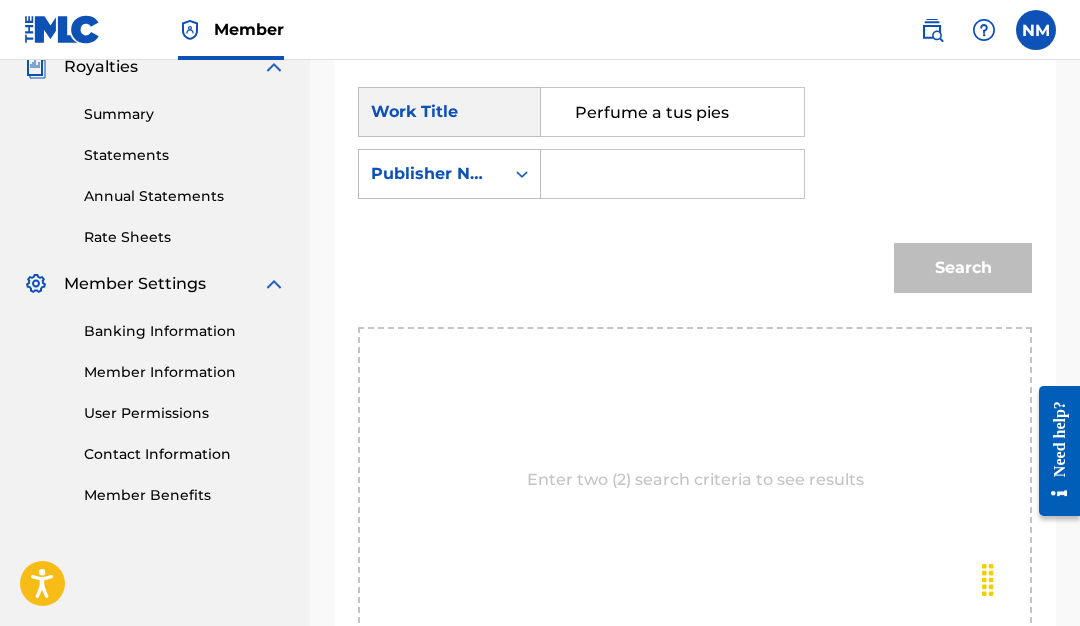 click at bounding box center (672, 174) 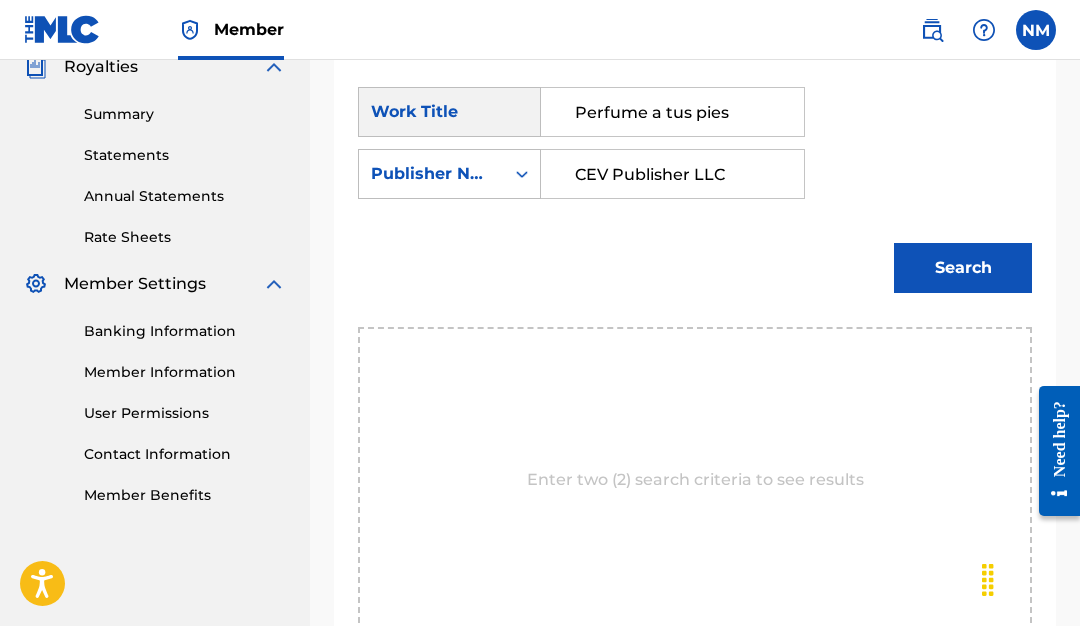 type on "CEV Publisher LLC" 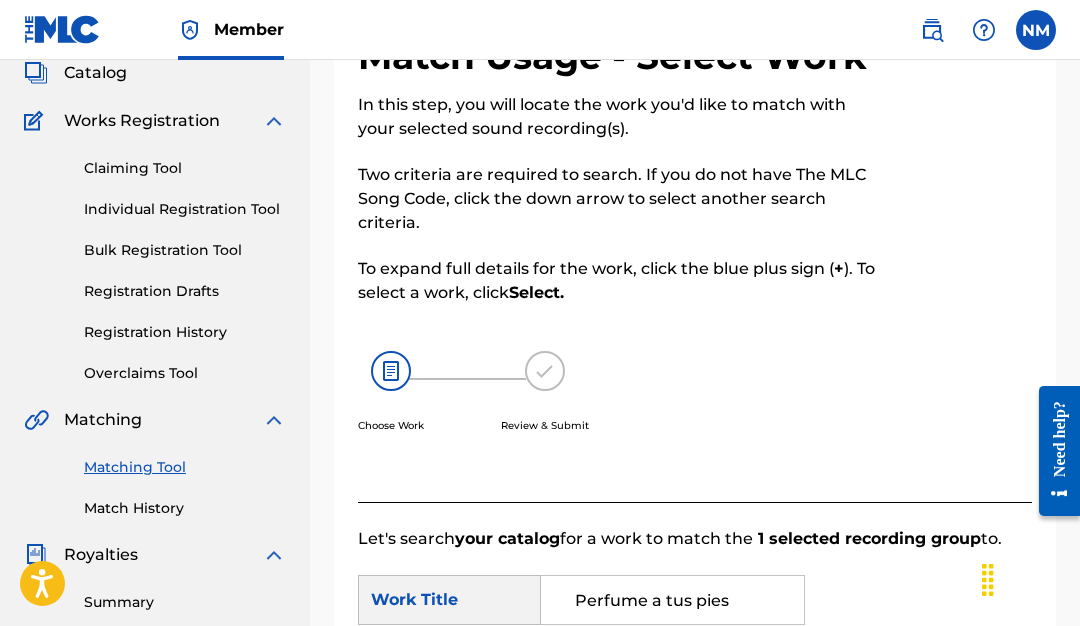 scroll, scrollTop: 137, scrollLeft: 0, axis: vertical 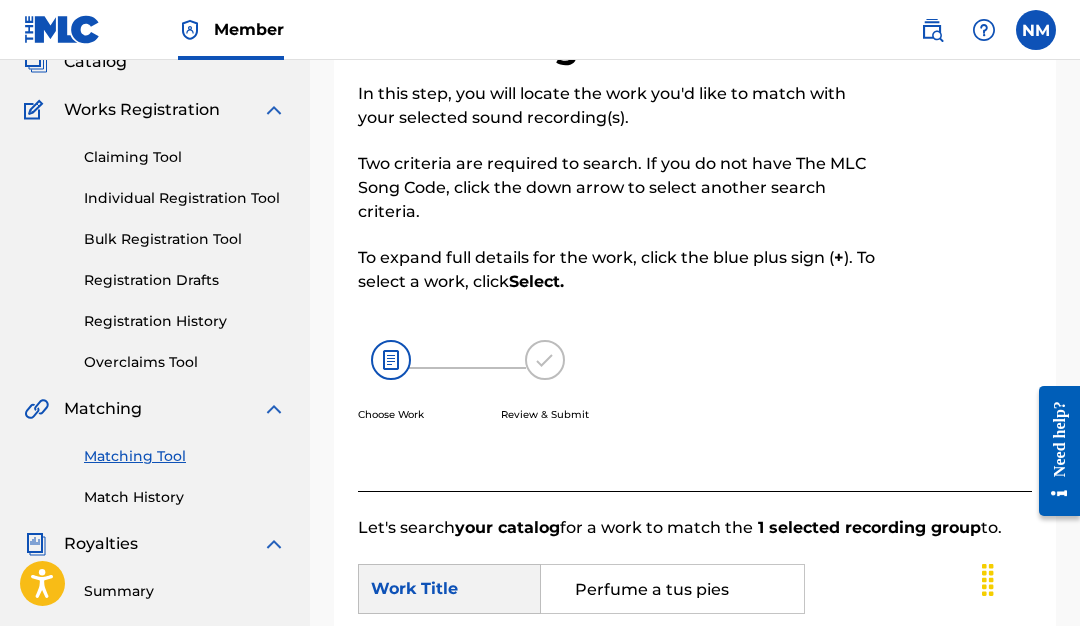 click on "Matching" at bounding box center (103, 409) 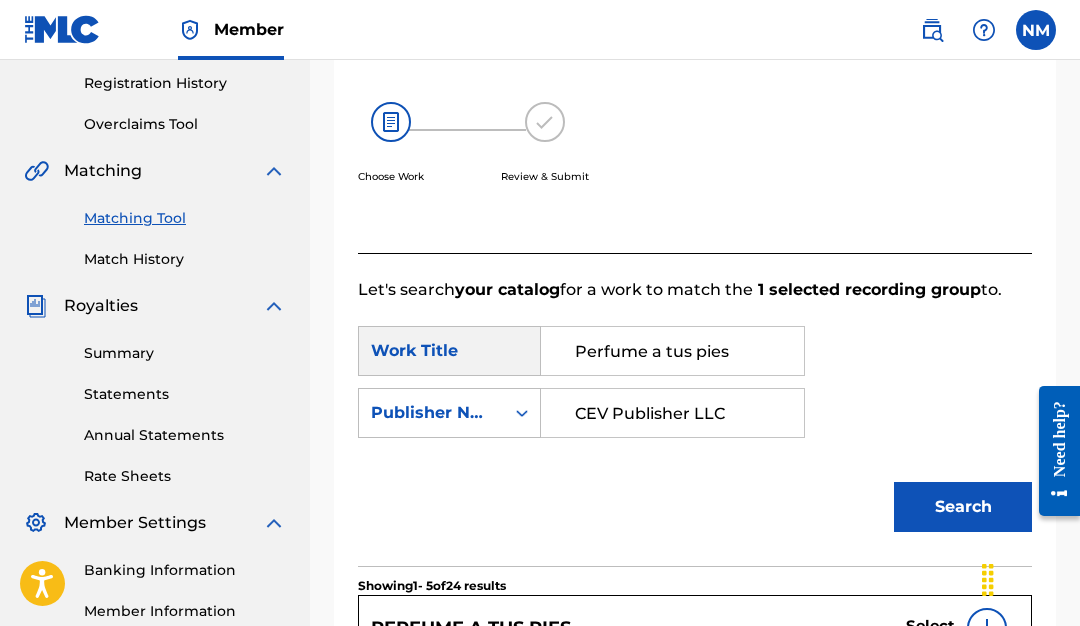 scroll, scrollTop: 411, scrollLeft: 0, axis: vertical 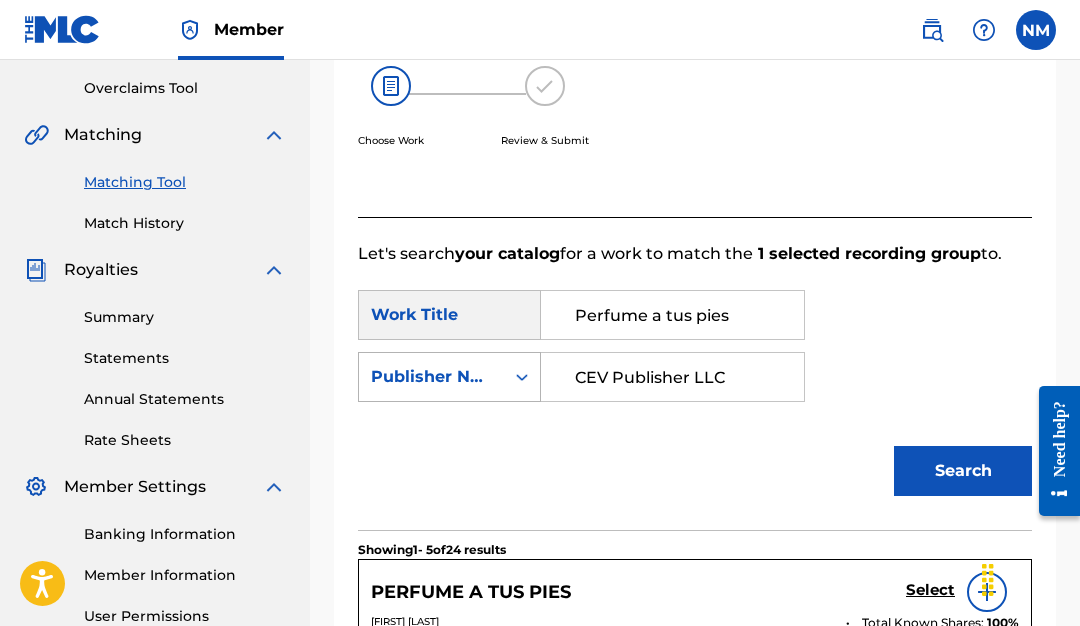 click 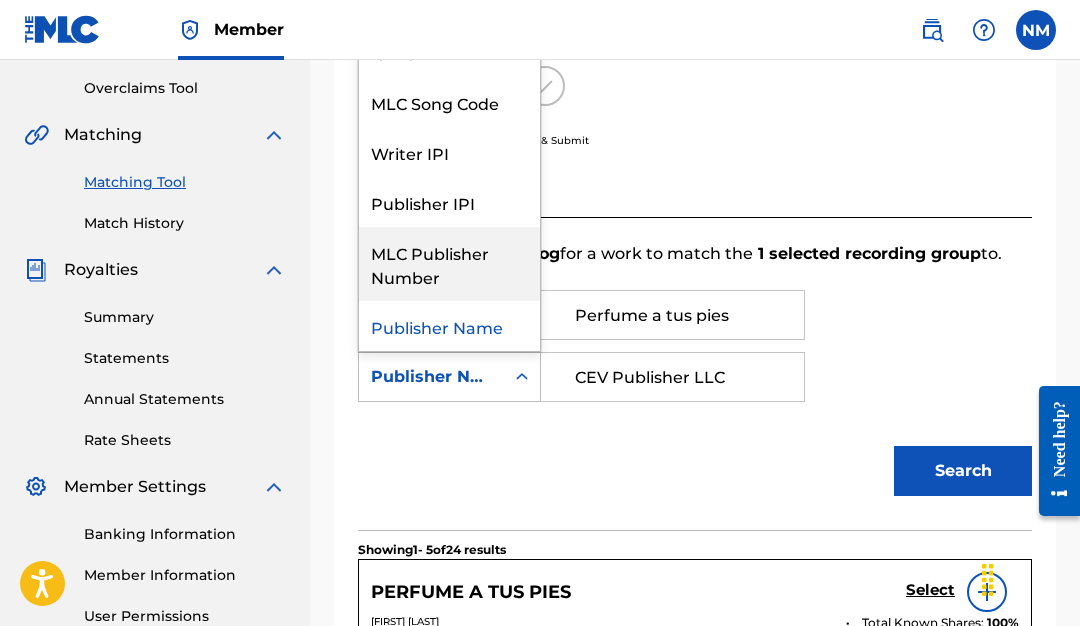 scroll, scrollTop: 0, scrollLeft: 0, axis: both 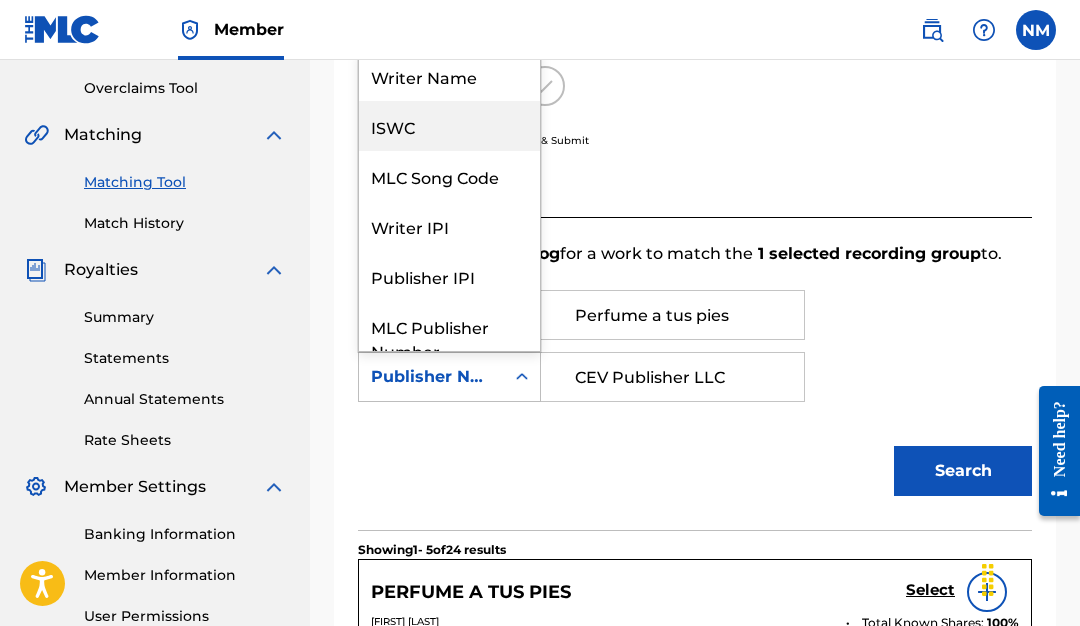 click on "ISWC" at bounding box center [449, 126] 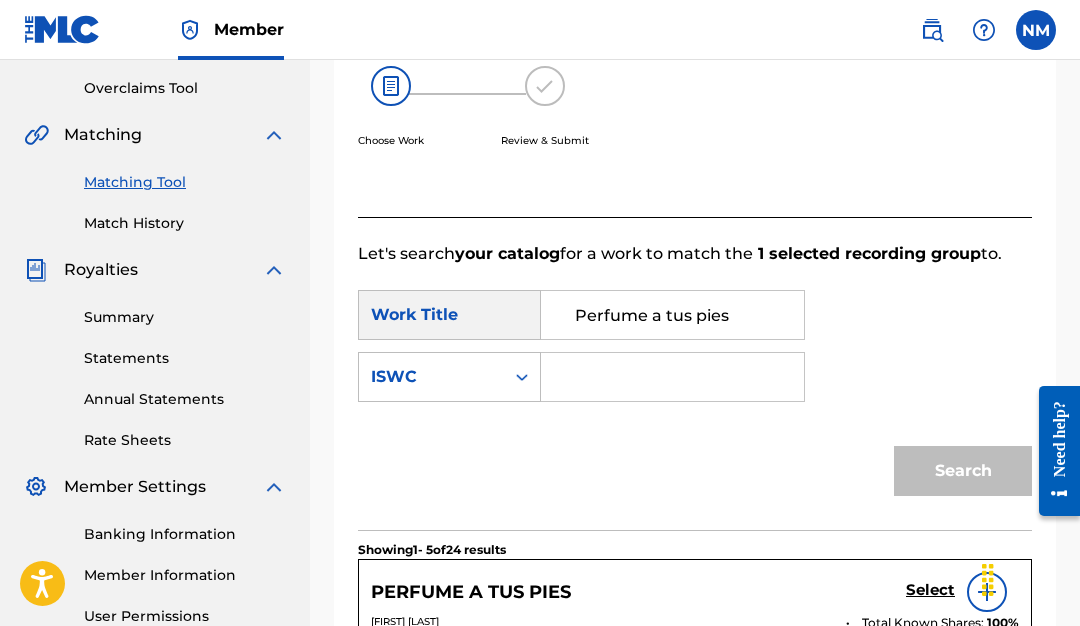 click at bounding box center (672, 377) 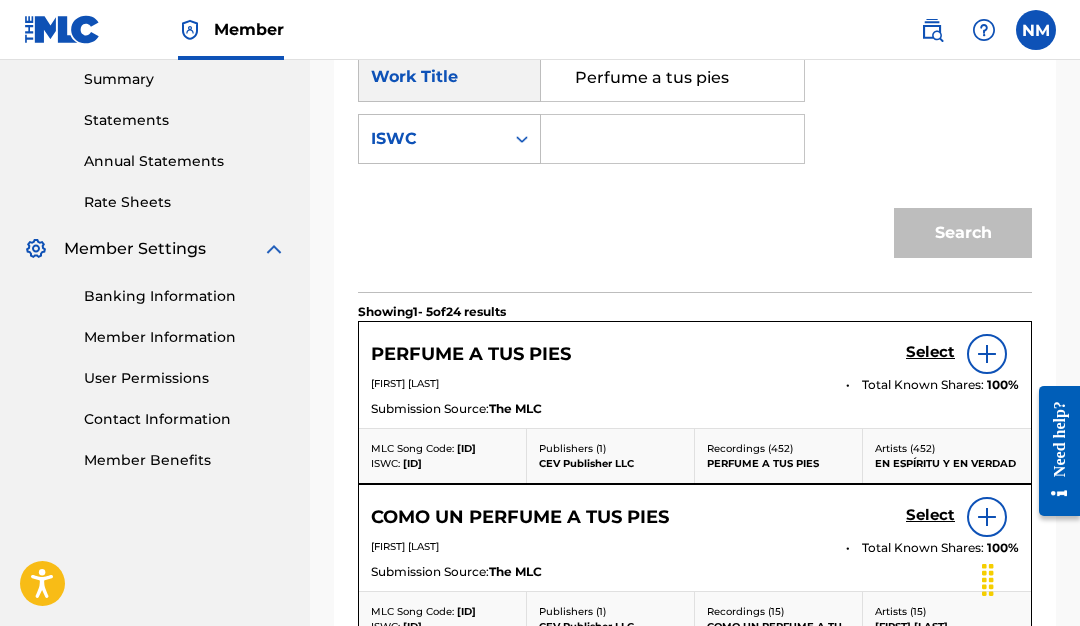 scroll, scrollTop: 667, scrollLeft: 0, axis: vertical 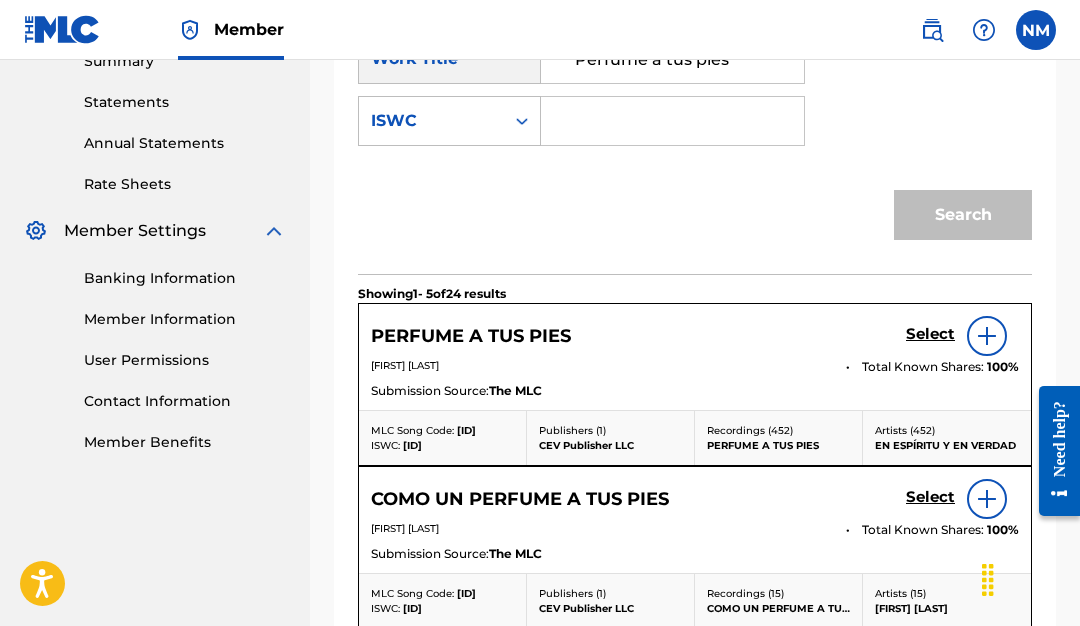 click on "ISWC:   [ID]" at bounding box center (442, 445) 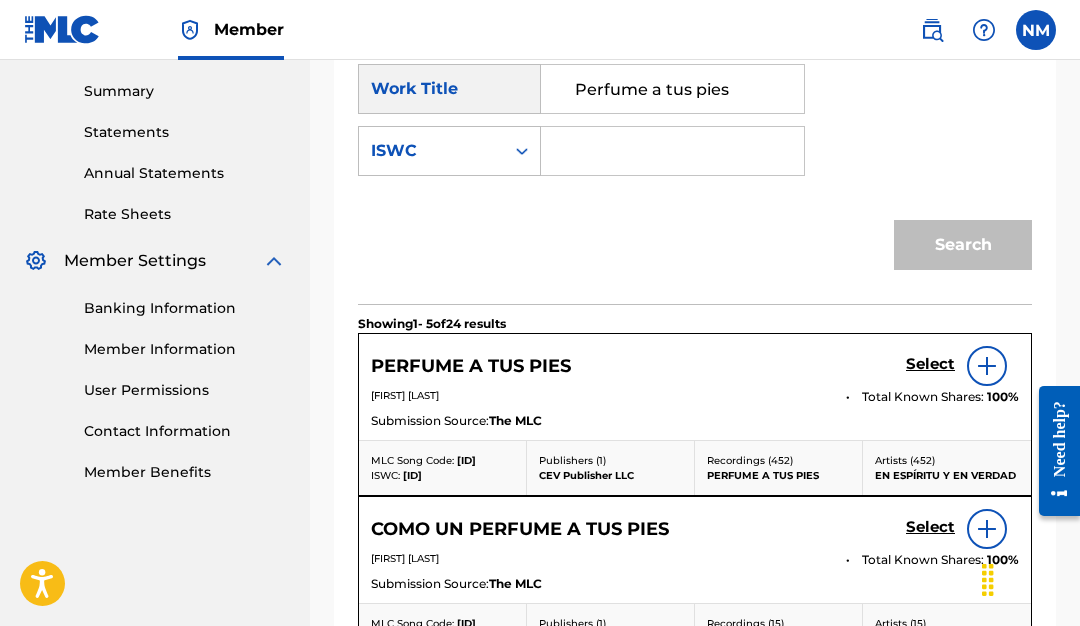 scroll, scrollTop: 636, scrollLeft: 0, axis: vertical 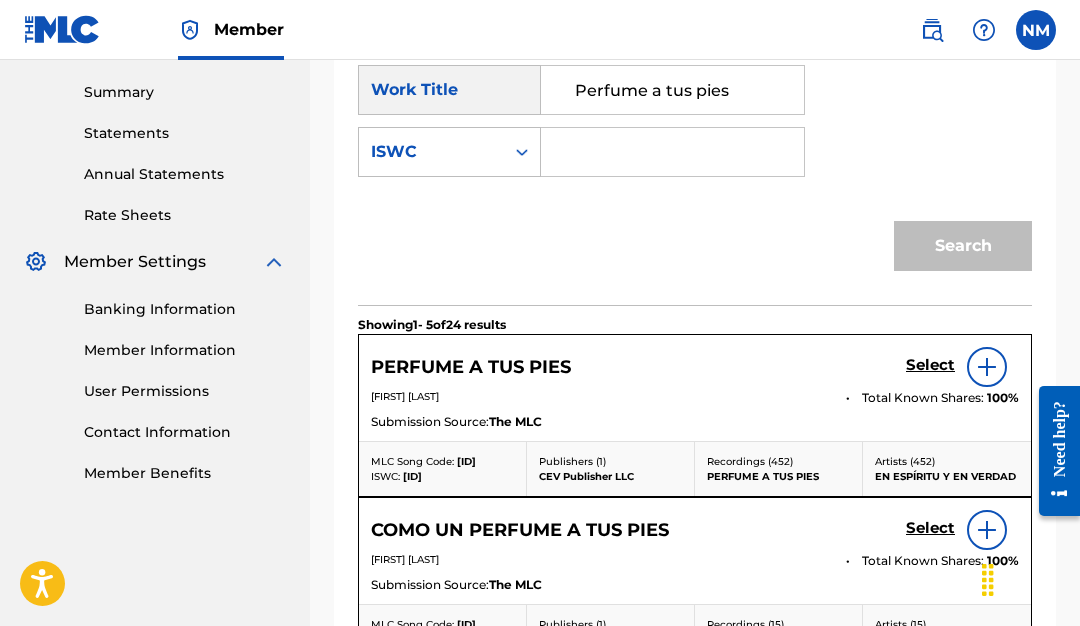 click at bounding box center (672, 152) 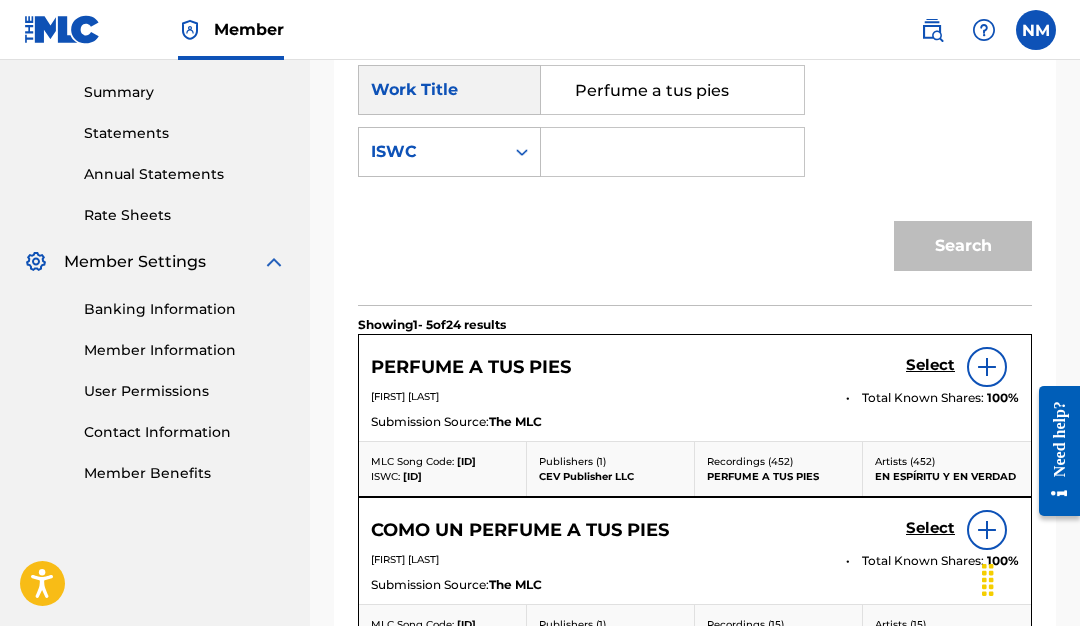 paste on "[ID]" 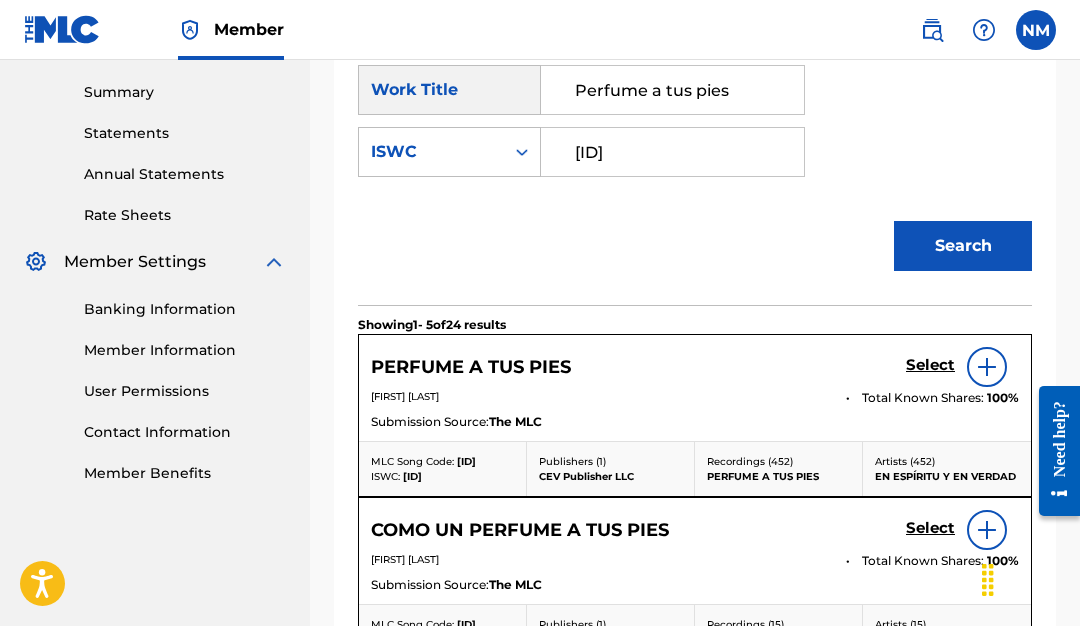 type on "[ID]" 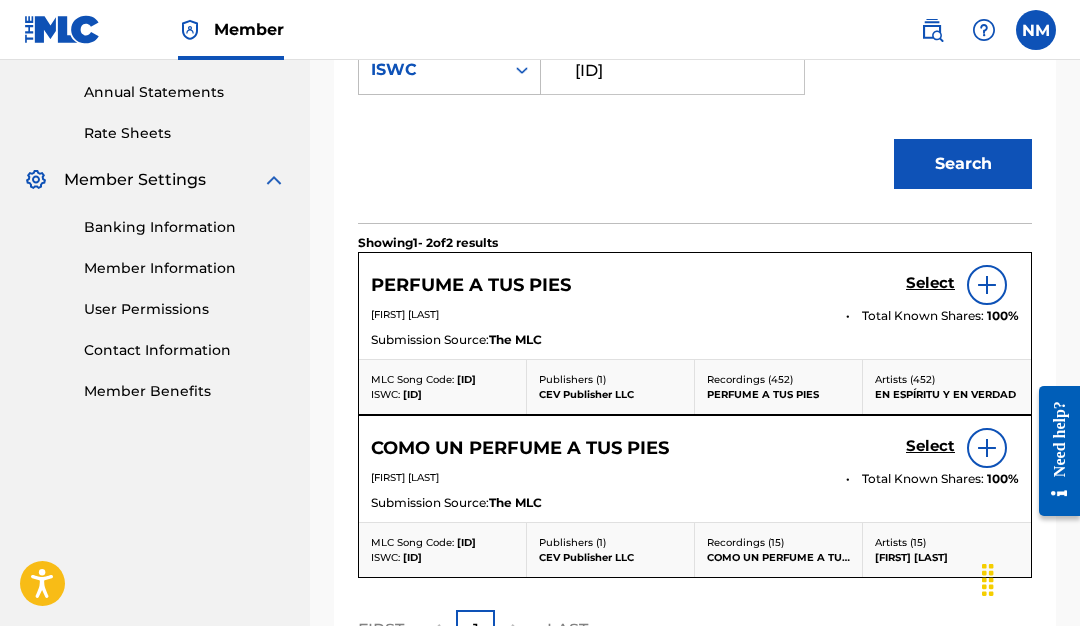 scroll, scrollTop: 718, scrollLeft: 0, axis: vertical 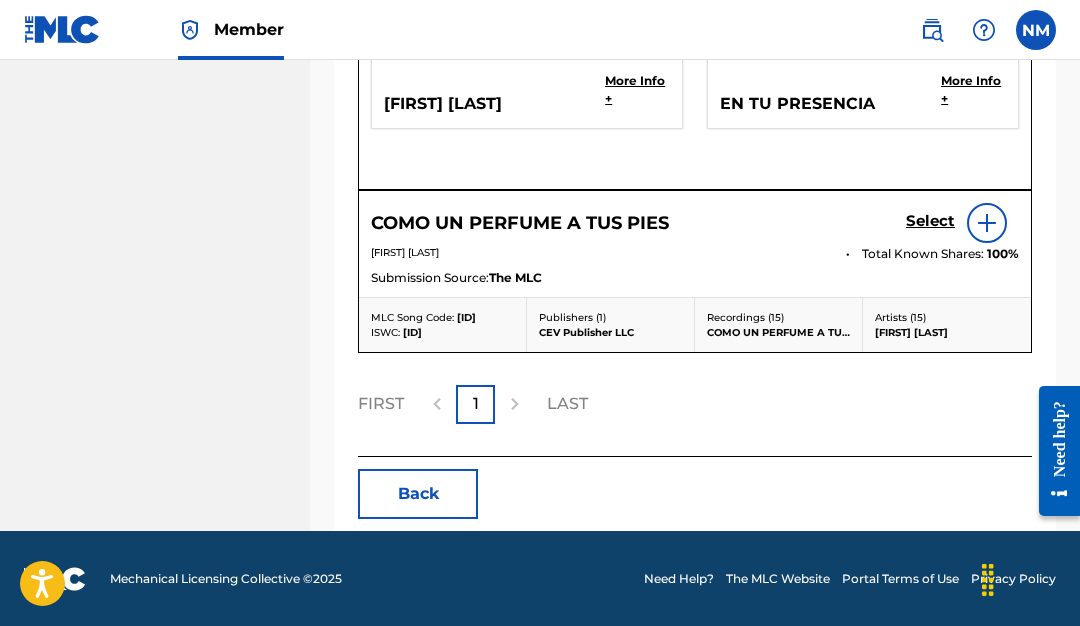 click at bounding box center [987, 223] 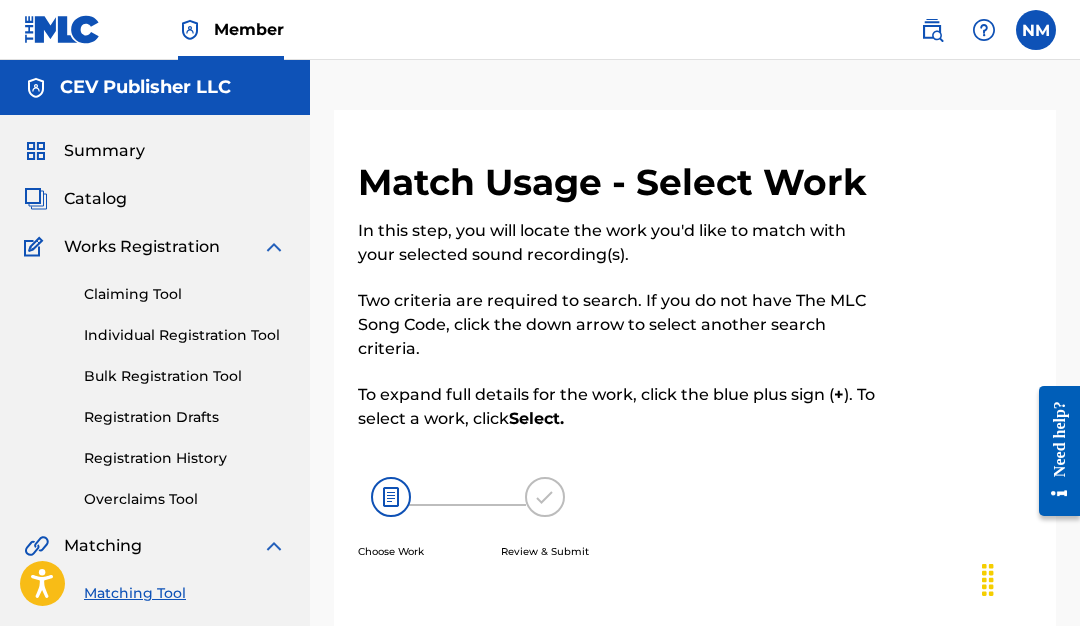 scroll, scrollTop: 0, scrollLeft: 0, axis: both 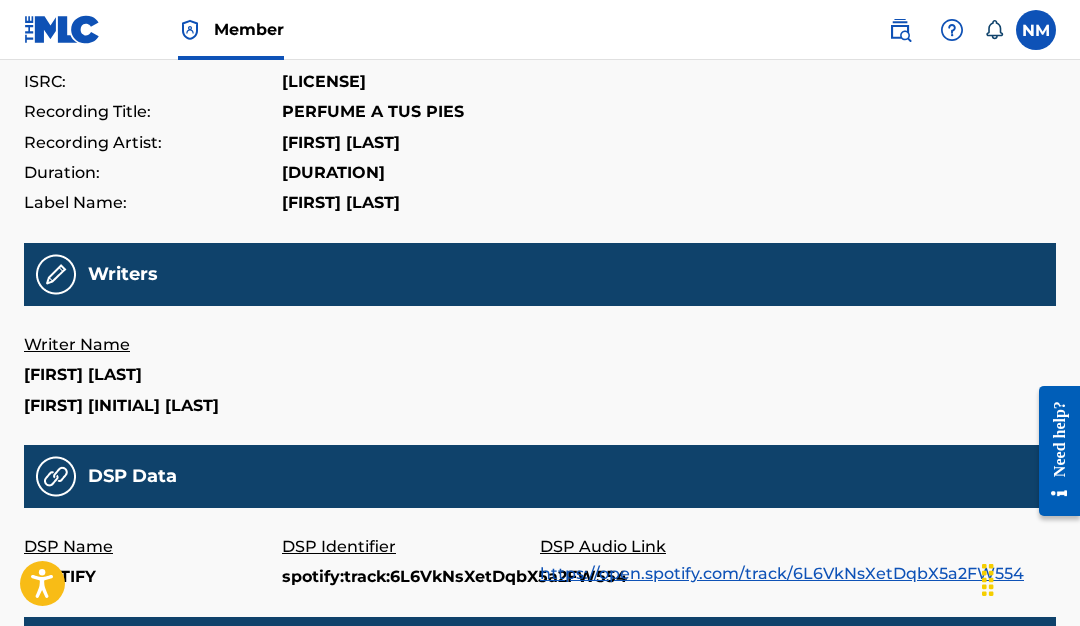 click on "[FIRST] [INITIAL] [LAST]" at bounding box center [153, 406] 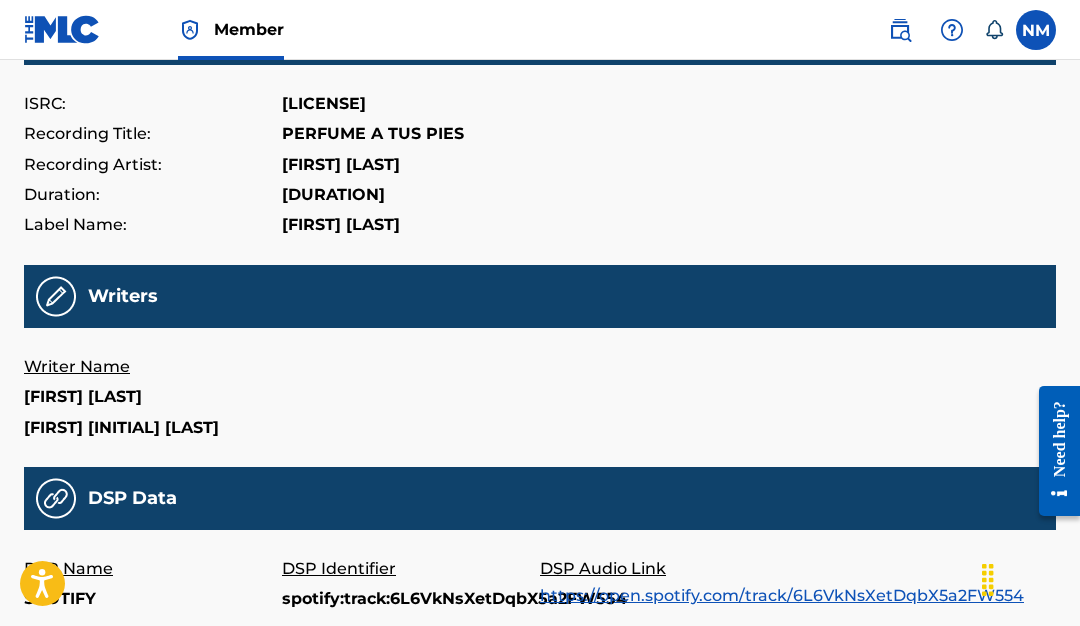 scroll, scrollTop: 289, scrollLeft: 0, axis: vertical 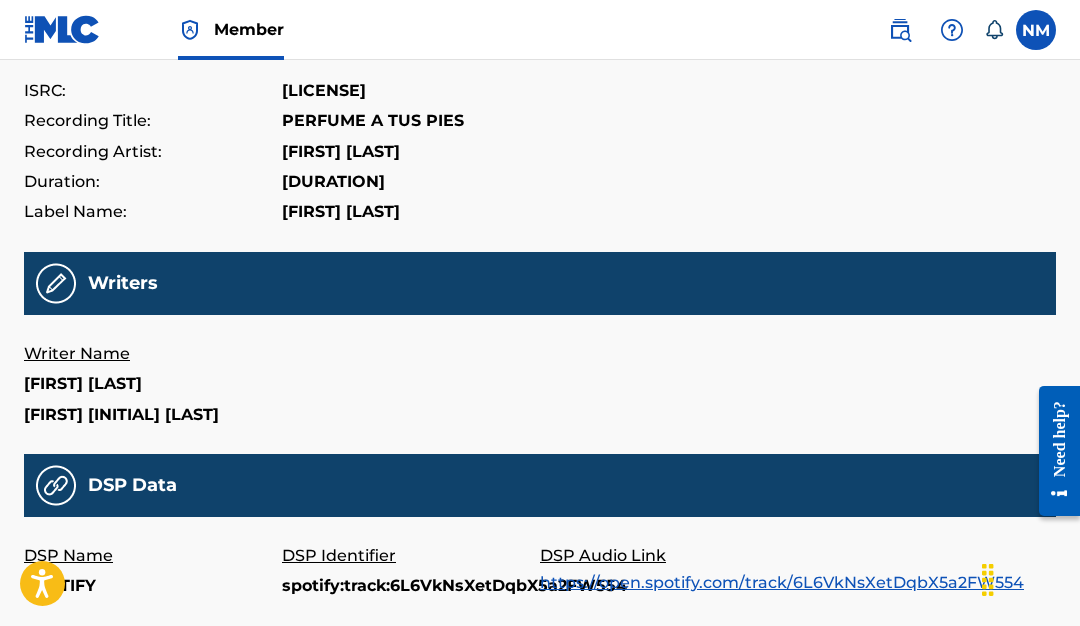 click at bounding box center [56, 283] 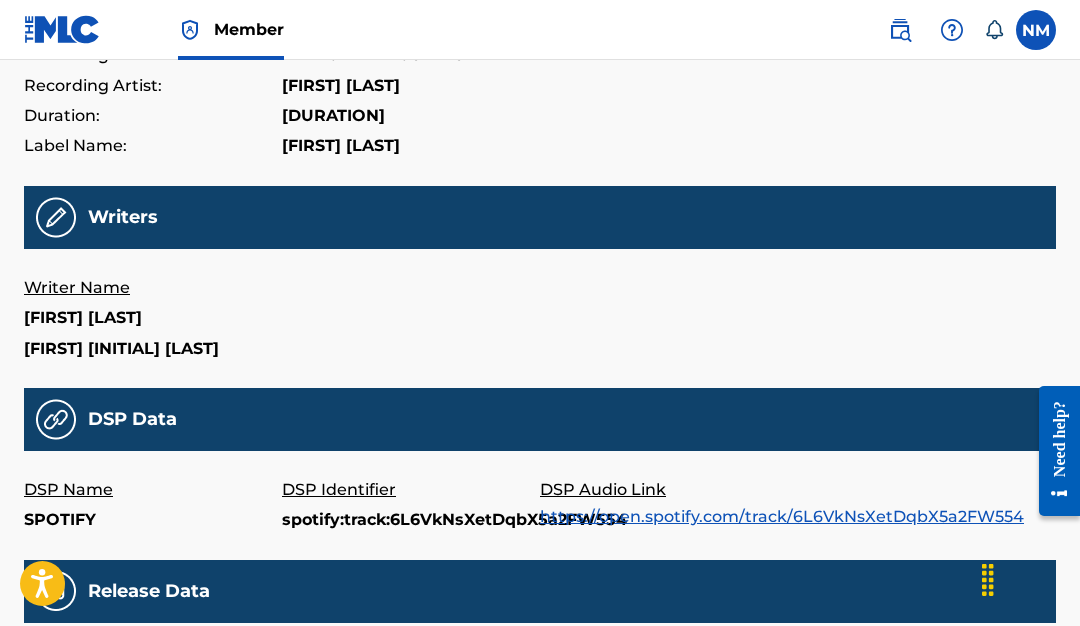 scroll, scrollTop: 276, scrollLeft: 0, axis: vertical 